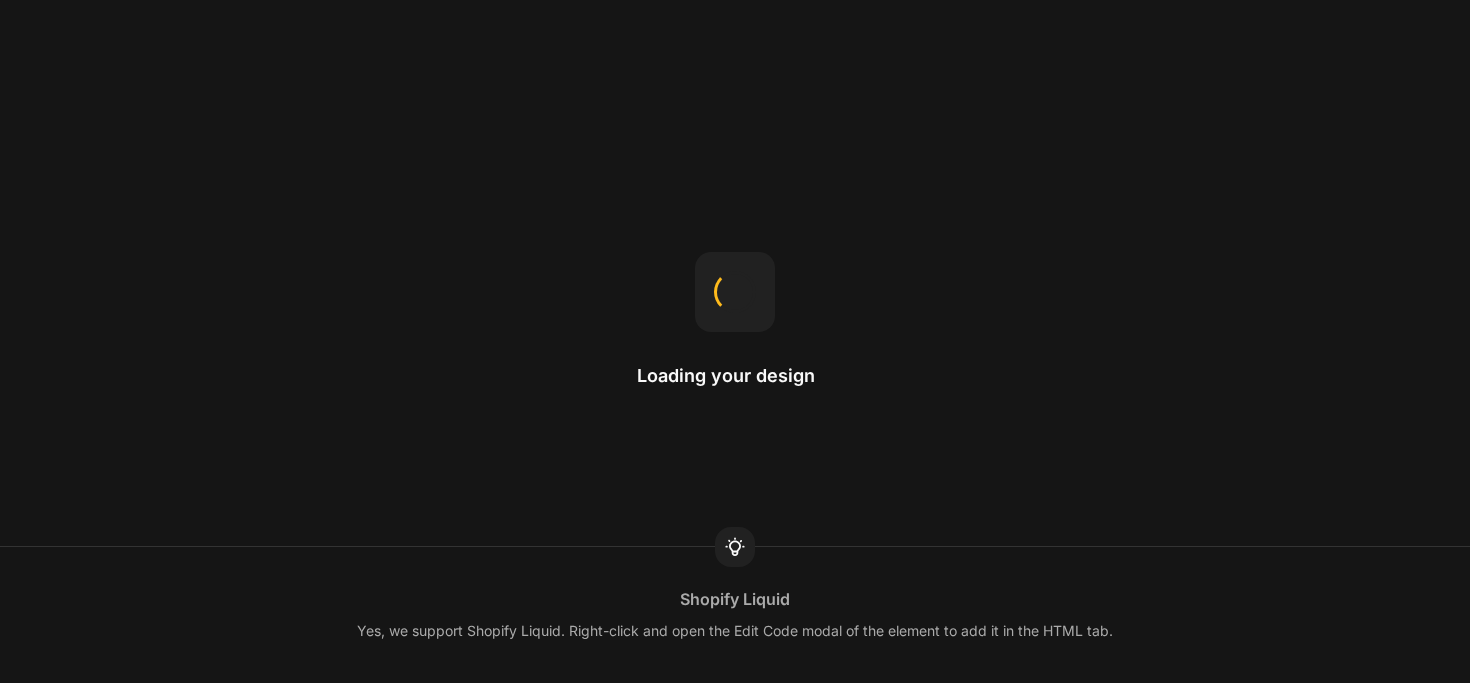 scroll, scrollTop: 0, scrollLeft: 0, axis: both 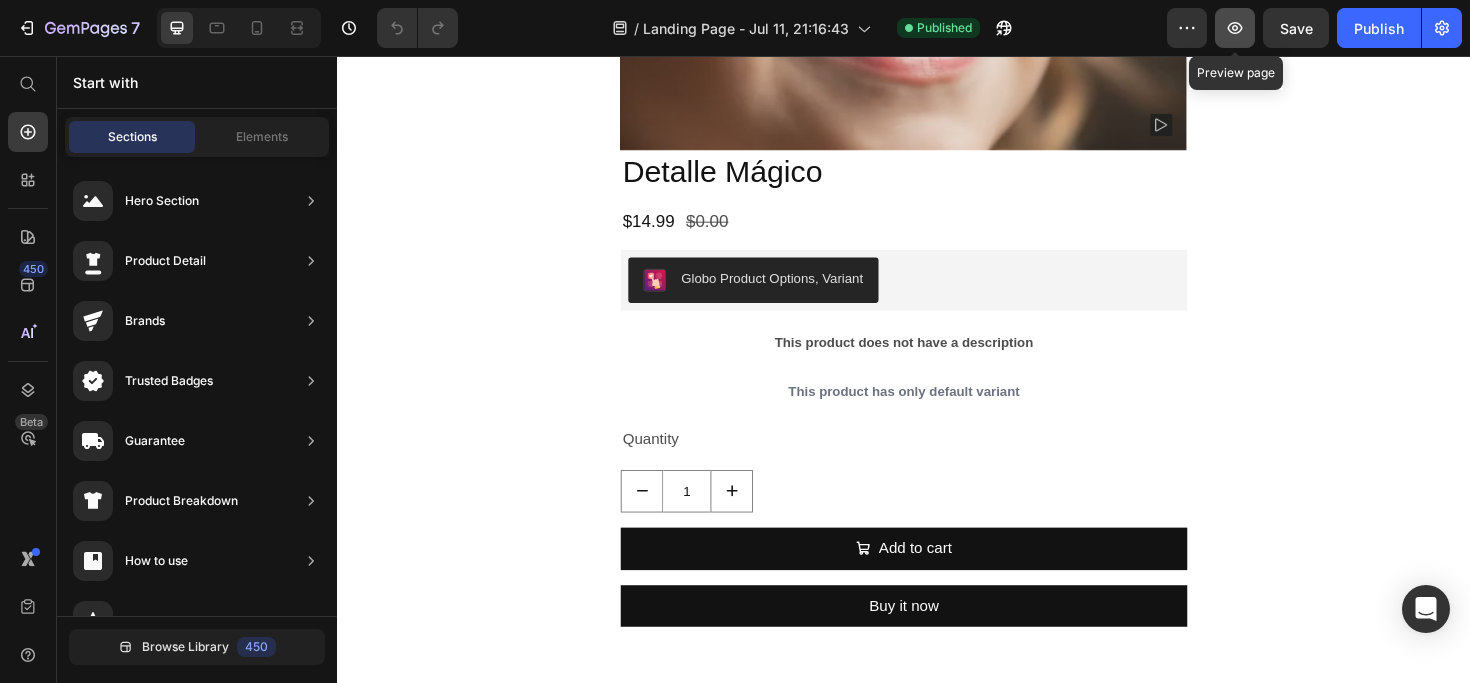 click 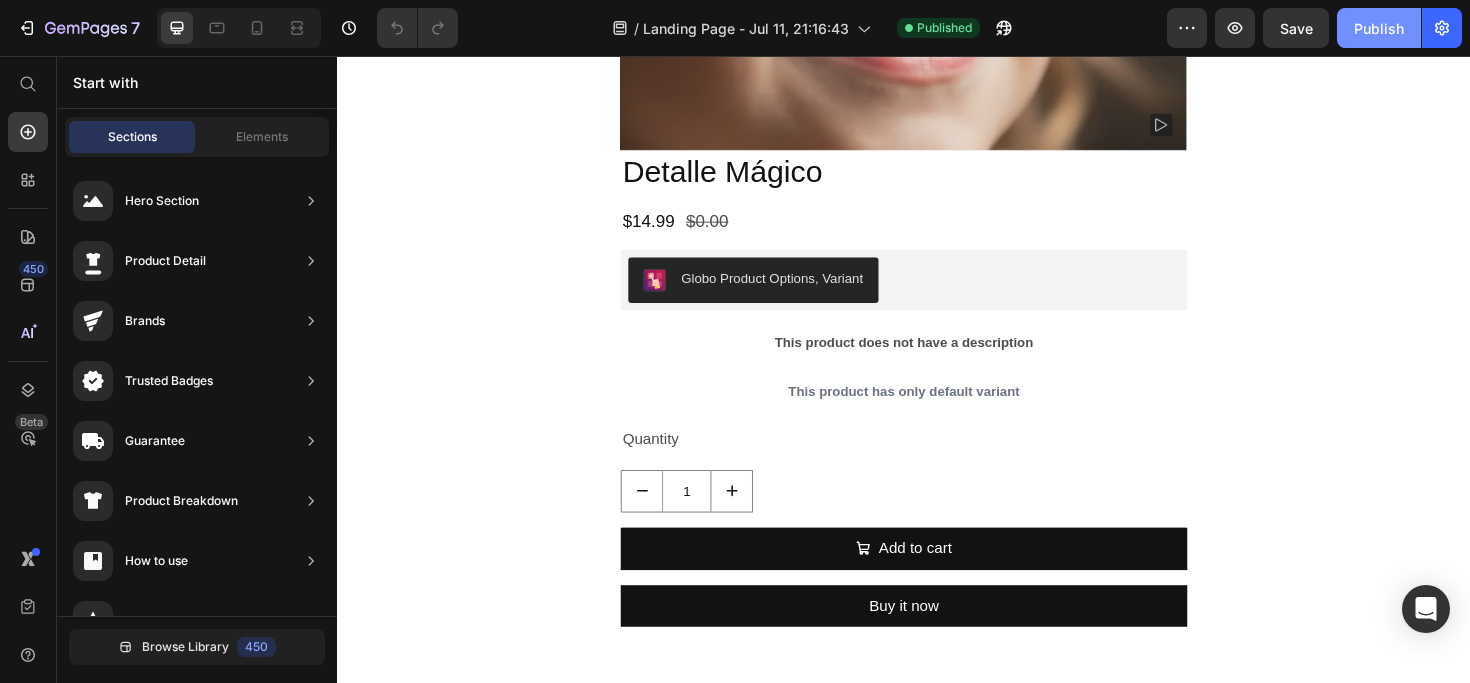 click on "Publish" at bounding box center (1379, 28) 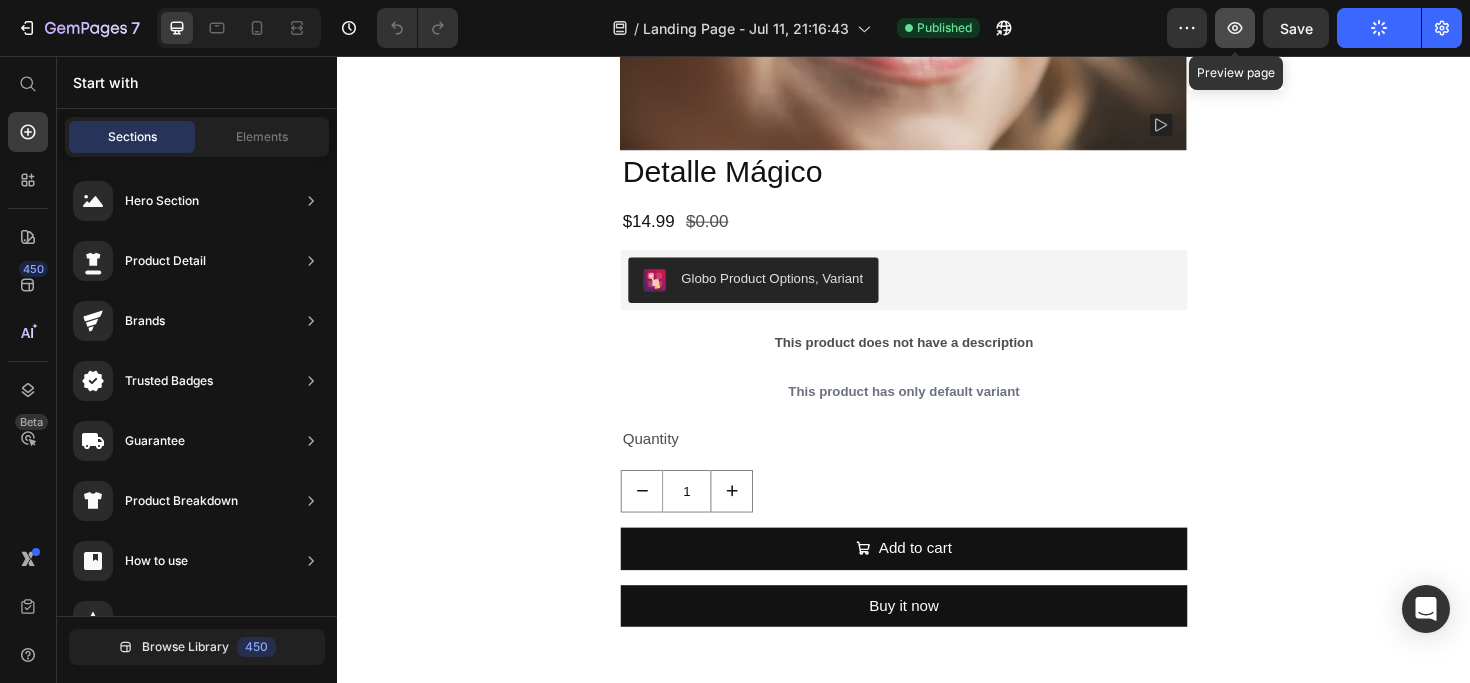 click 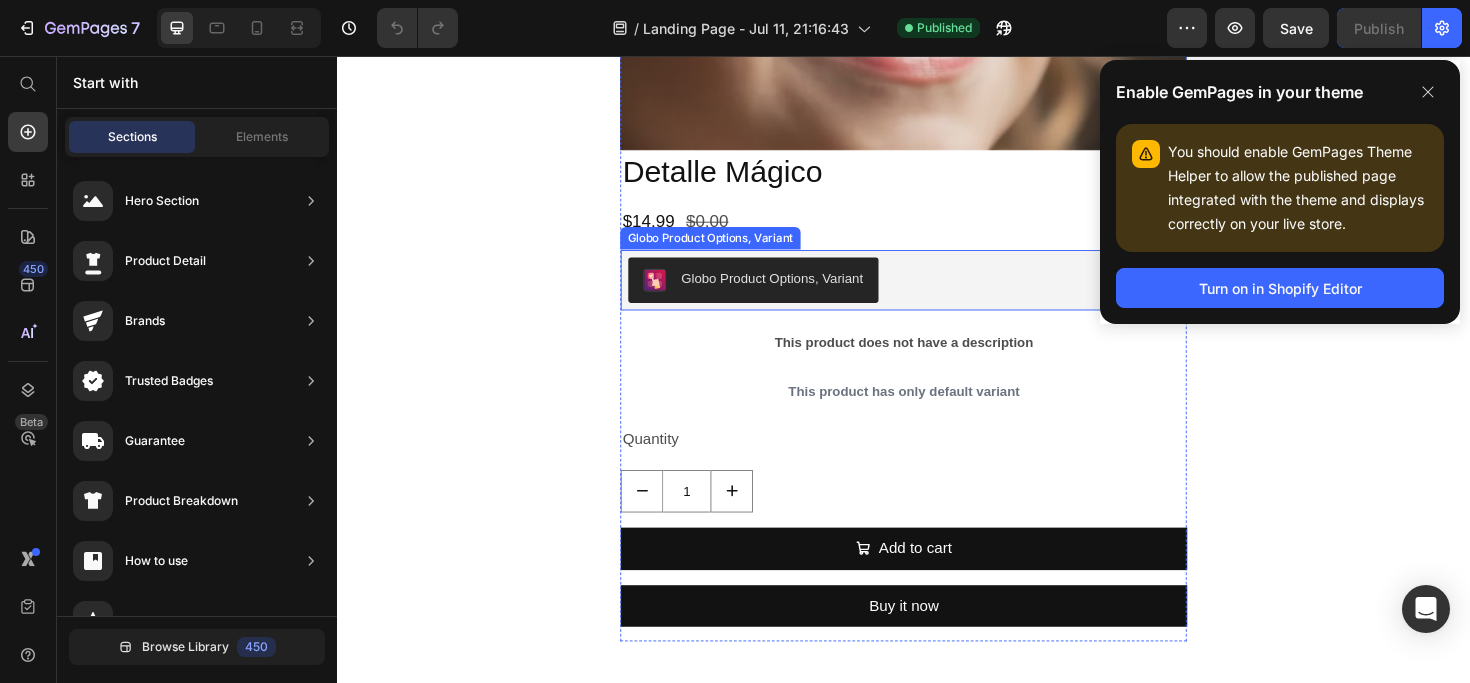 click on "Globo Product Options, Variant" at bounding box center [797, 292] 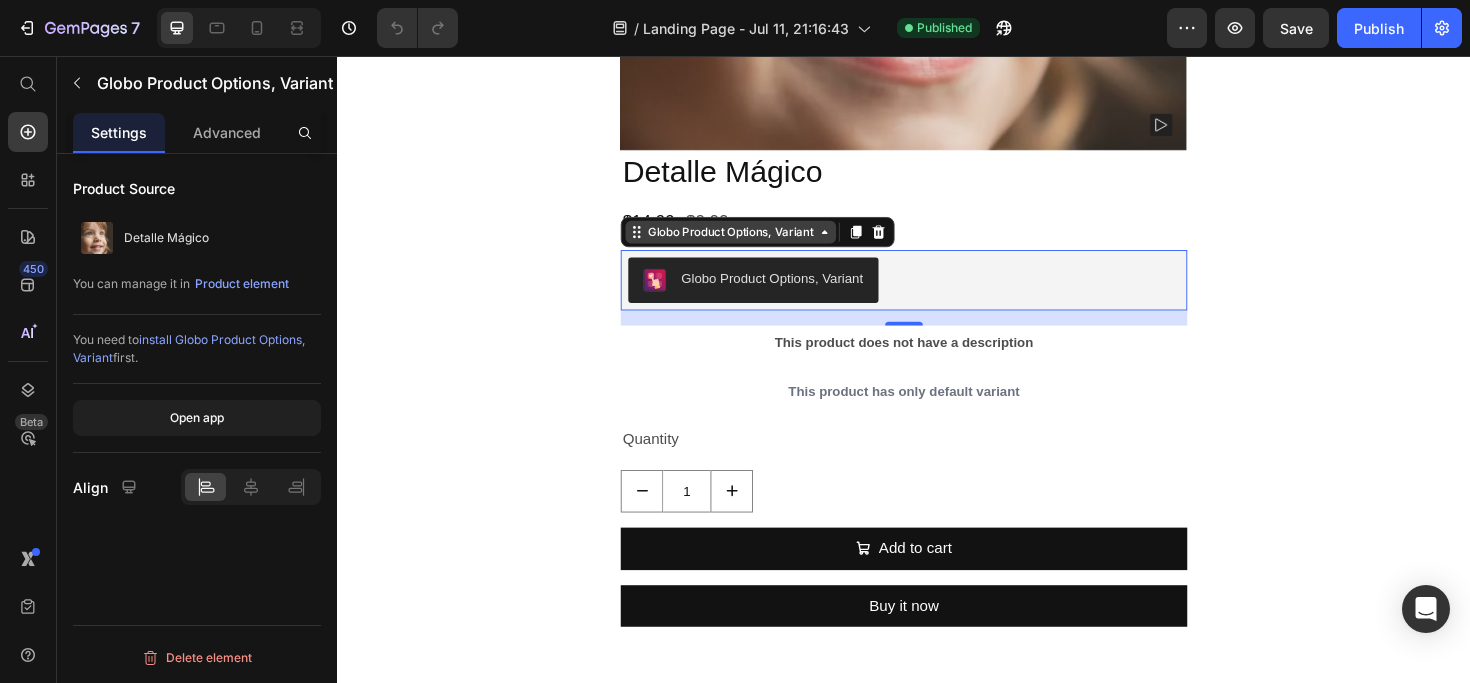 click 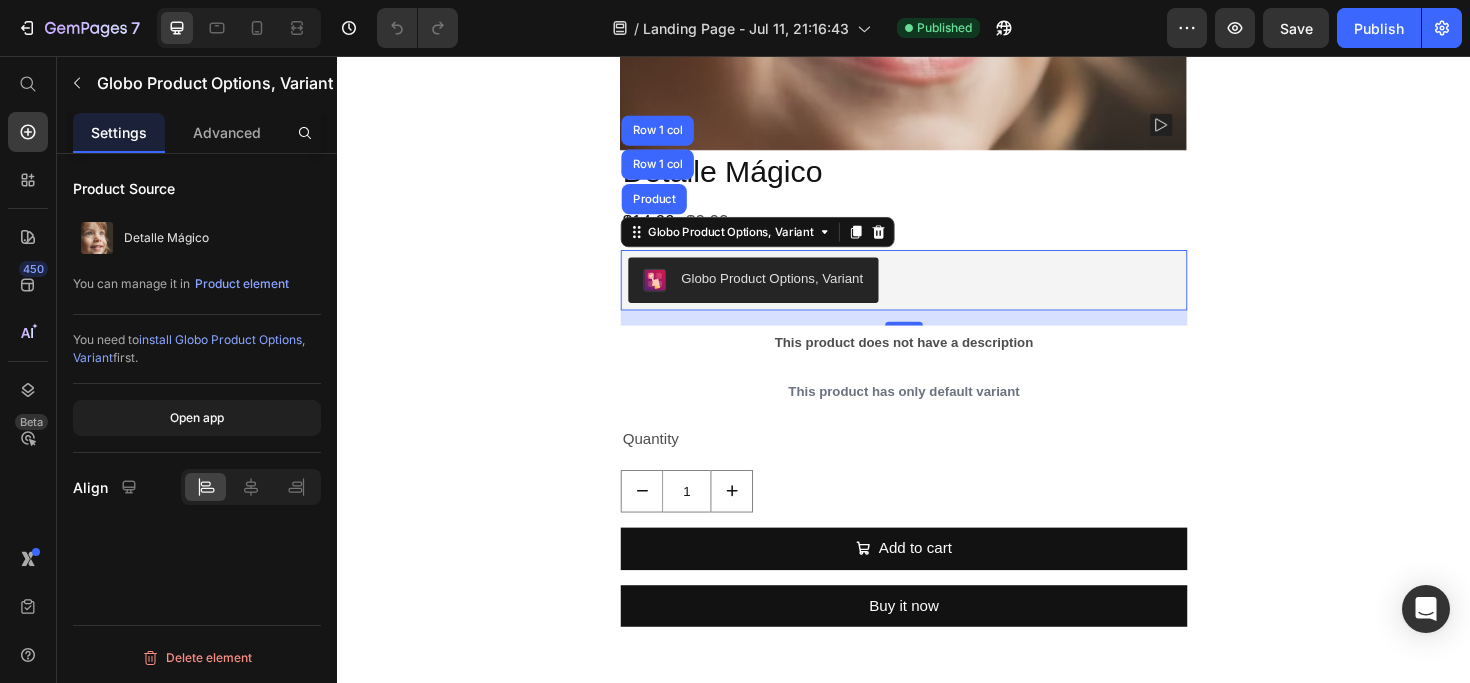 click on "Globo Product Options, Variant" at bounding box center (797, 292) 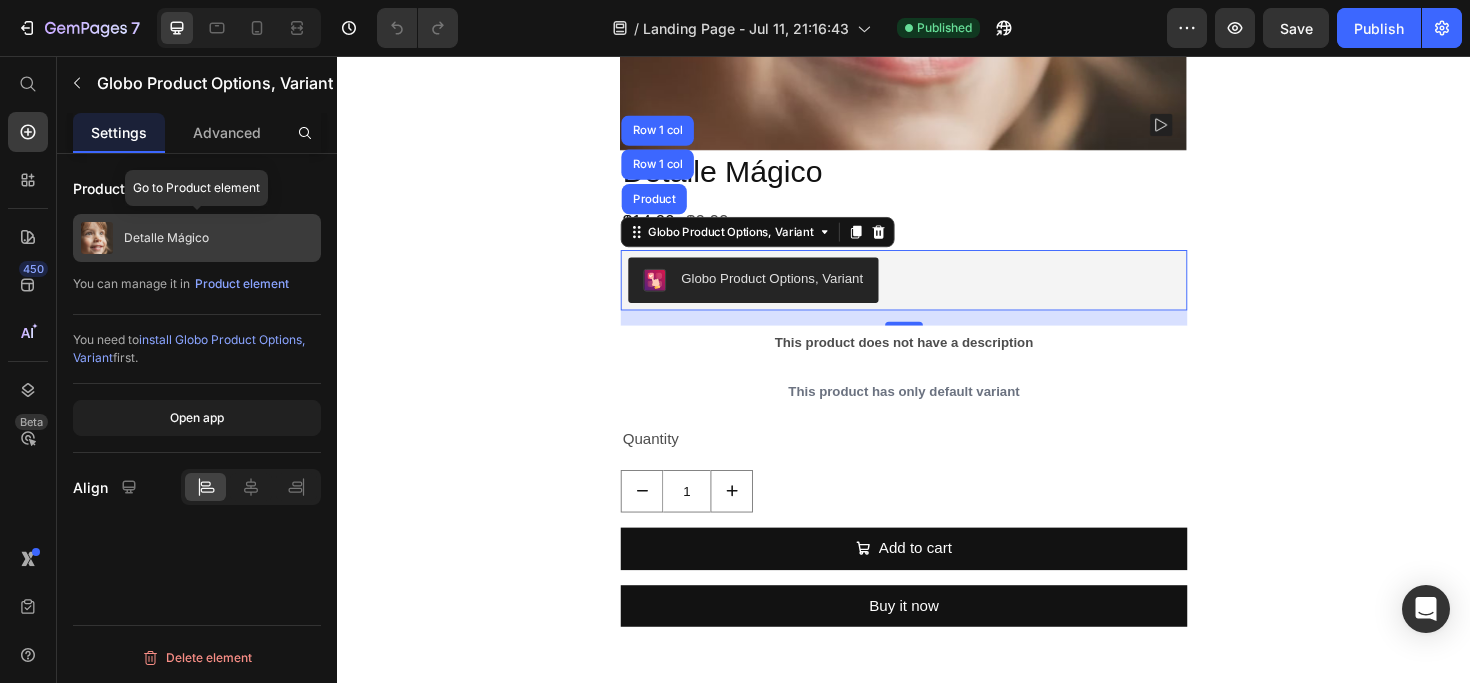 click on "Detalle Mágico" at bounding box center (197, 238) 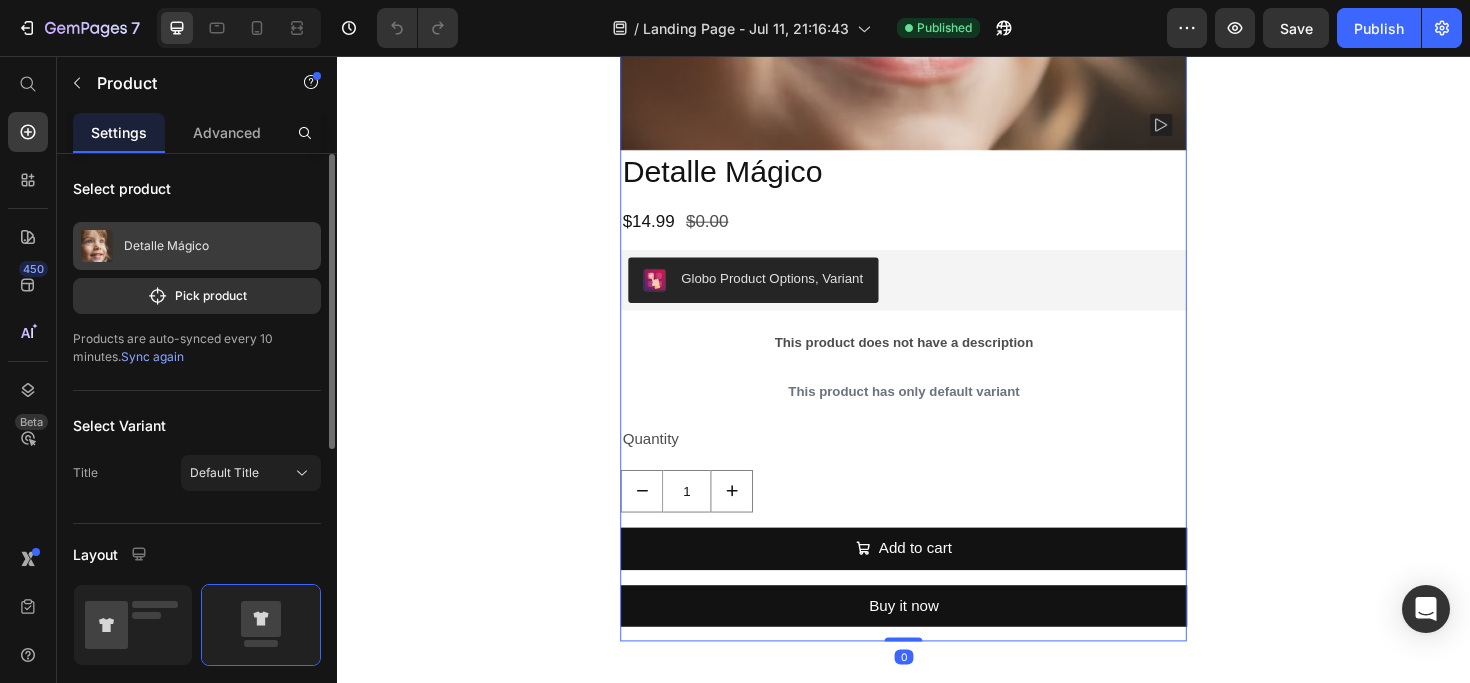 click on "Detalle Mágico" at bounding box center (166, 246) 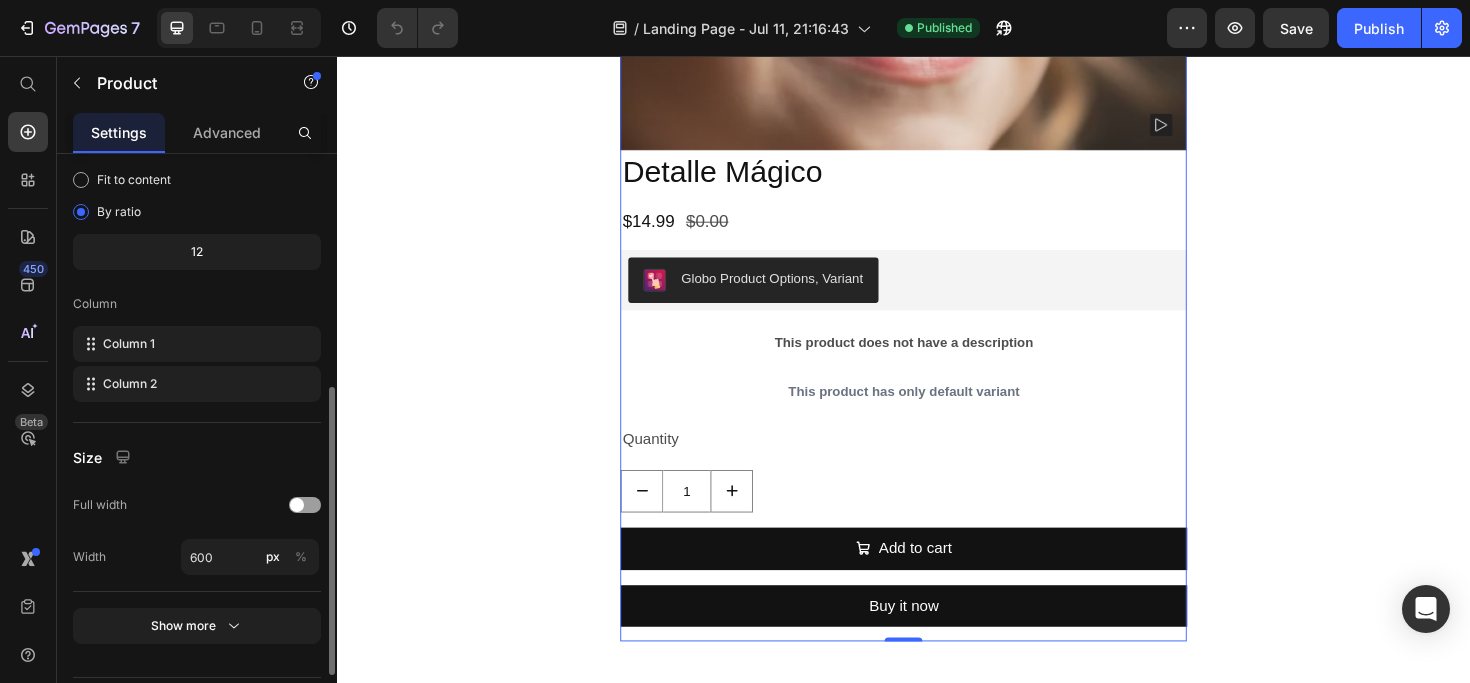 scroll, scrollTop: 570, scrollLeft: 0, axis: vertical 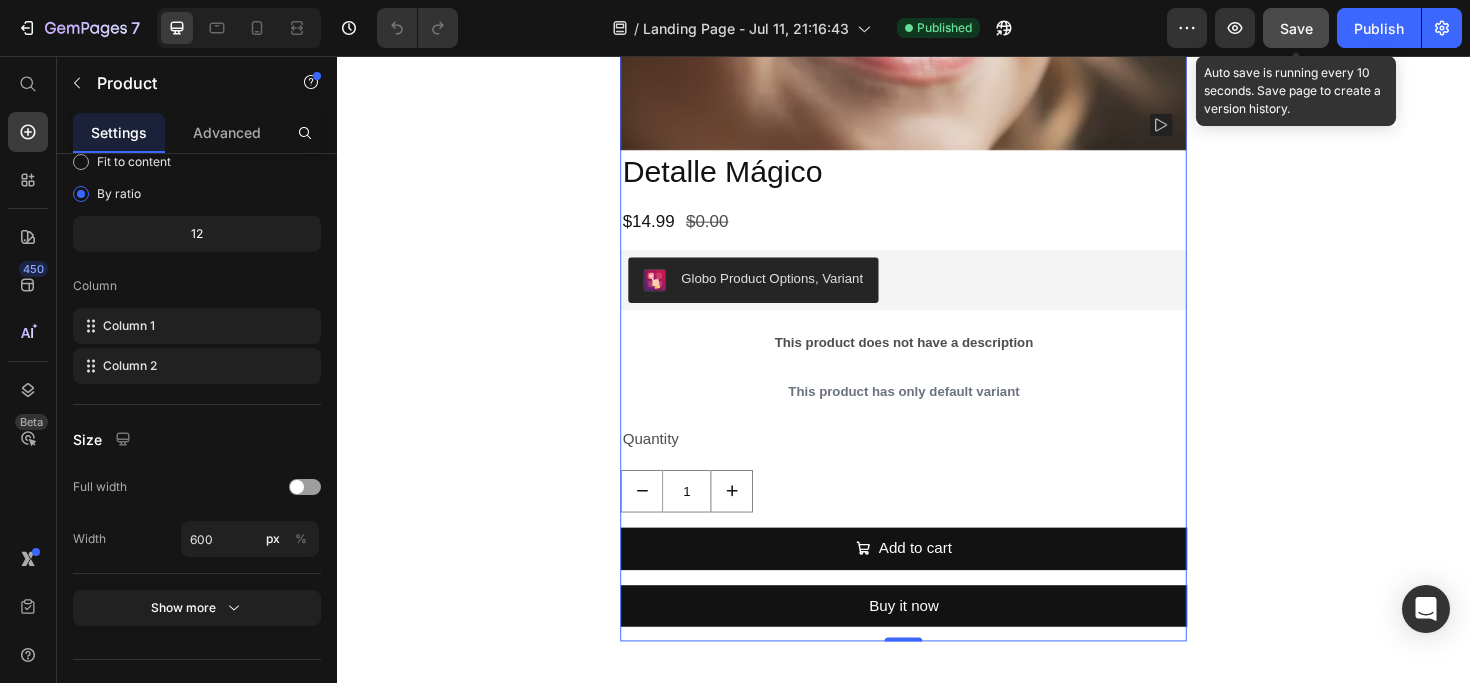 click on "Save" at bounding box center (1296, 28) 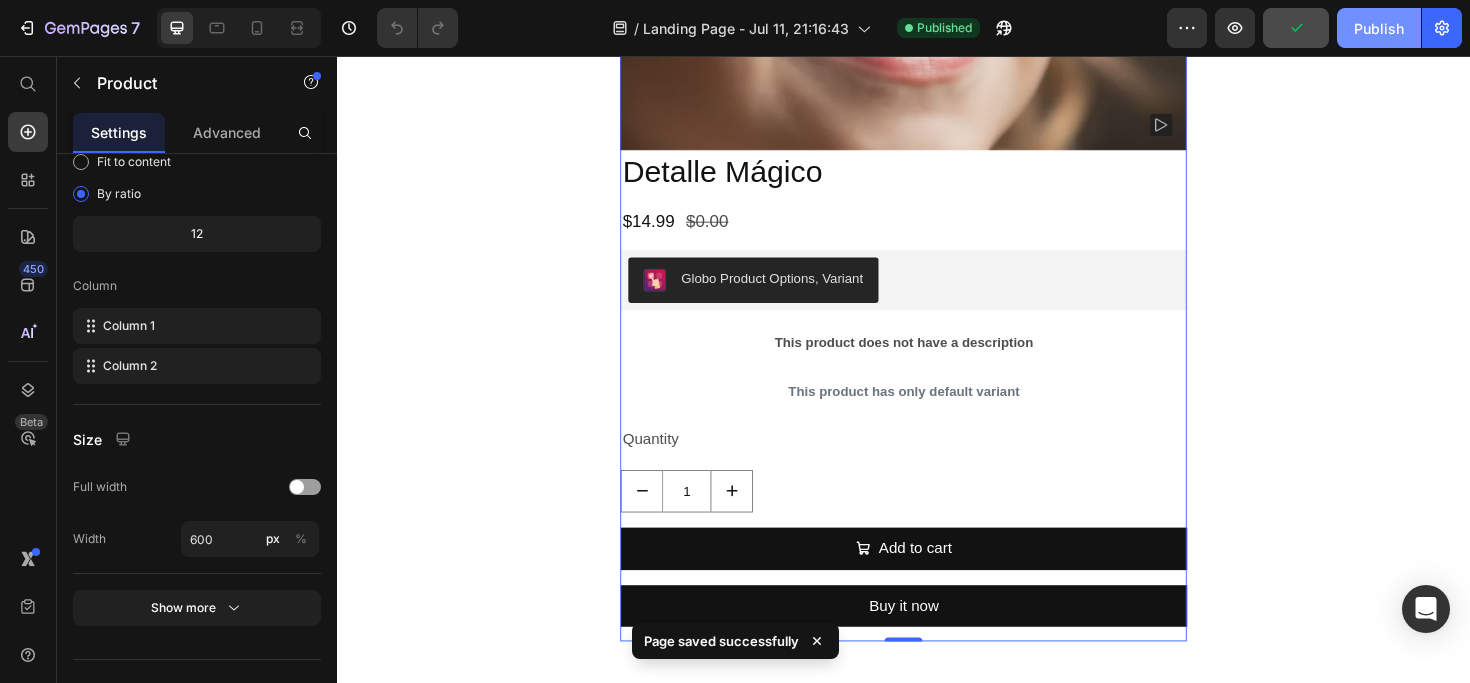 click on "Publish" at bounding box center [1379, 28] 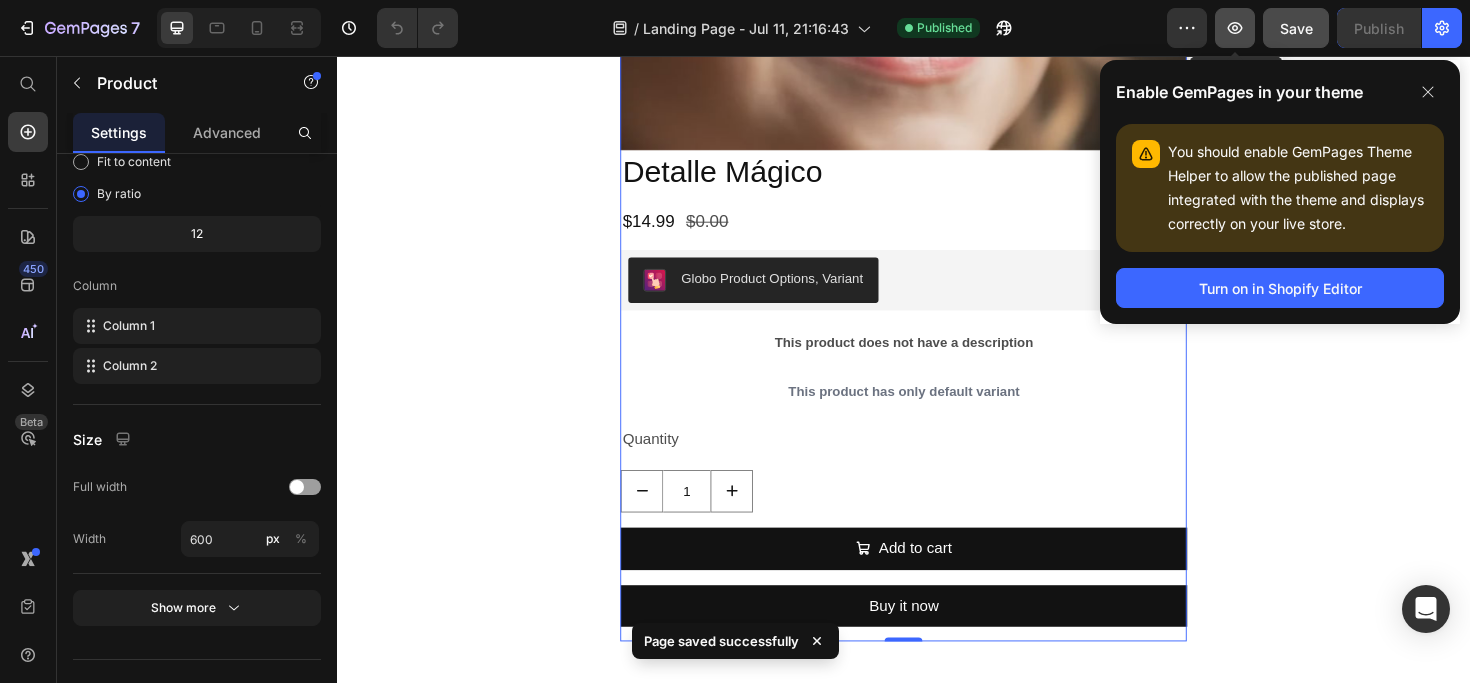 click 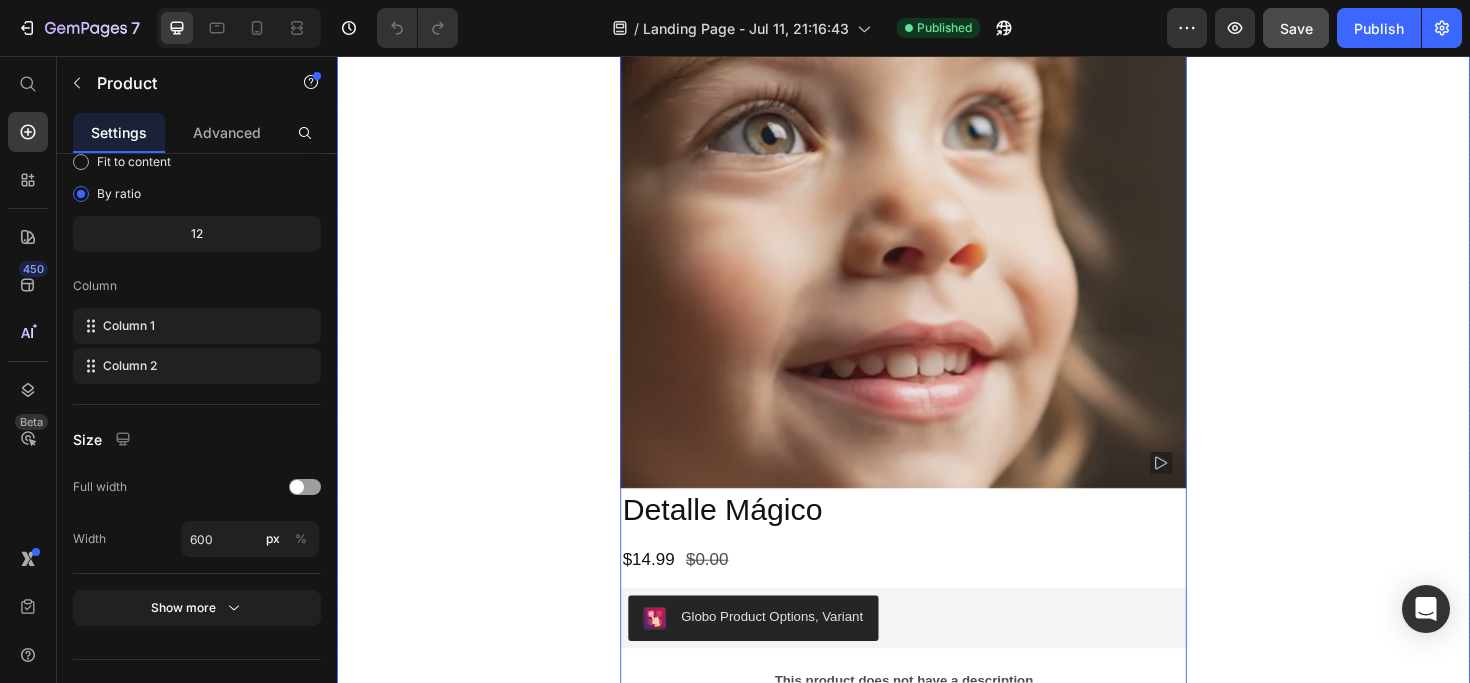 scroll, scrollTop: 168, scrollLeft: 0, axis: vertical 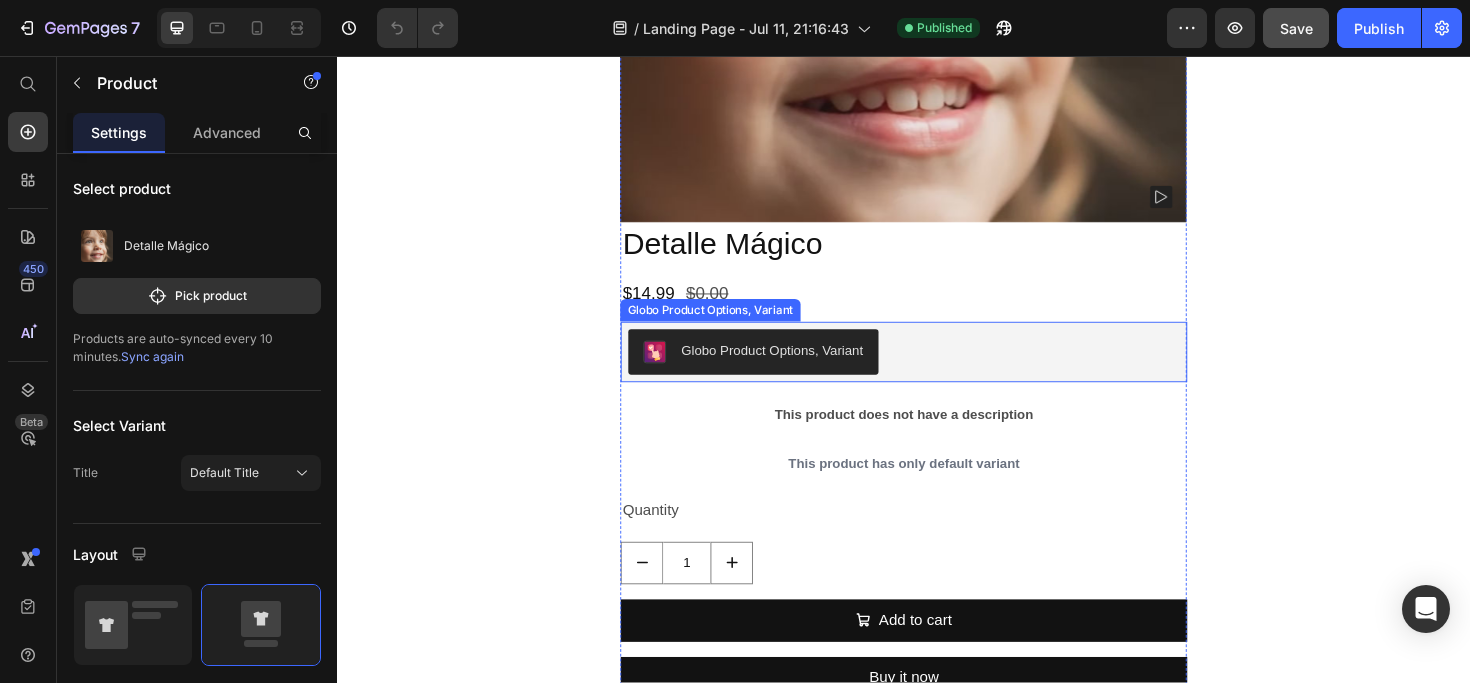 click on "Globo Product Options, Variant" at bounding box center (777, 370) 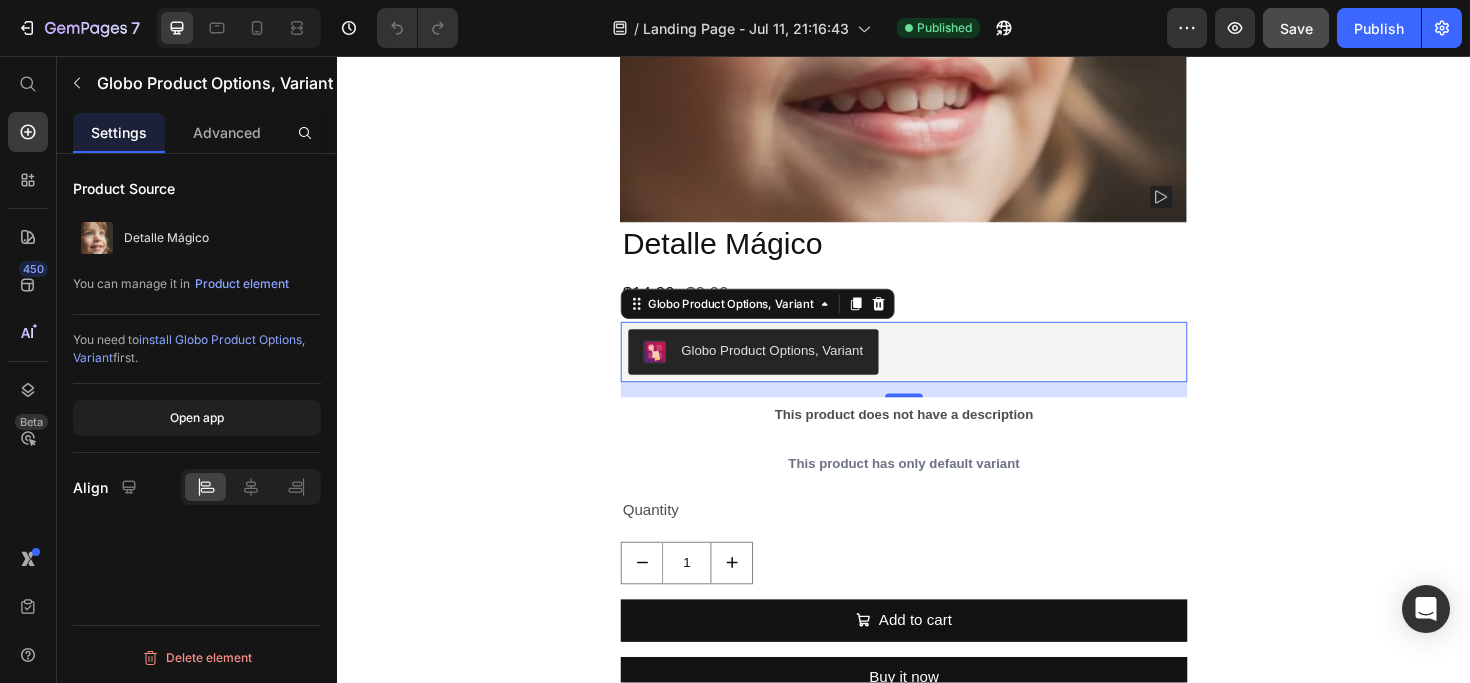 drag, startPoint x: 236, startPoint y: 411, endPoint x: 236, endPoint y: 392, distance: 19 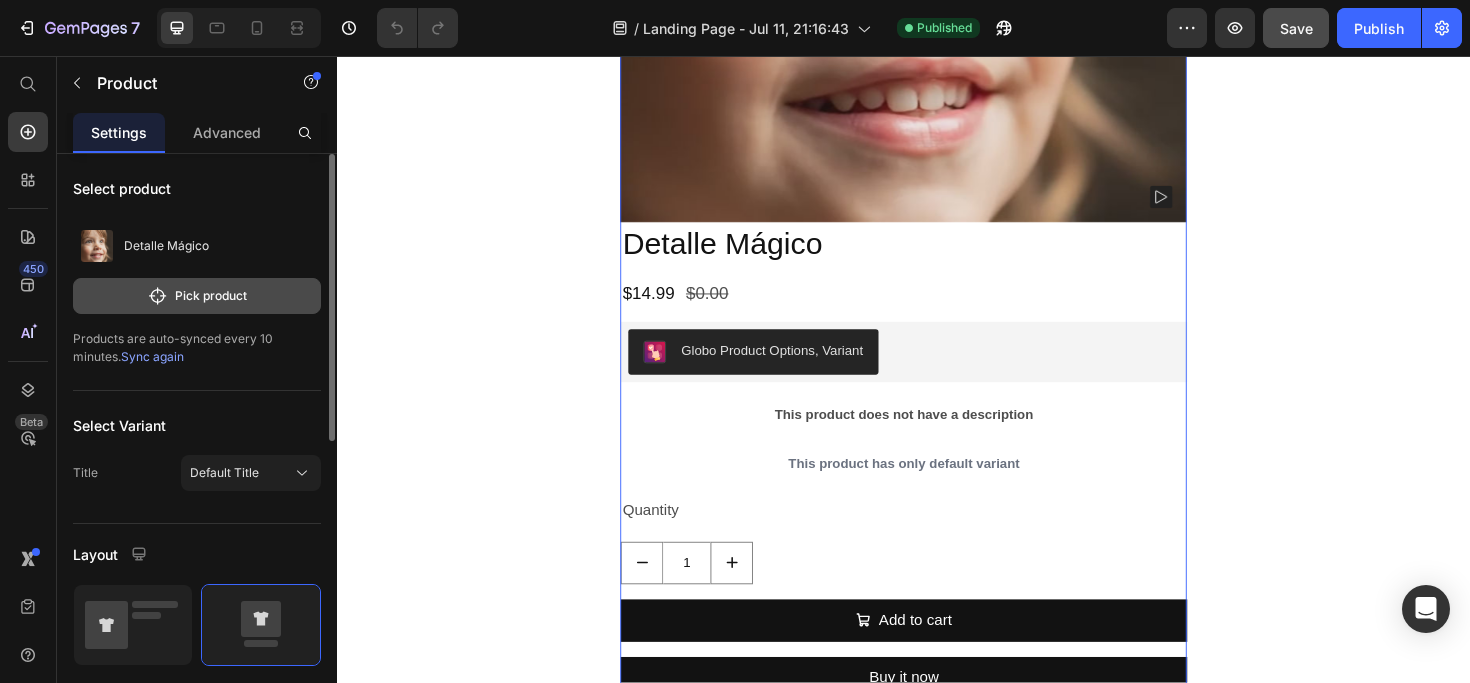 click on "Pick product" at bounding box center [197, 296] 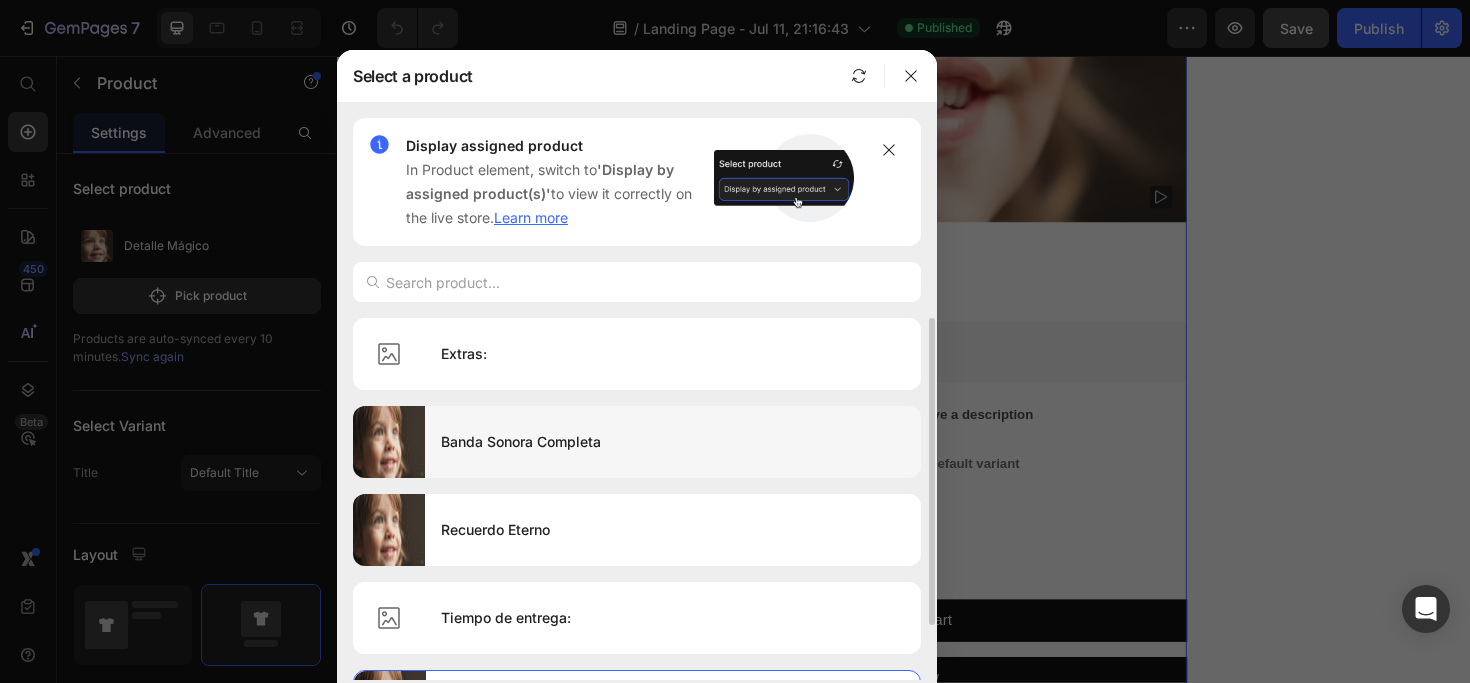 scroll, scrollTop: 64, scrollLeft: 0, axis: vertical 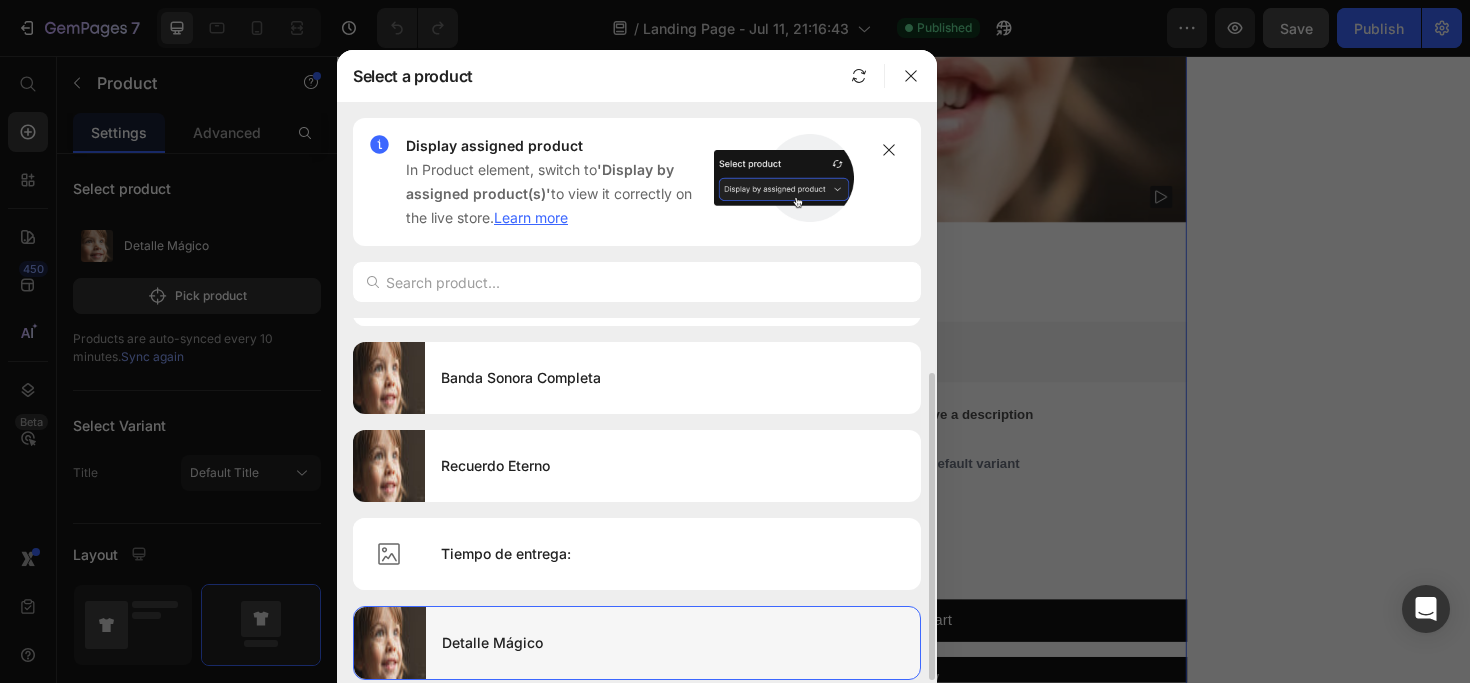 click on "Detalle Mágico" at bounding box center (673, 643) 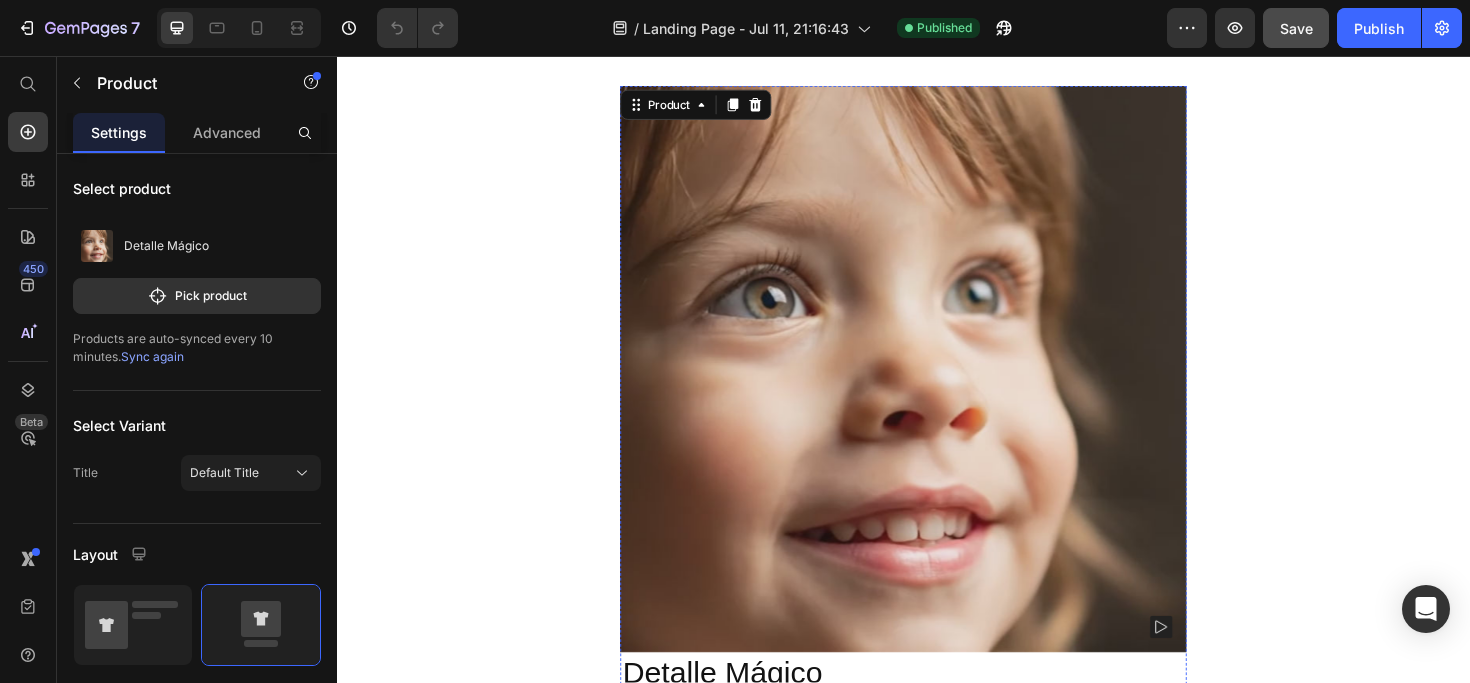 scroll, scrollTop: 0, scrollLeft: 0, axis: both 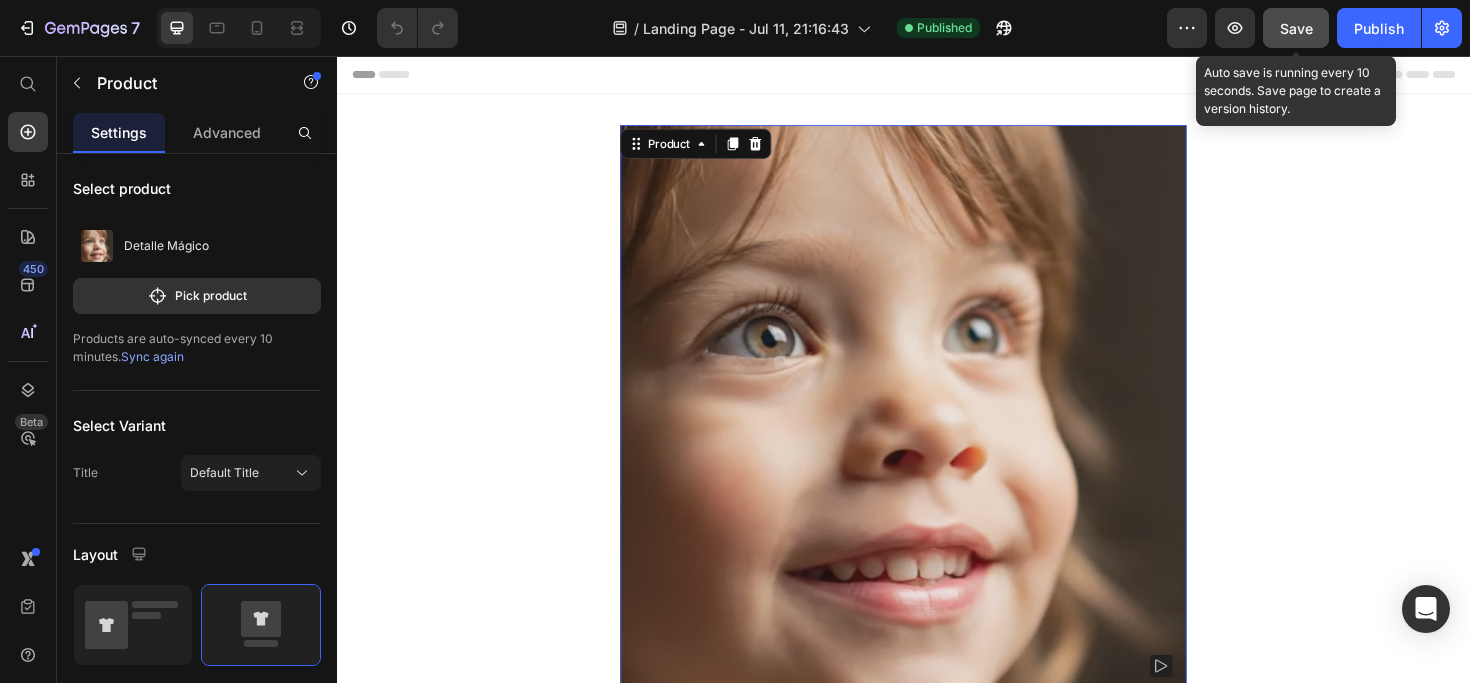 click on "Save" 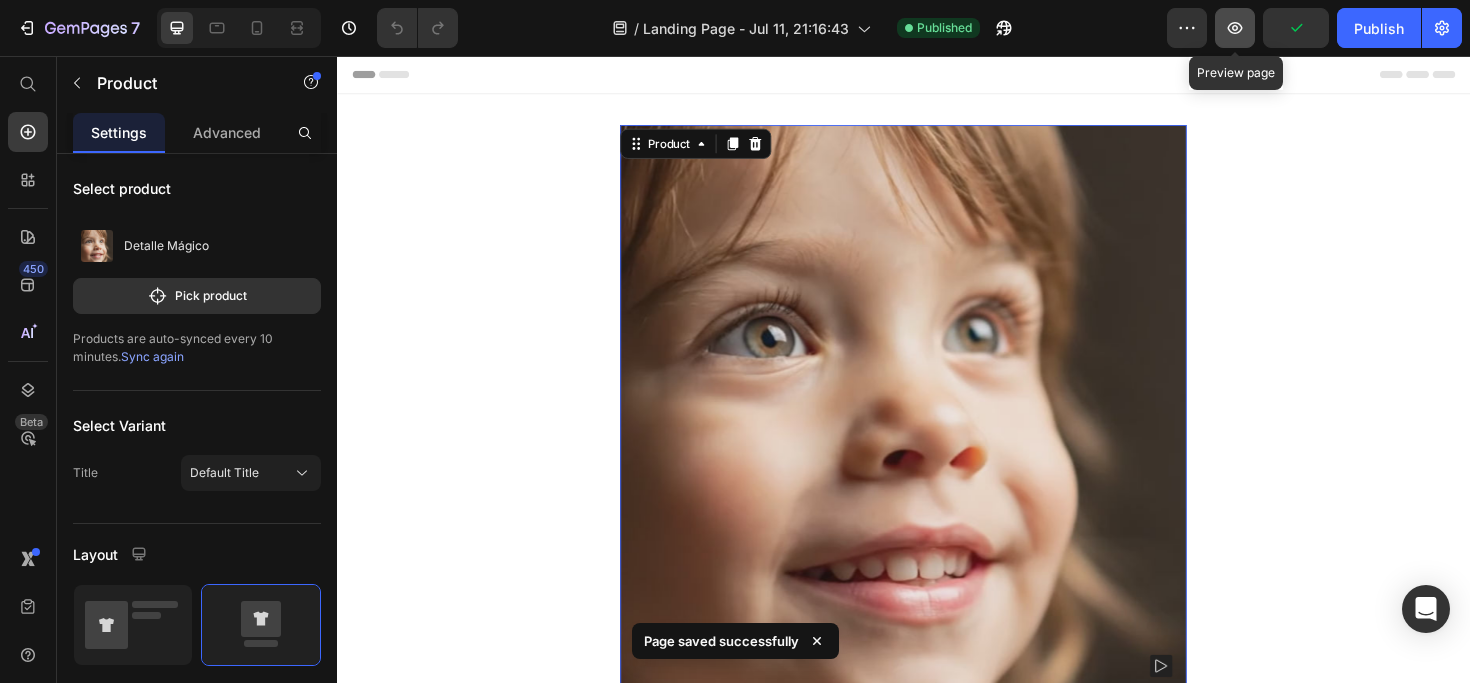 click 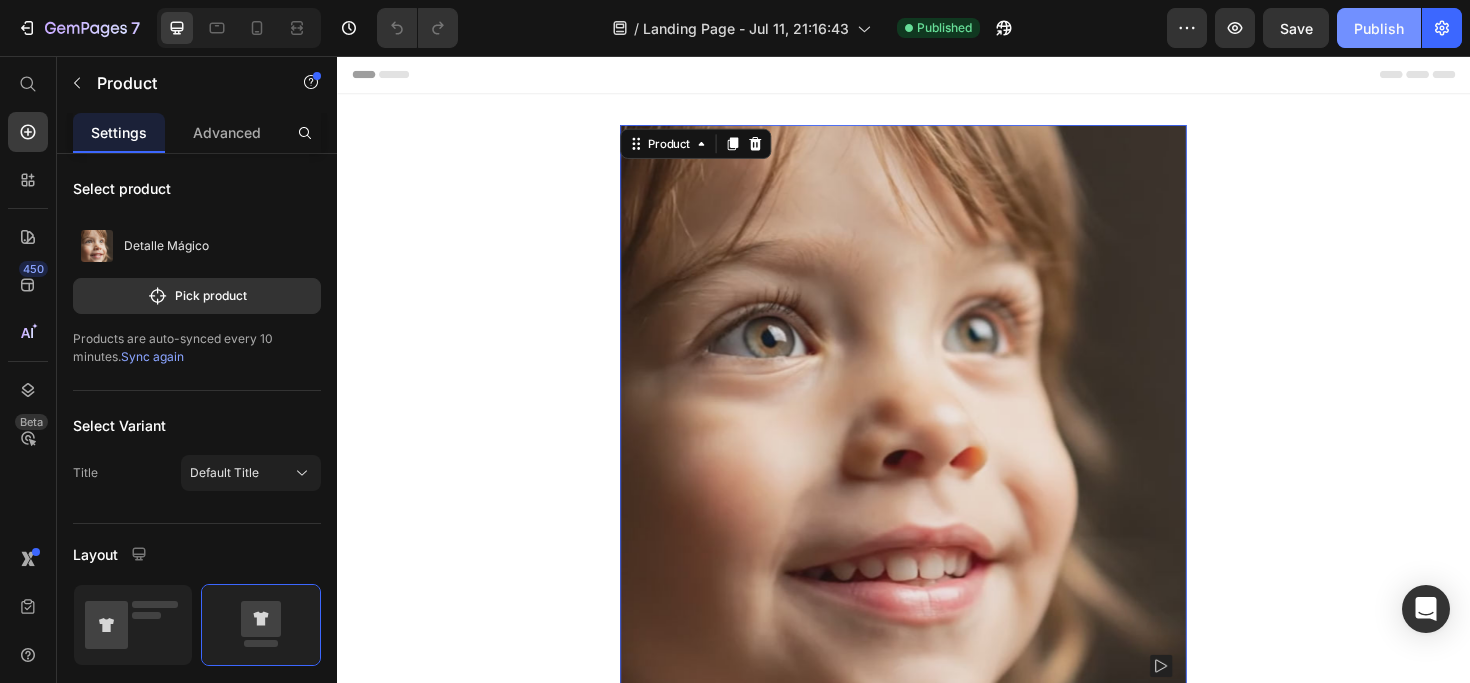 click on "Publish" at bounding box center (1379, 28) 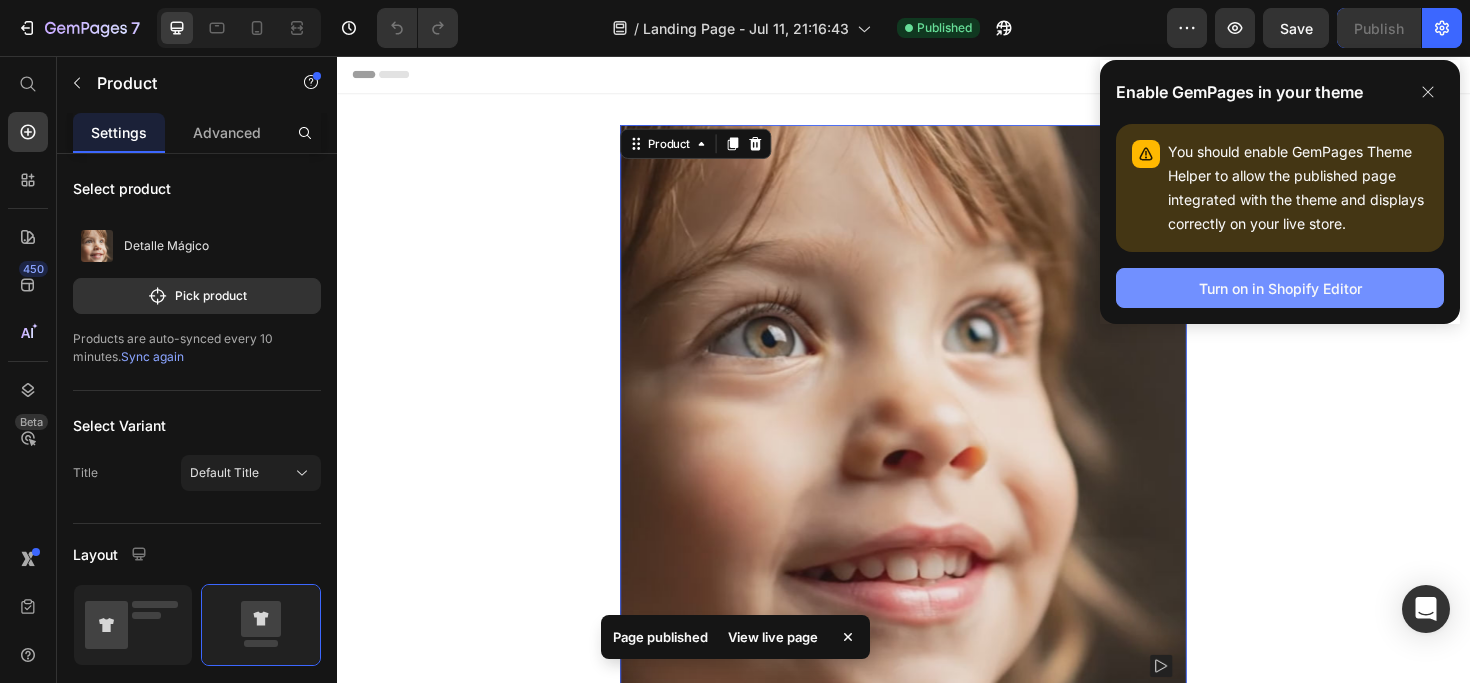 click on "Turn on in Shopify Editor" at bounding box center (1280, 288) 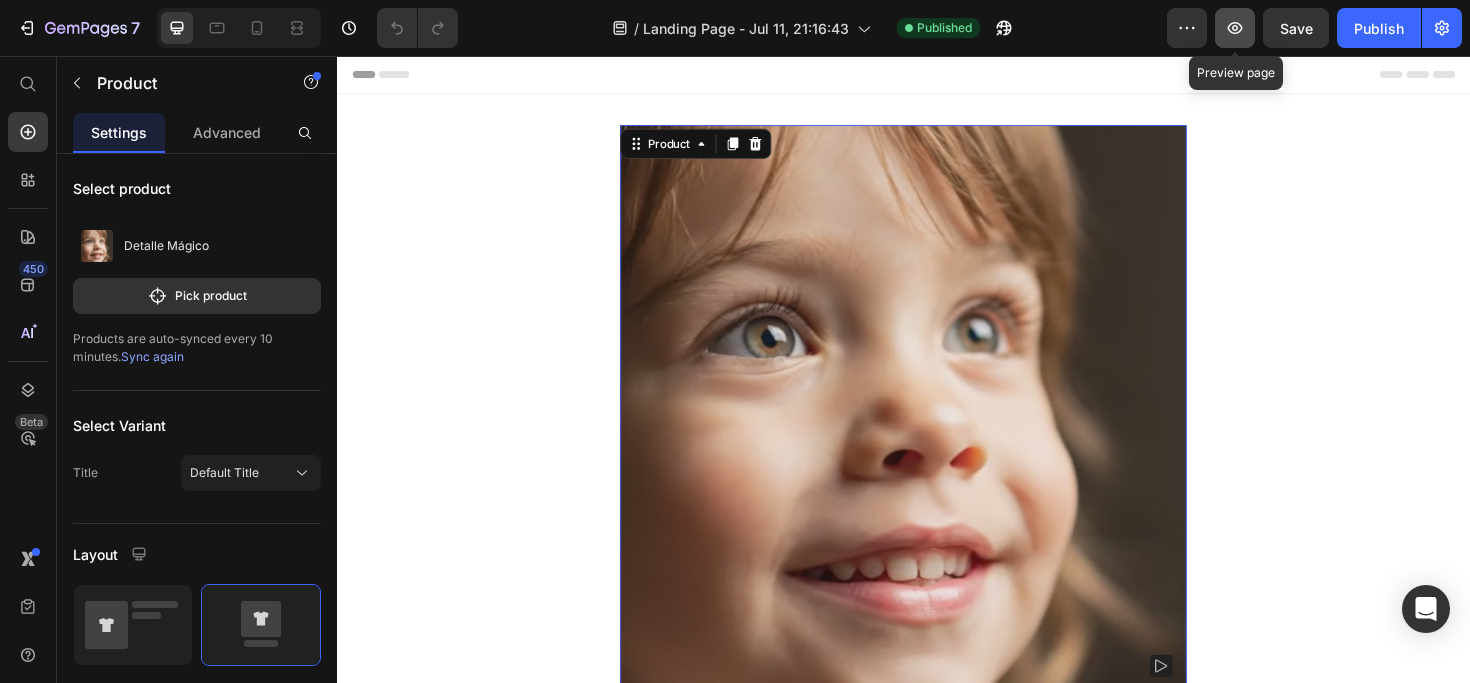 click 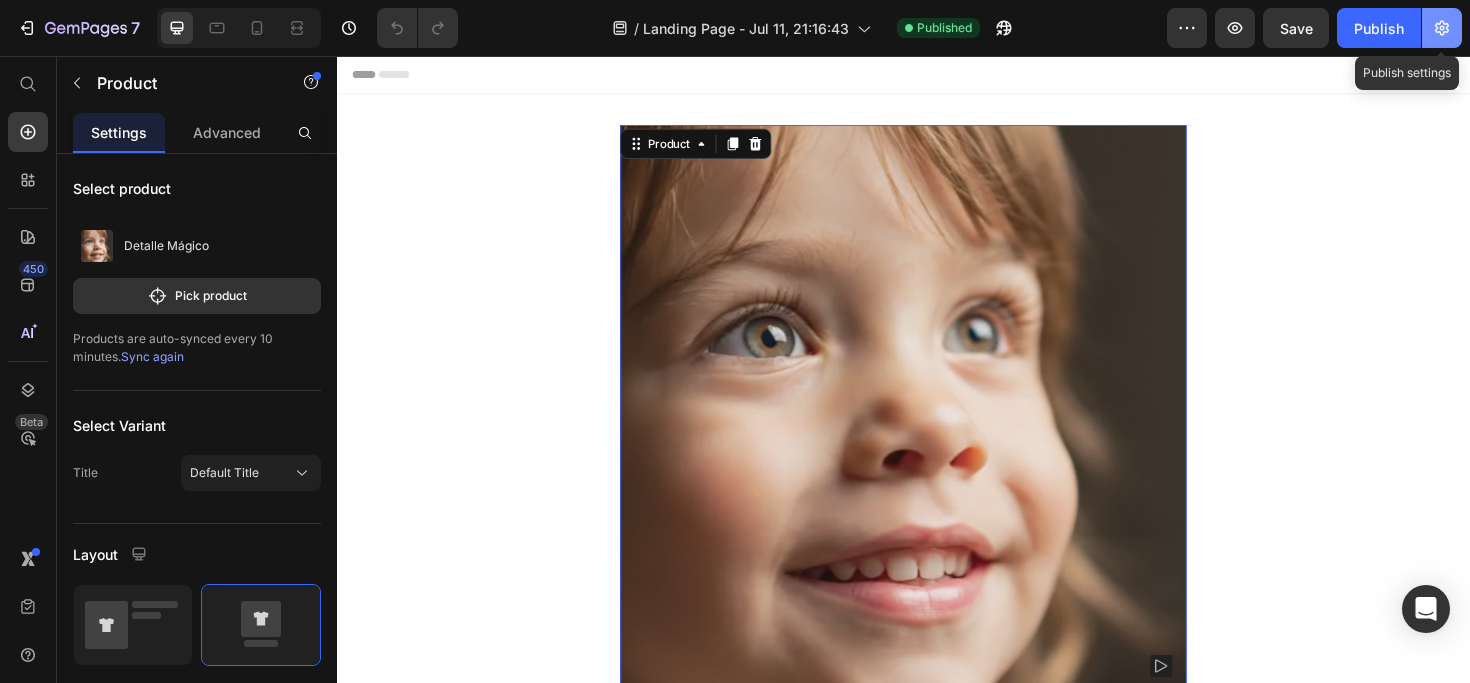 click 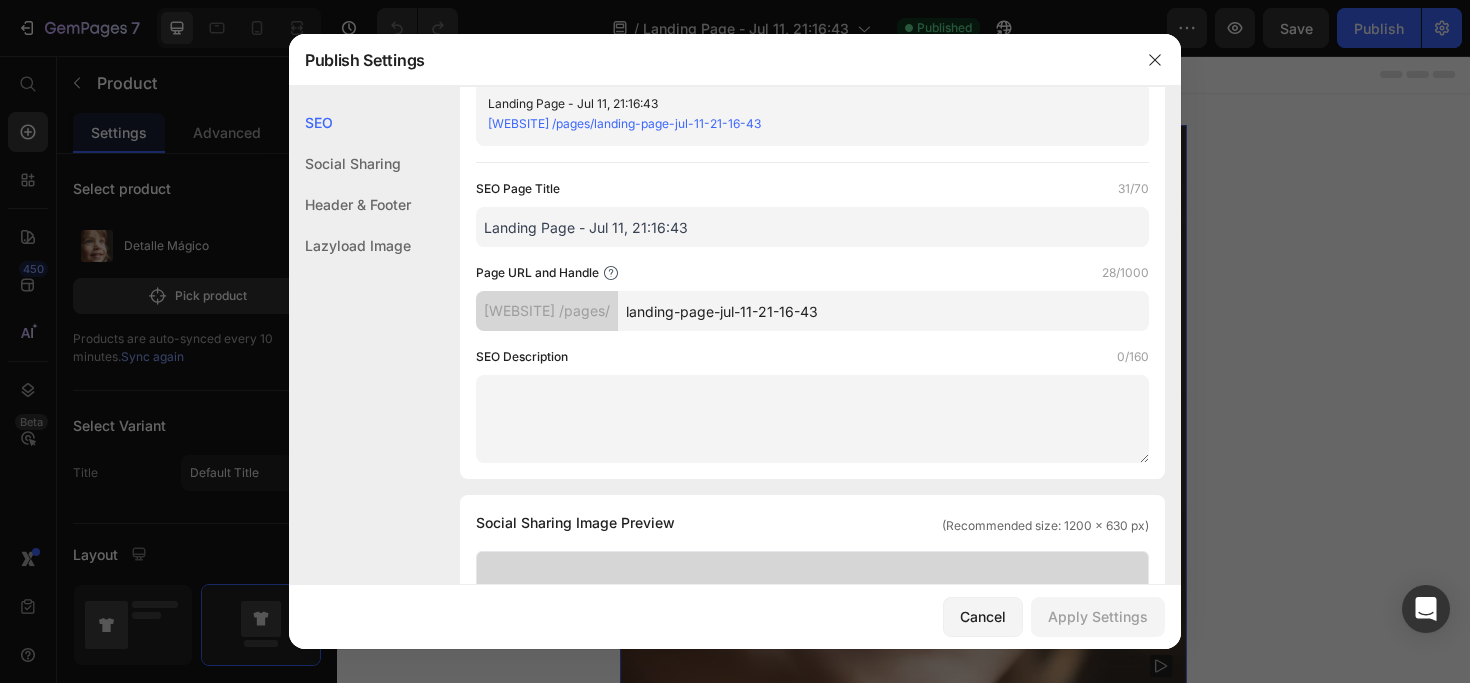 click on "Header & Footer" 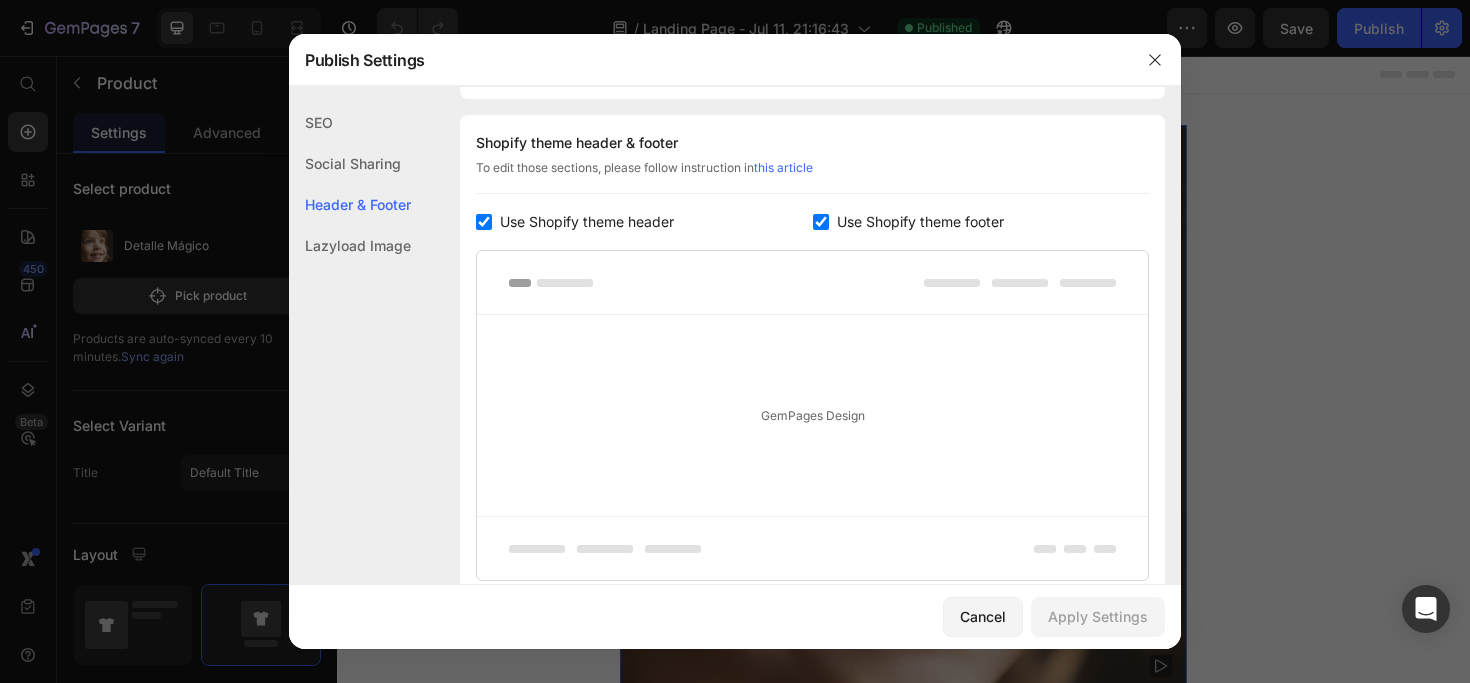 click on "Lazyload Image" 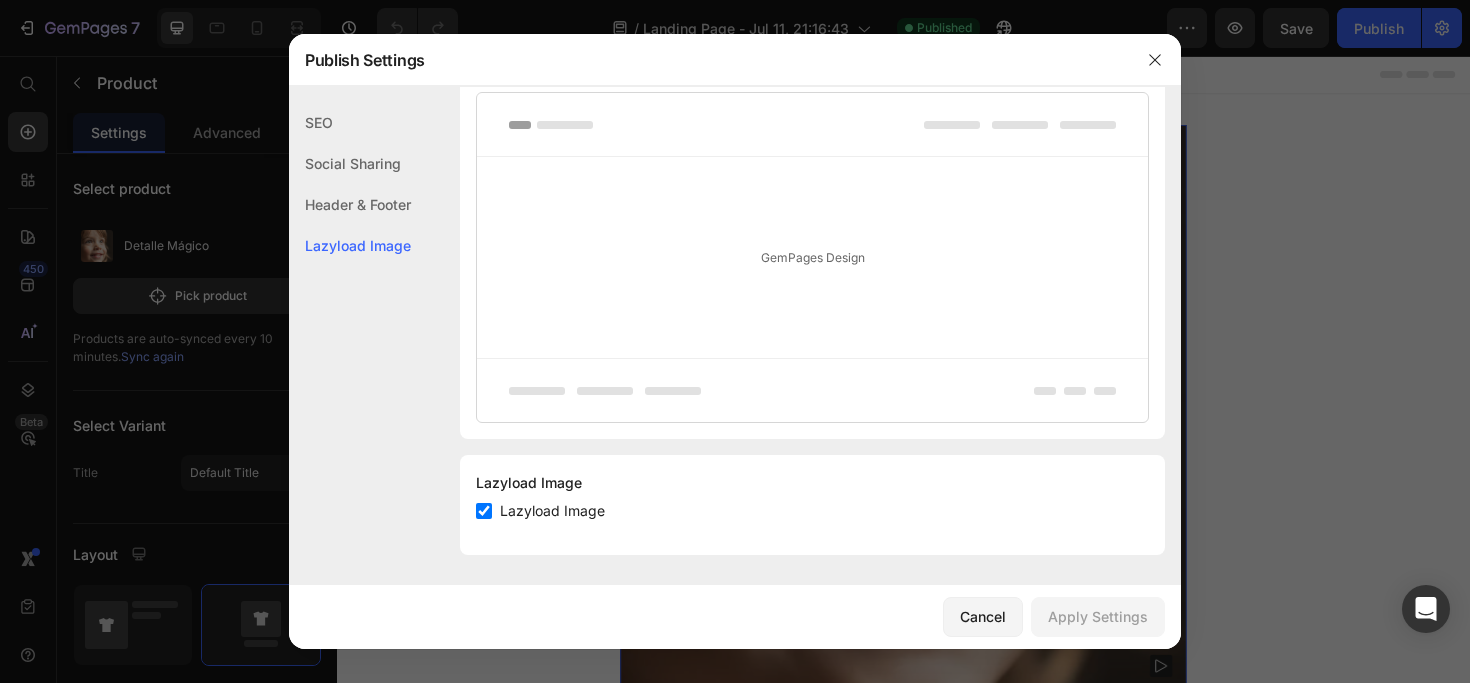 scroll, scrollTop: 1088, scrollLeft: 0, axis: vertical 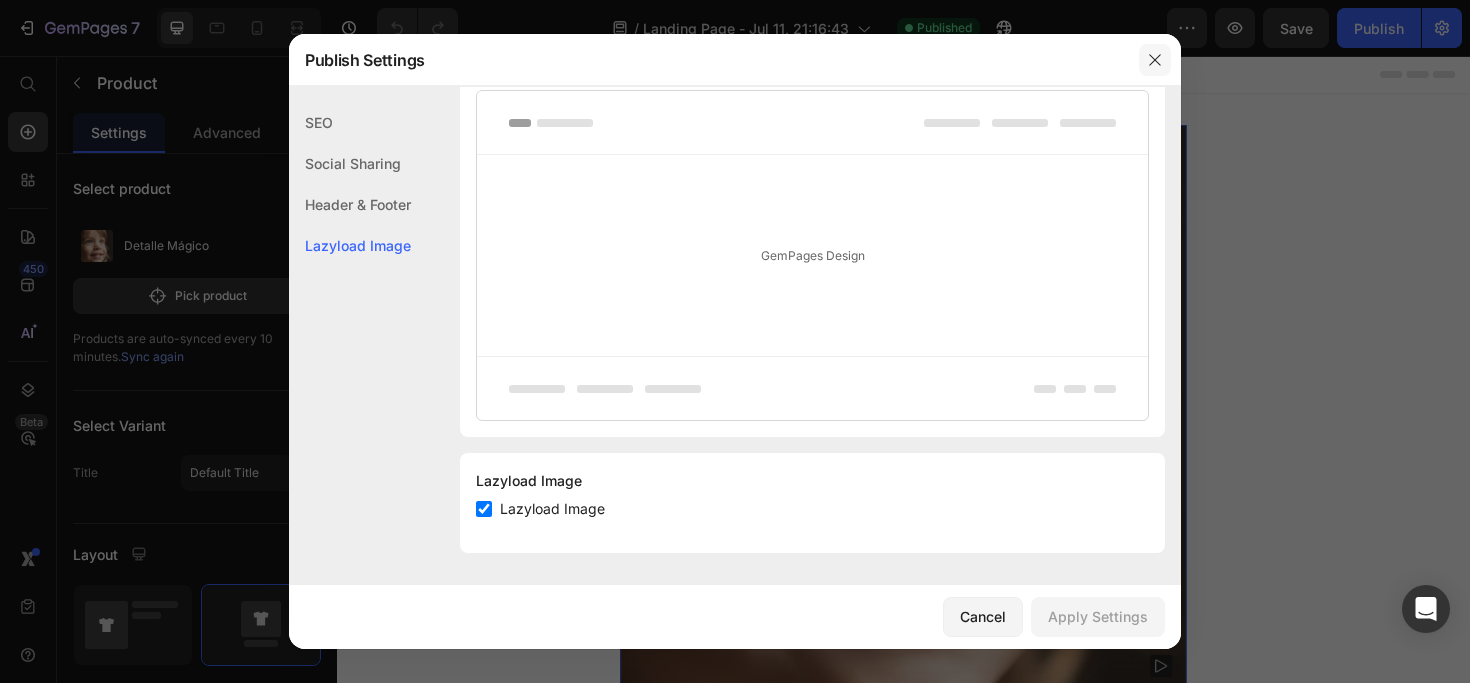 click at bounding box center [1155, 60] 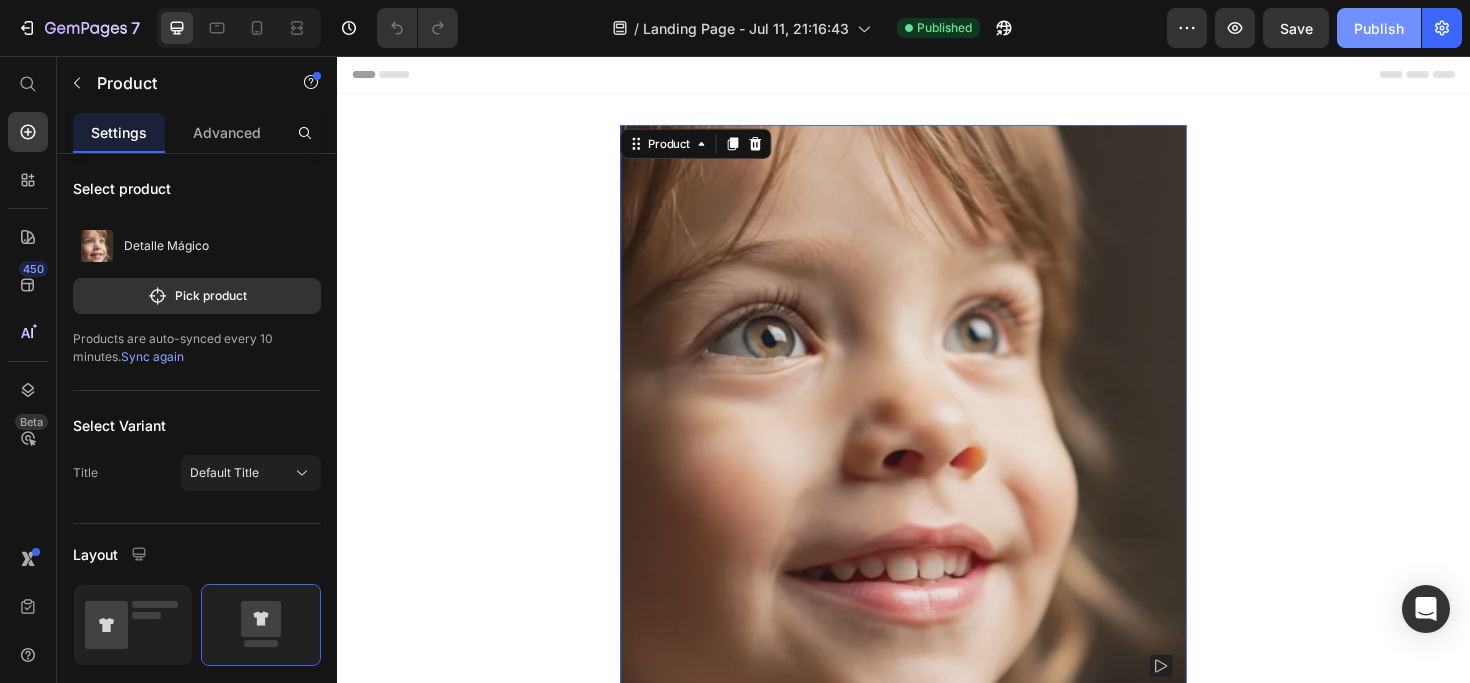 click on "Publish" at bounding box center (1379, 28) 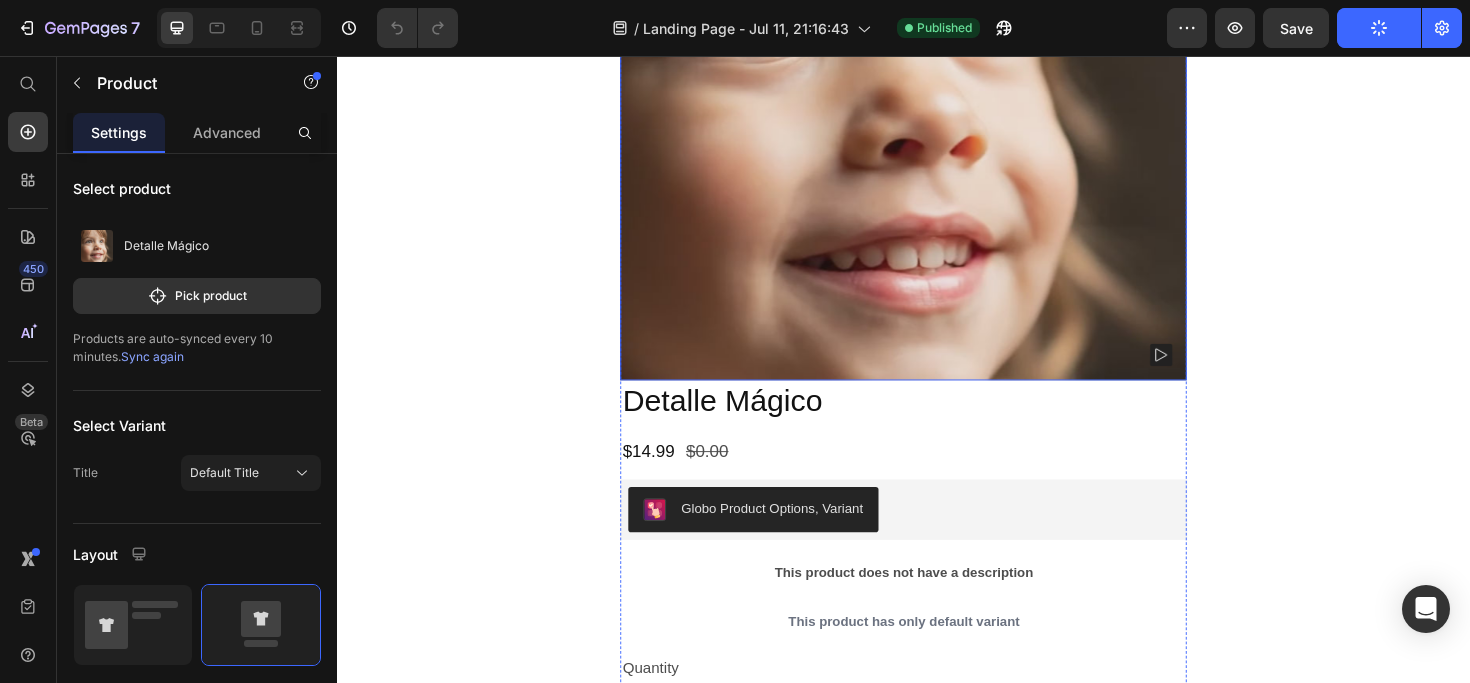 scroll, scrollTop: 0, scrollLeft: 0, axis: both 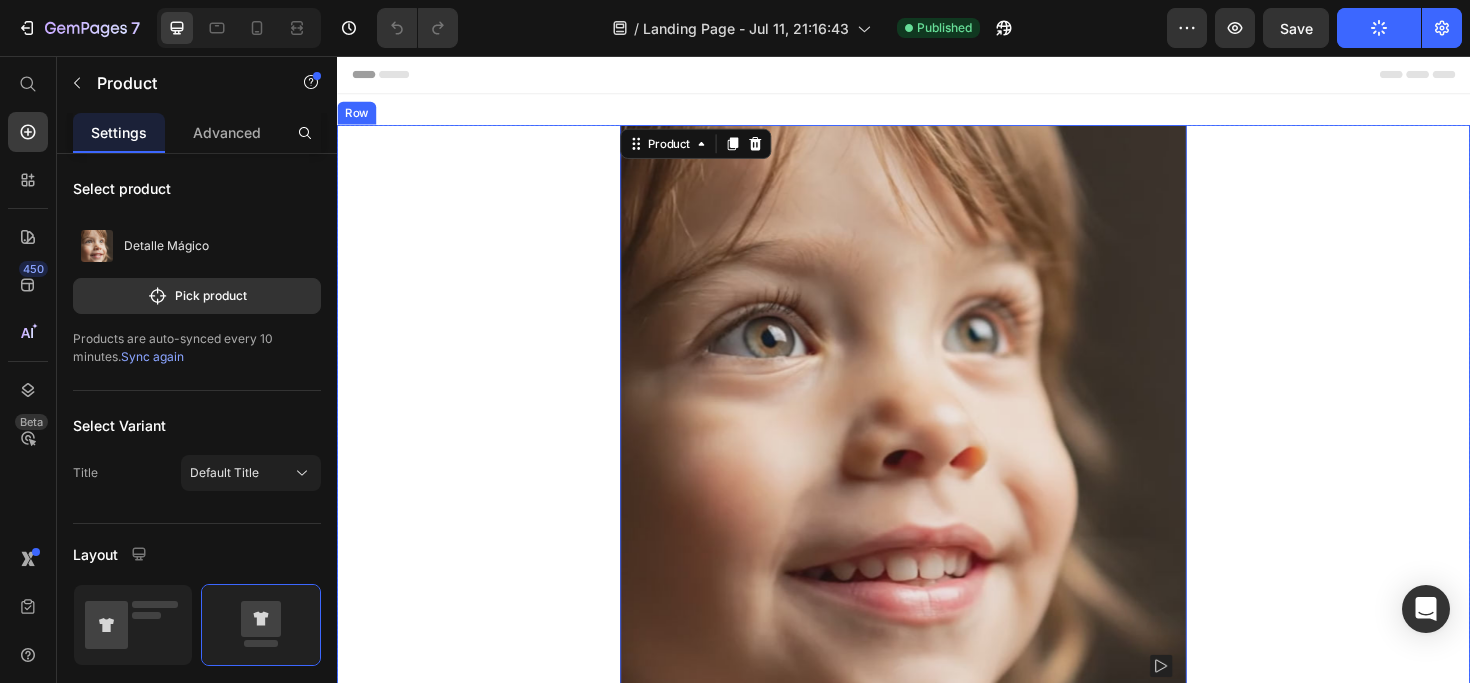click on "Product Images Detalle Mágico Product Title $14.99 Product Price $0.00 Product Price Row Globo Product Options, Variant Globo Product Options, Variant This product does not have a description Product Description This product has only default variant Product Variants & Swatches Quantity Text Block 1 Product Quantity
Add to cart Add to Cart Buy it now Dynamic Checkout Product   0" at bounding box center [937, 689] 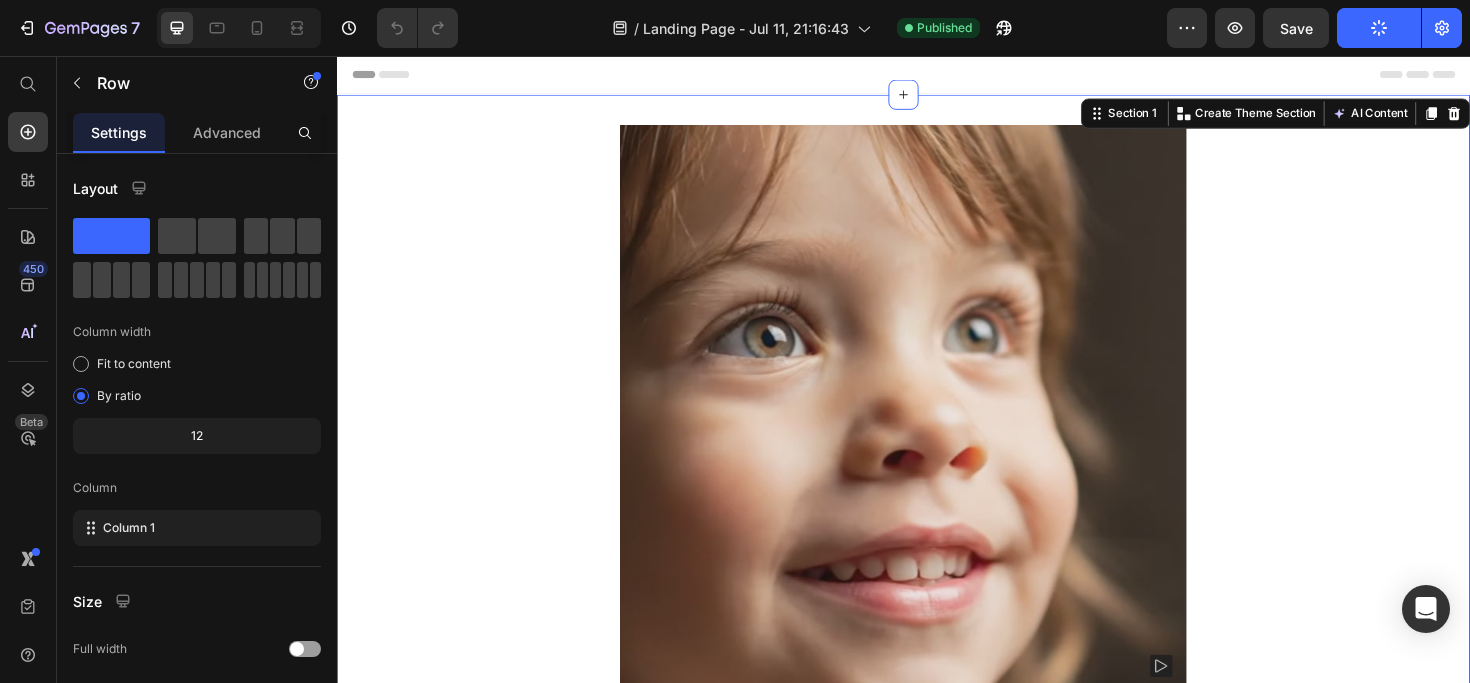 click on "Product Images Detalle Mágico Product Title $14.99 Product Price $0.00 Product Price Row Globo Product Options, Variant Globo Product Options, Variant This product does not have a description Product Description This product has only default variant Product Variants & Swatches Quantity Text Block 1 Product Quantity
Add to cart Add to Cart Buy it now Dynamic Checkout Product Row Row Section 1   You can create reusable sections Create Theme Section AI Content Write with GemAI What would you like to describe here? Tone and Voice Persuasive Product Getting products... Show more Generate" at bounding box center (937, 697) 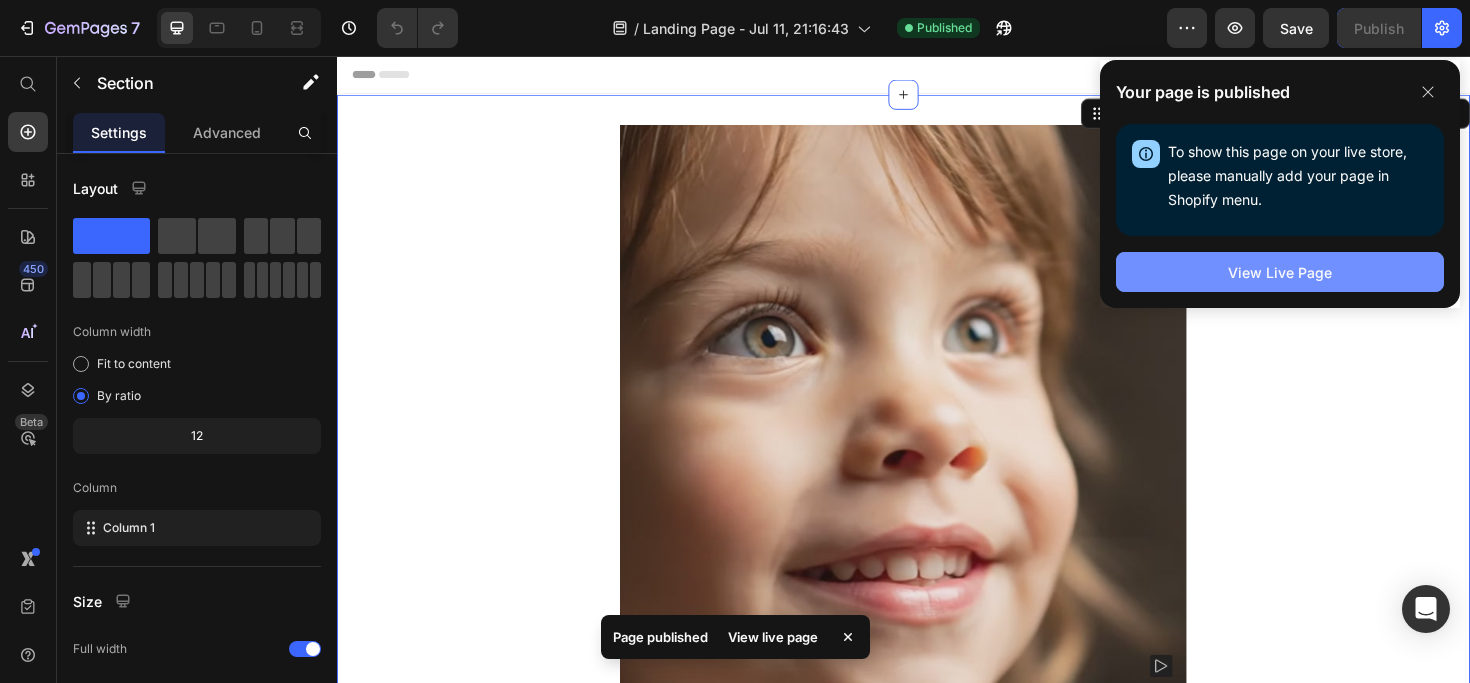click on "View Live Page" at bounding box center [1280, 272] 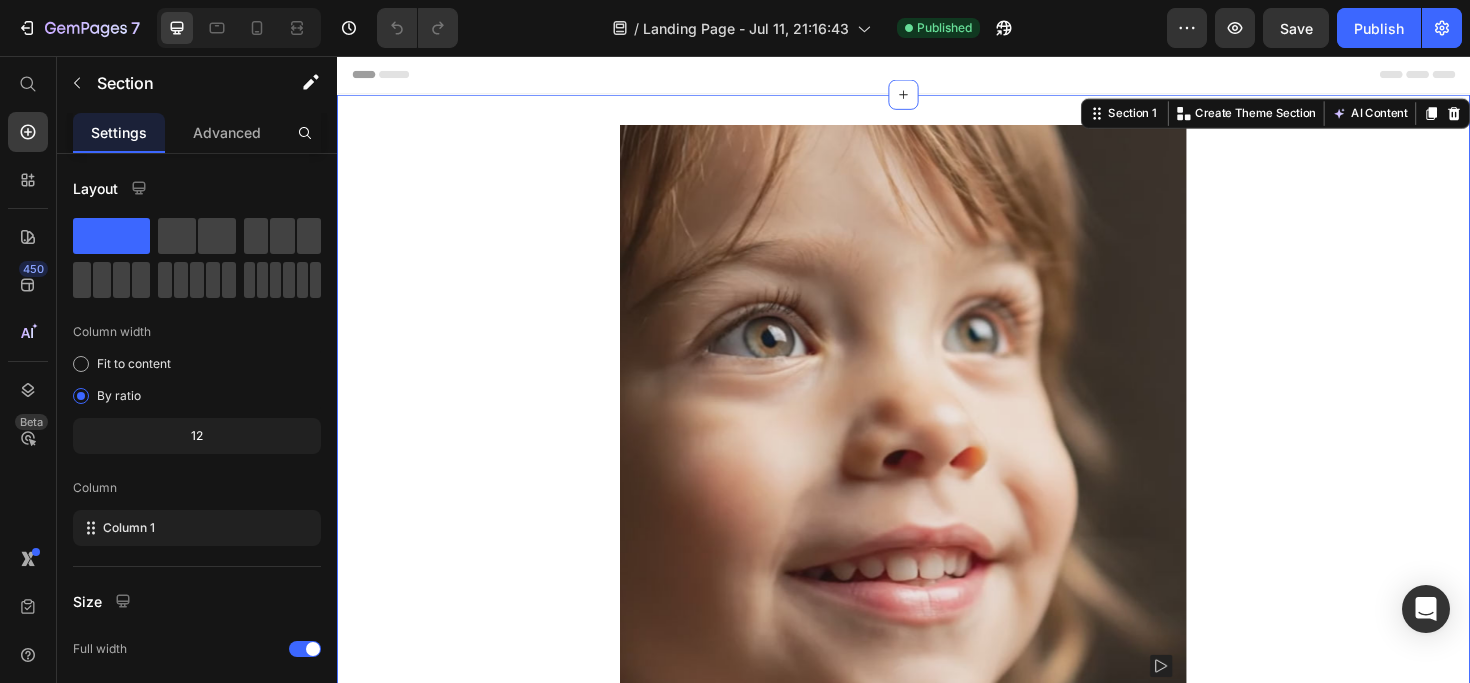 click on "Product Images Detalle Mágico Product Title $14.99 Product Price $0.00 Product Price Row Globo Product Options, Variant Globo Product Options, Variant This product does not have a description Product Description This product has only default variant Product Variants & Swatches Quantity Text Block 1 Product Quantity
Add to cart Add to Cart Buy it now Dynamic Checkout Product Row Row Section 1   You can create reusable sections Create Theme Section AI Content Write with GemAI What would you like to describe here? Tone and Voice Persuasive Product Extras: Show more Generate" at bounding box center [937, 697] 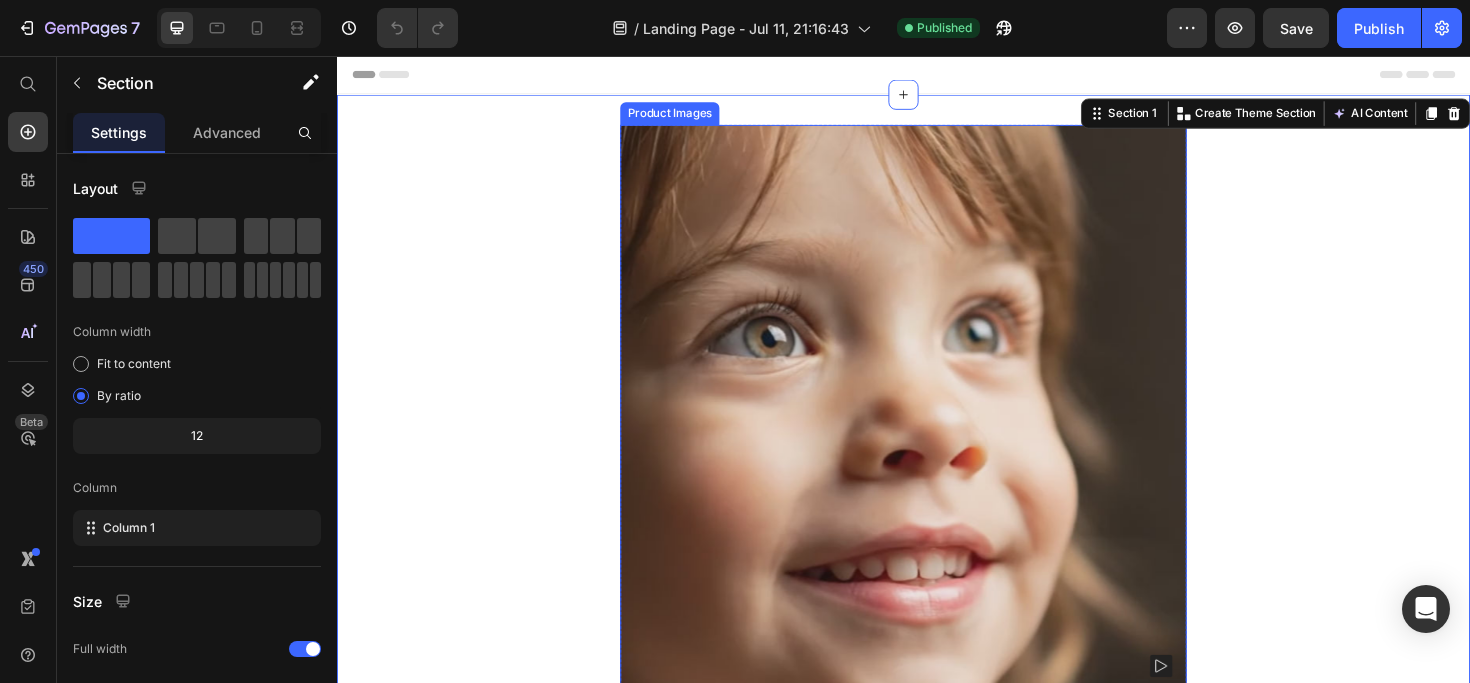 click at bounding box center [937, 429] 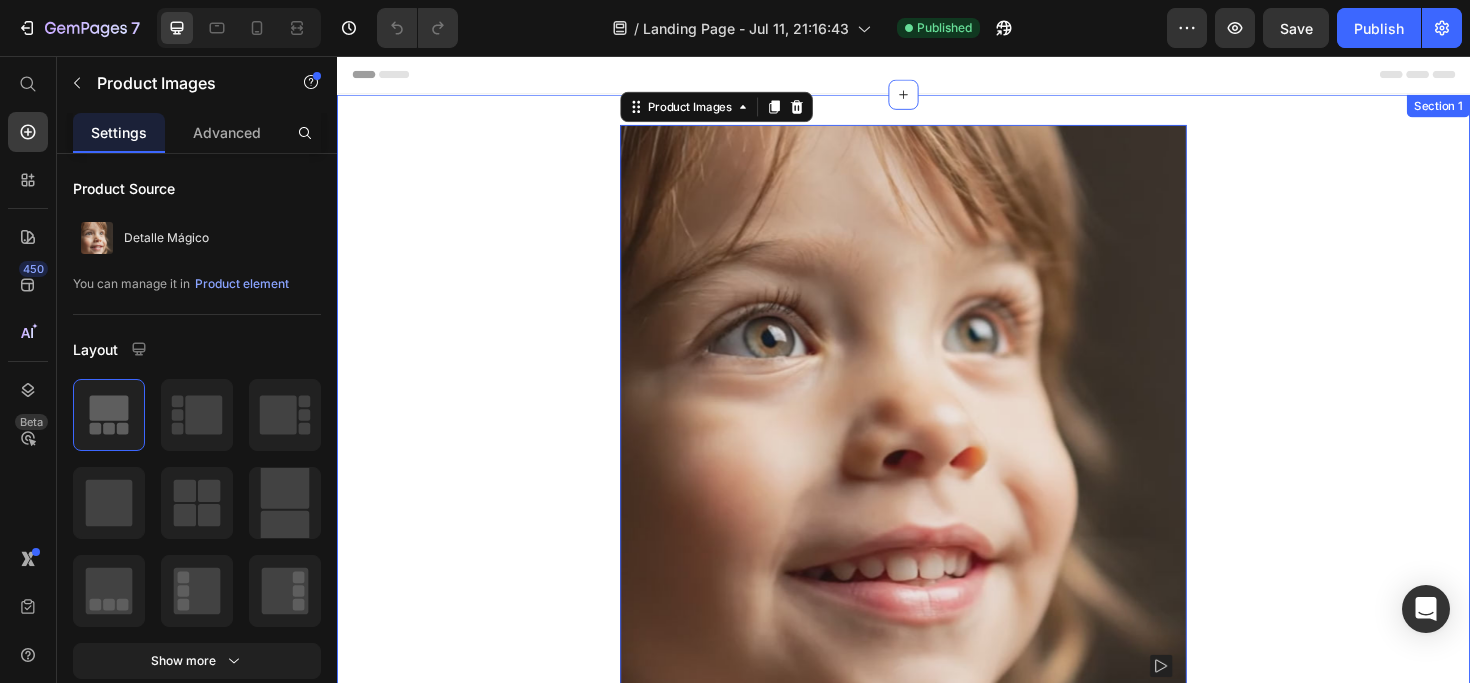 click on "Product Images   0 Detalle Mágico Product Title $14.99 Product Price $0.00 Product Price Row Globo Product Options, Variant Globo Product Options, Variant This product does not have a description Product Description This product has only default variant Product Variants & Swatches Quantity Text Block 1 Product Quantity
Add to cart Add to Cart Buy it now Dynamic Checkout Product Row Row Section 1" at bounding box center [937, 697] 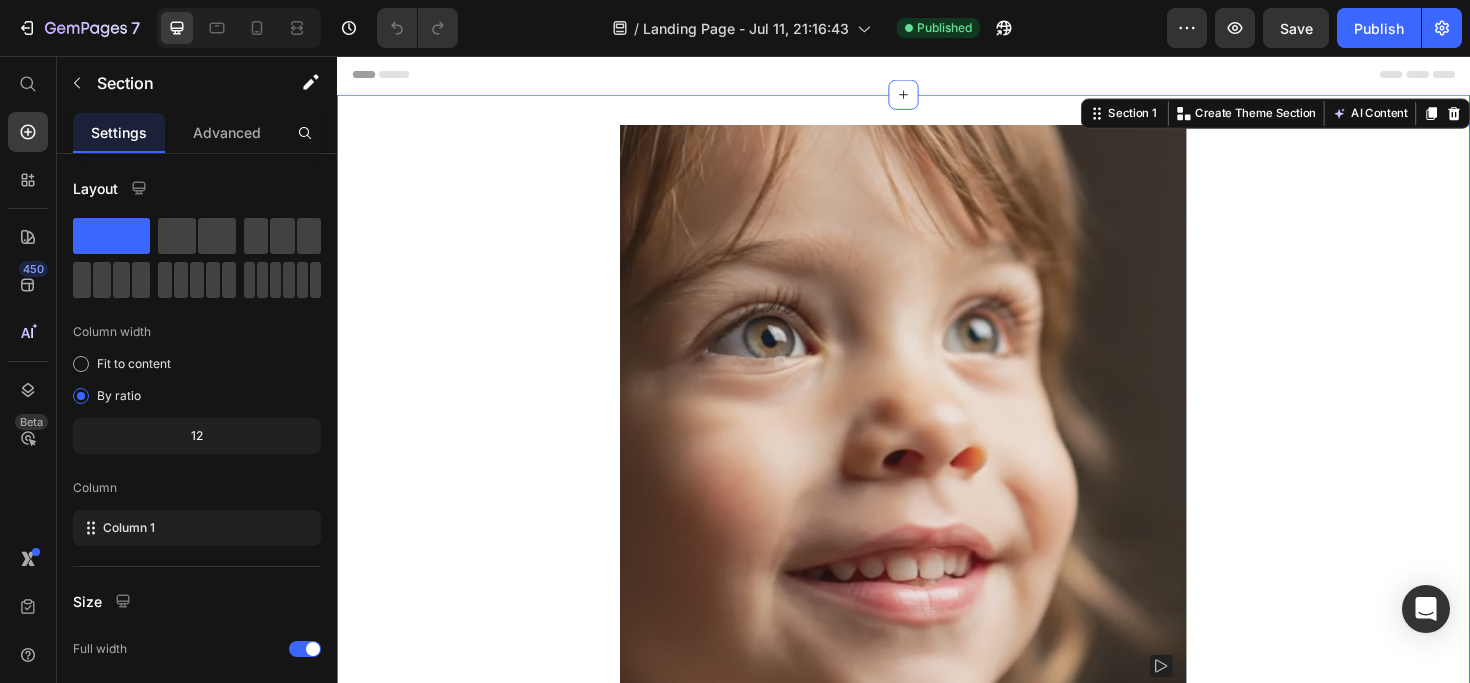 click at bounding box center [937, 429] 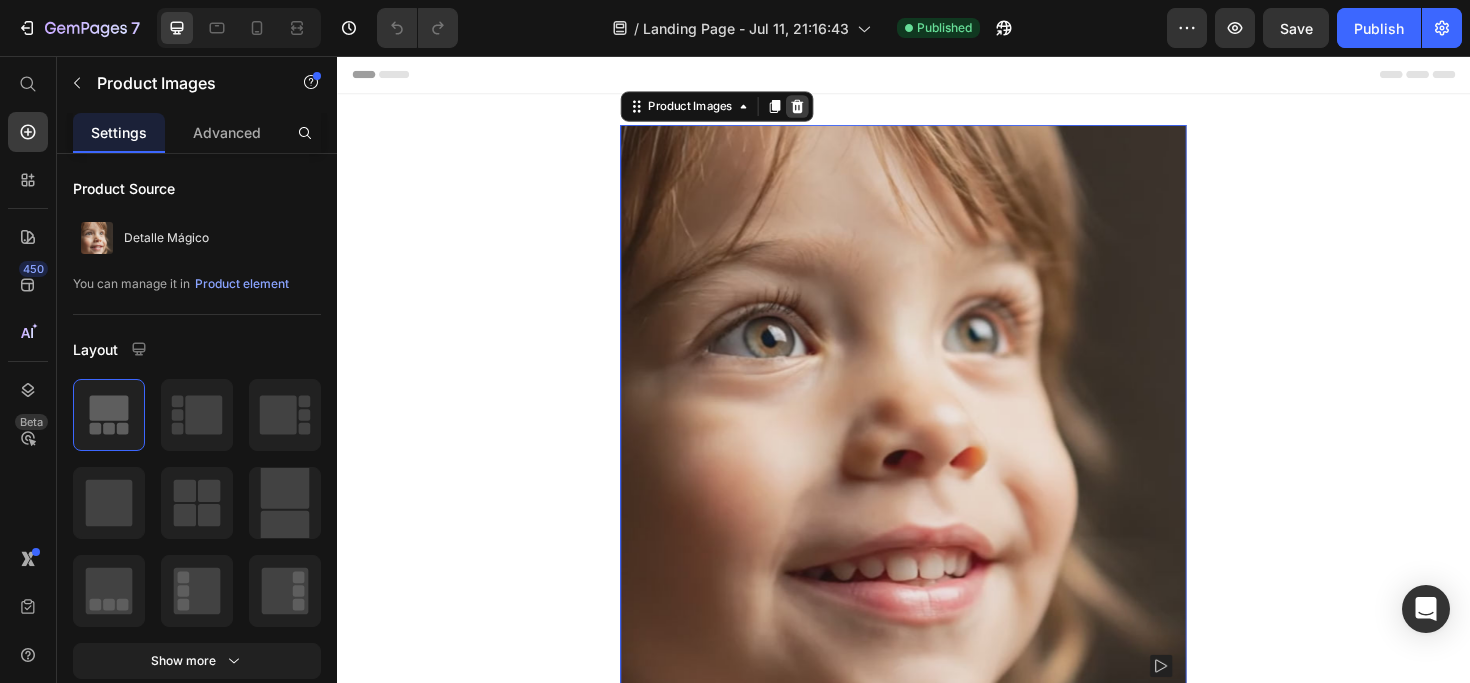 click 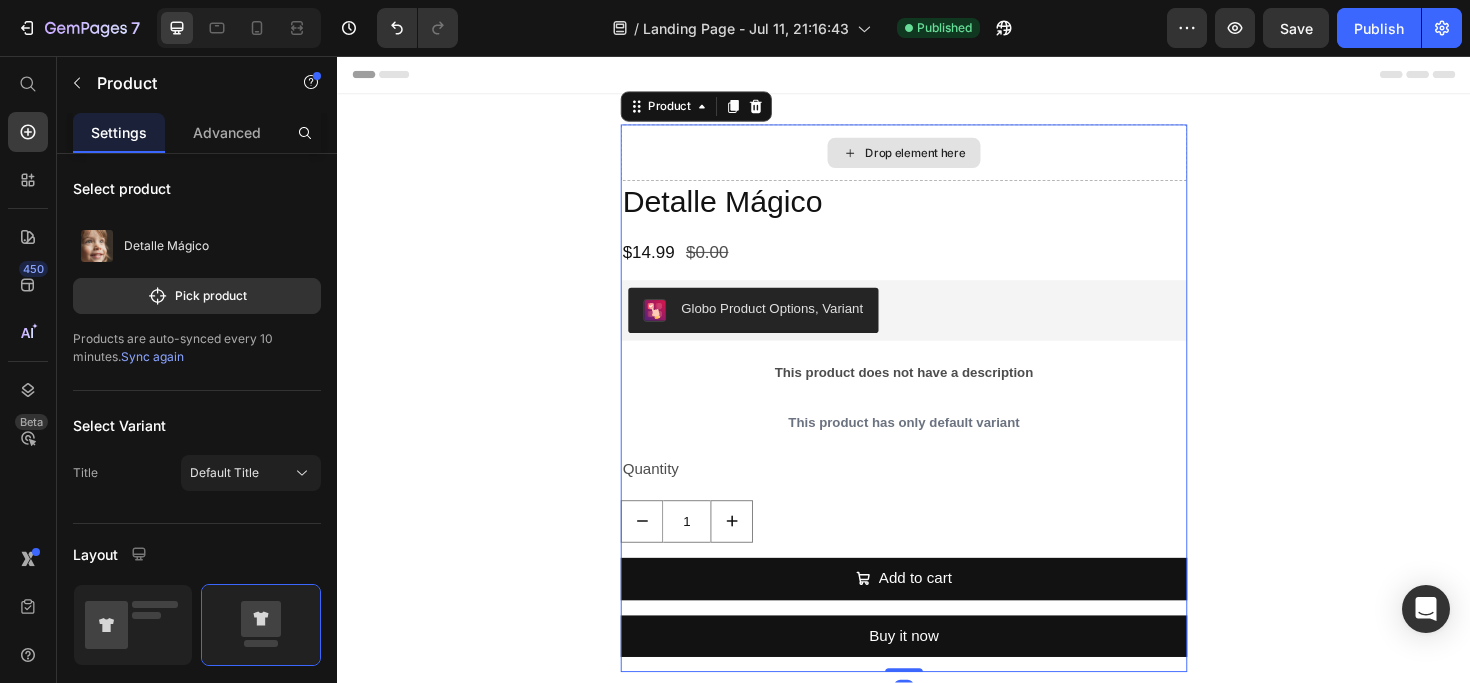 click on "Drop element here" at bounding box center (937, 159) 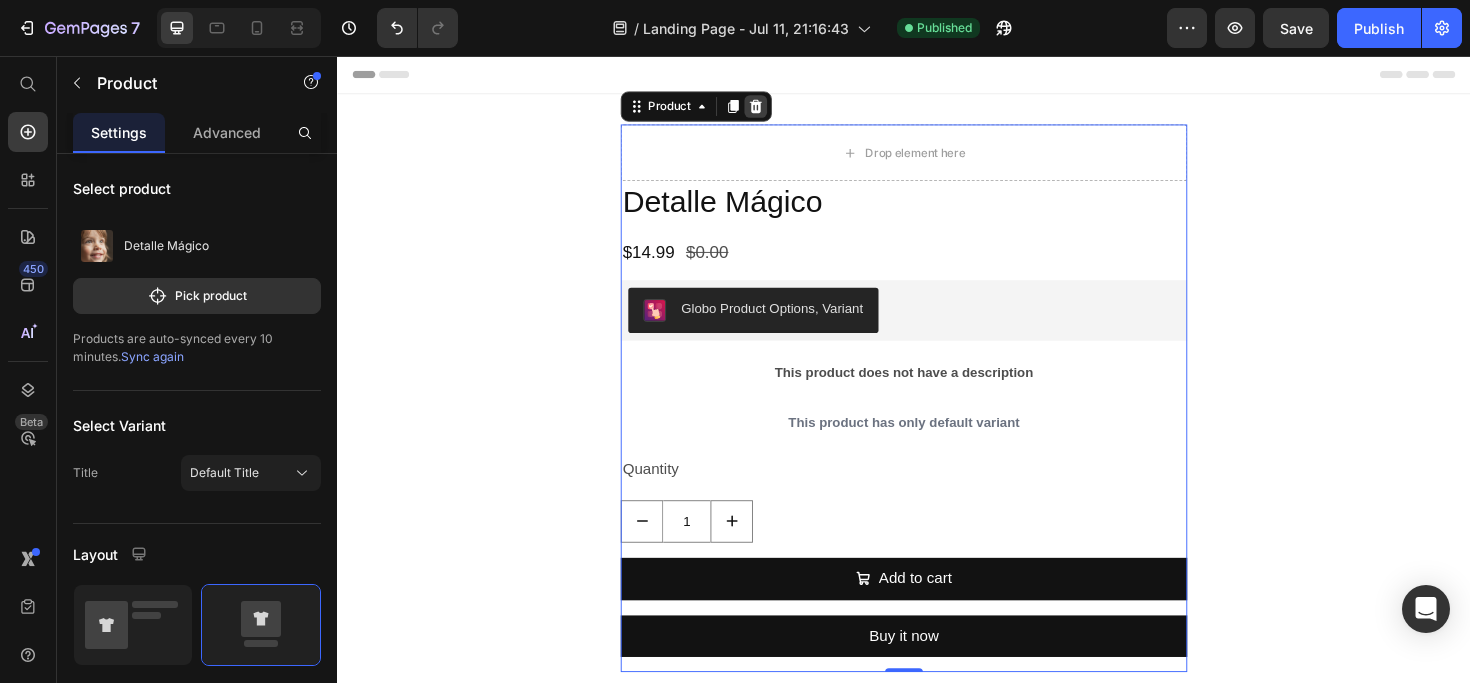 click 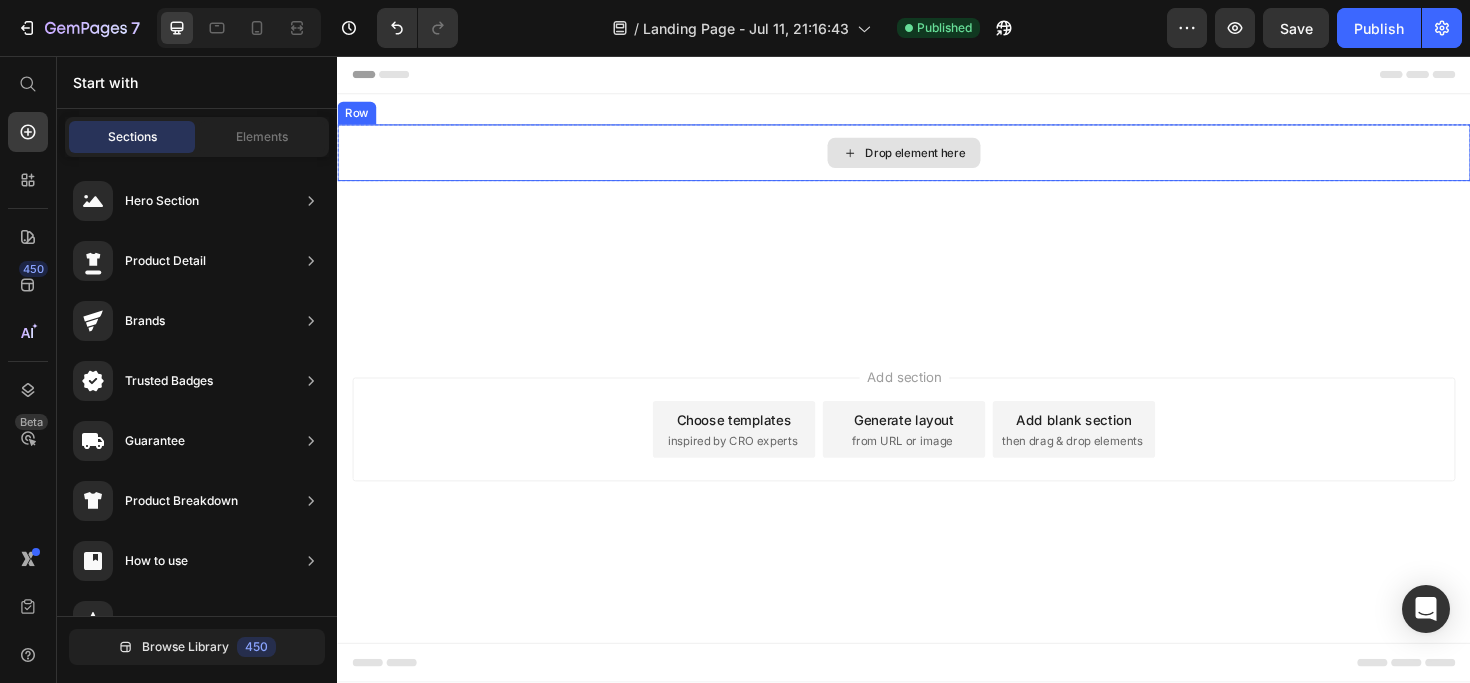 click on "Drop element here" at bounding box center [949, 159] 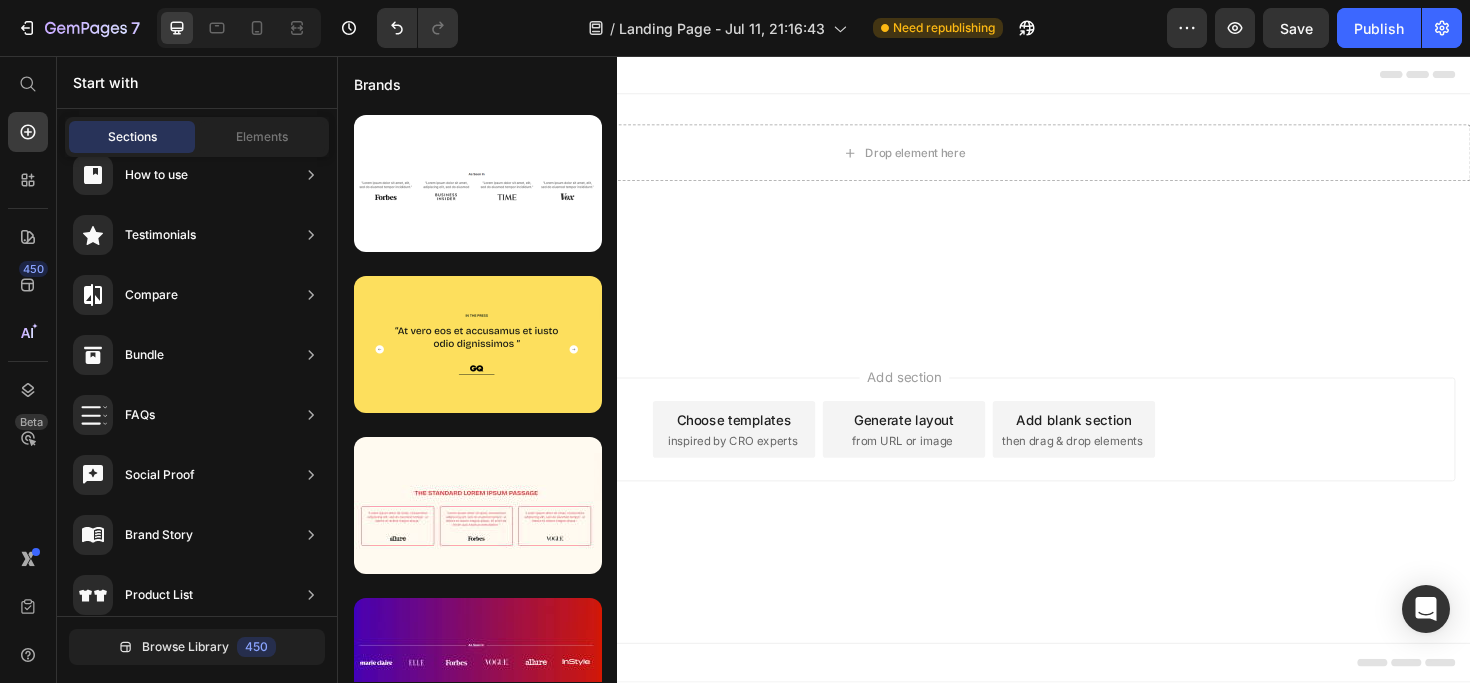 scroll, scrollTop: 0, scrollLeft: 0, axis: both 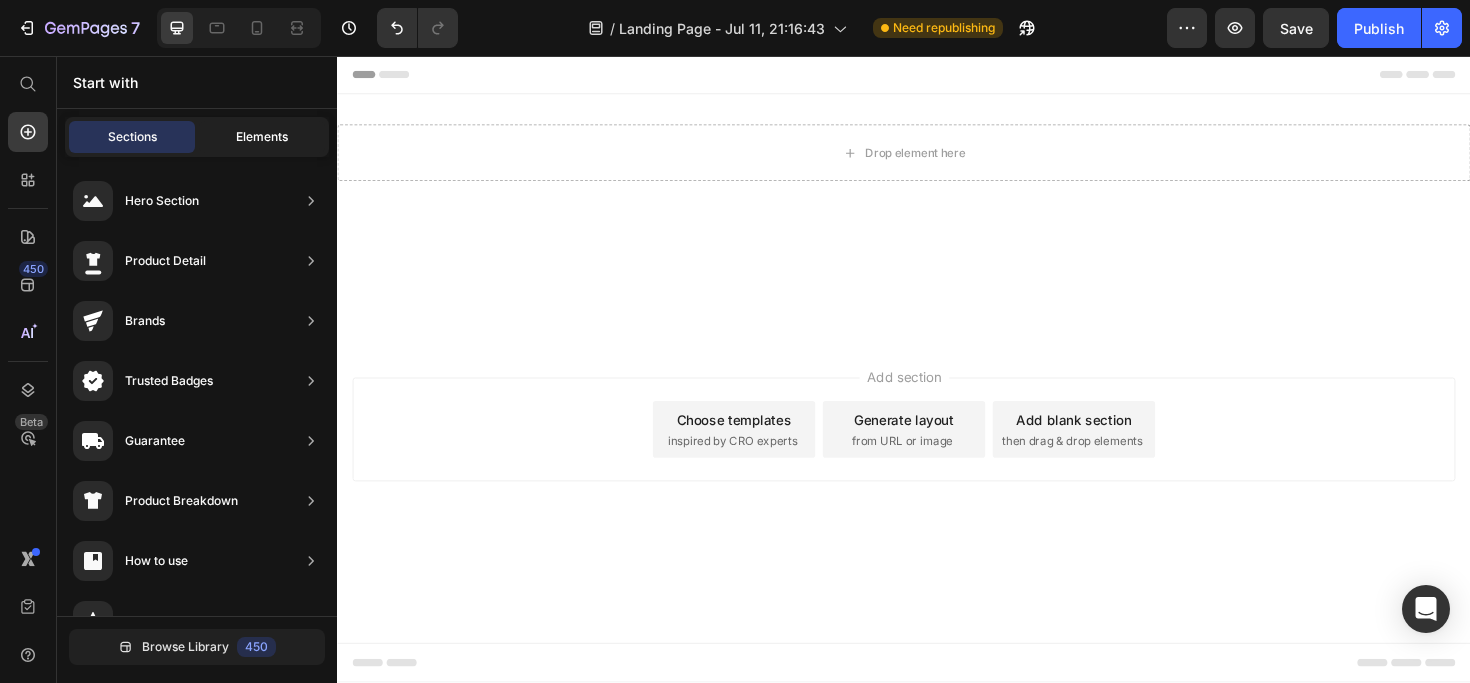 click on "Elements" at bounding box center (262, 137) 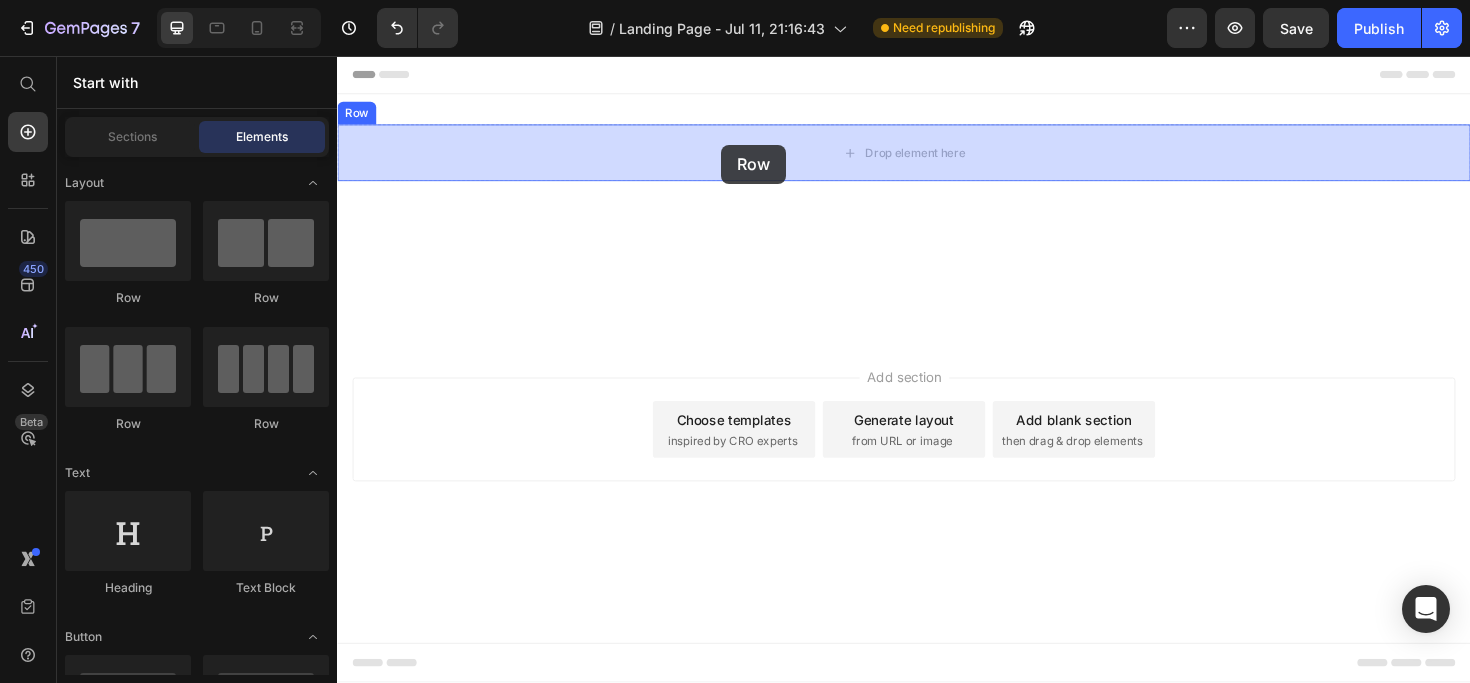 drag, startPoint x: 468, startPoint y: 298, endPoint x: 744, endPoint y: 150, distance: 313.17728 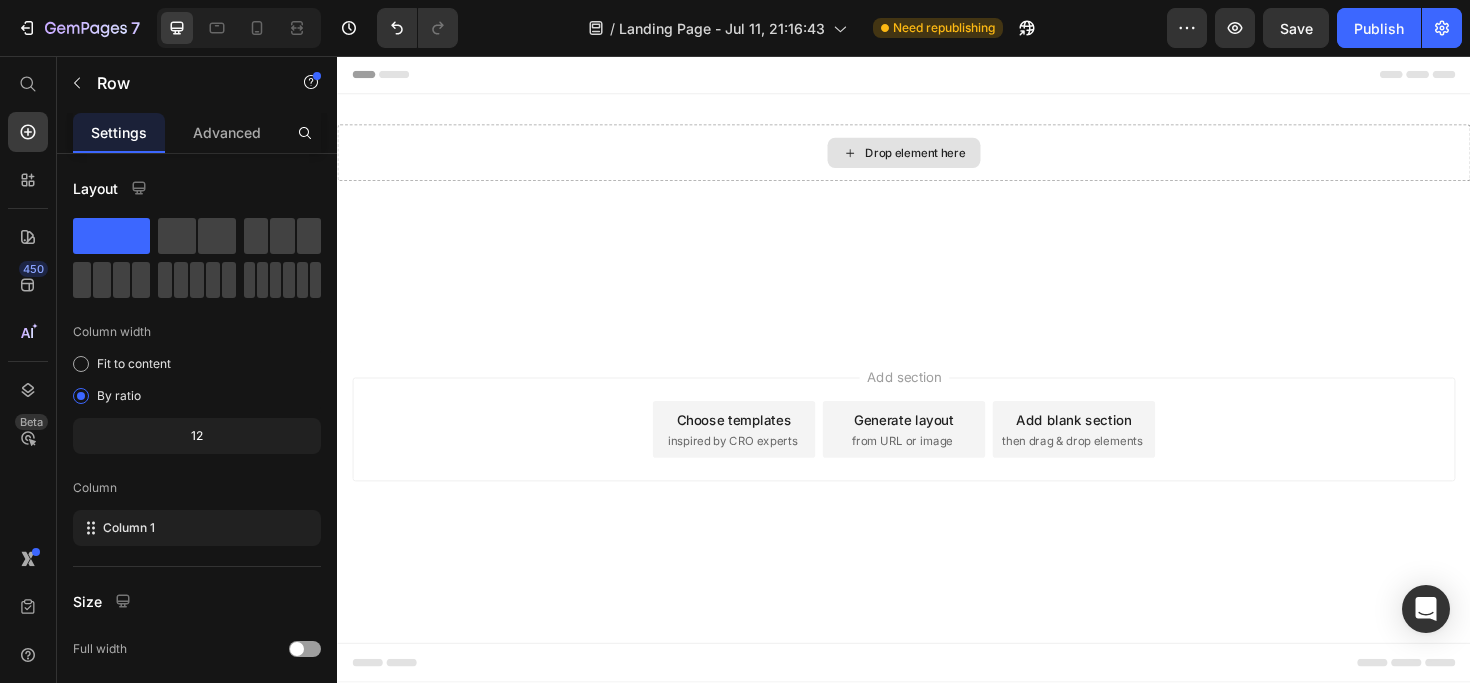 click on "Drop element here" at bounding box center [949, 159] 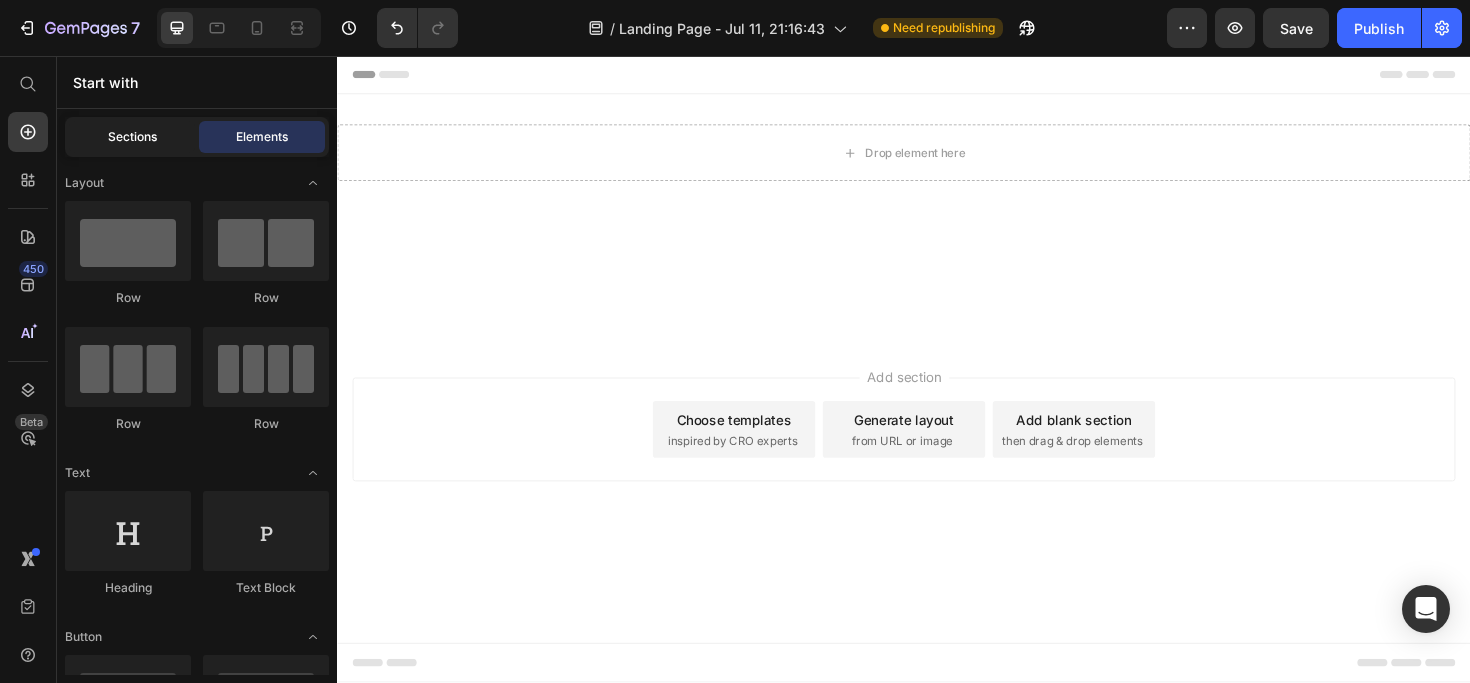 click on "Sections" at bounding box center (132, 137) 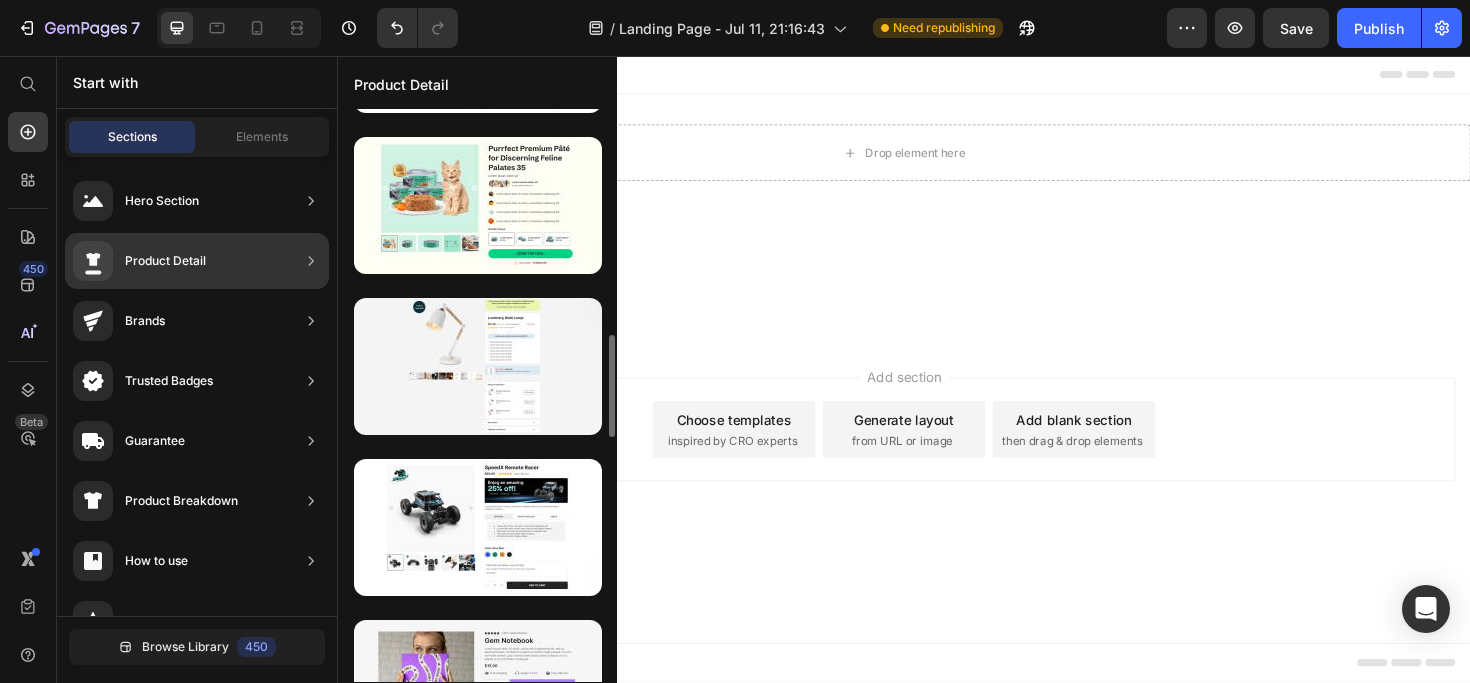 scroll, scrollTop: 0, scrollLeft: 0, axis: both 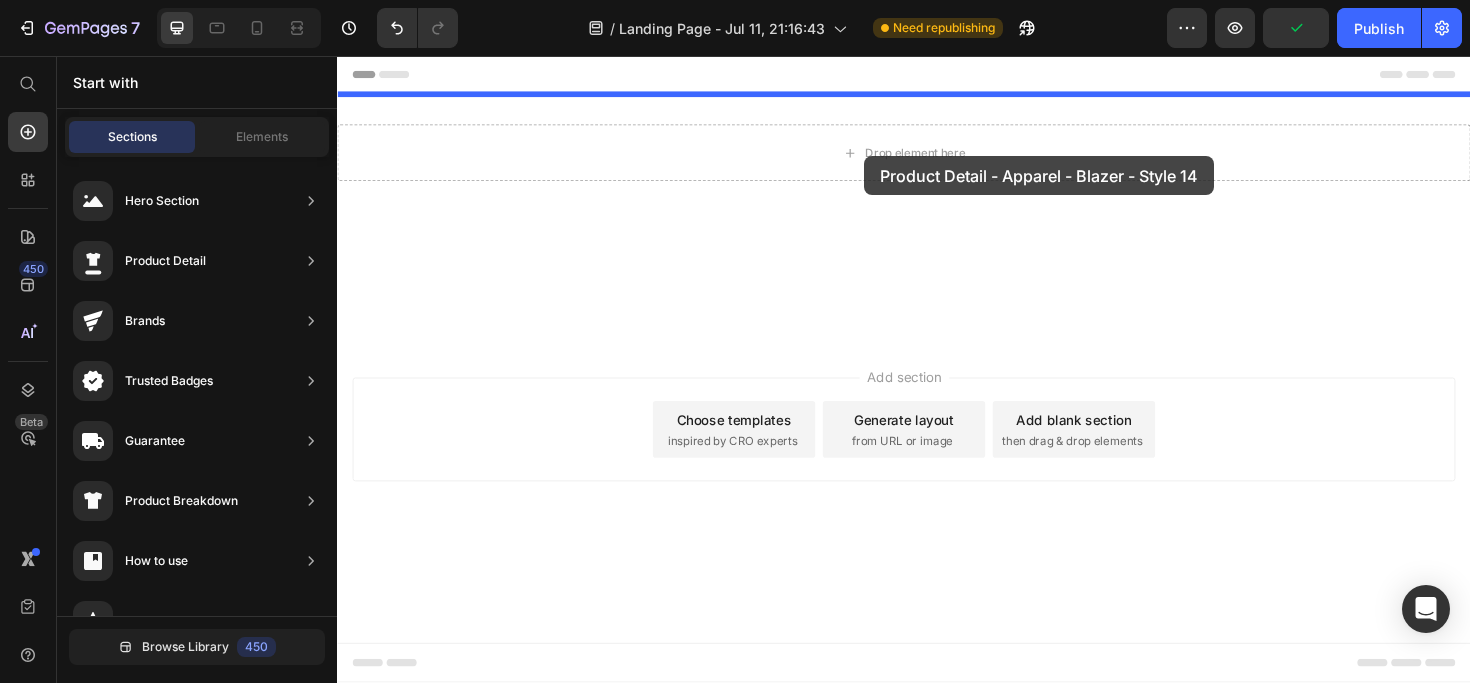 drag, startPoint x: 770, startPoint y: 265, endPoint x: 894, endPoint y: 161, distance: 161.83943 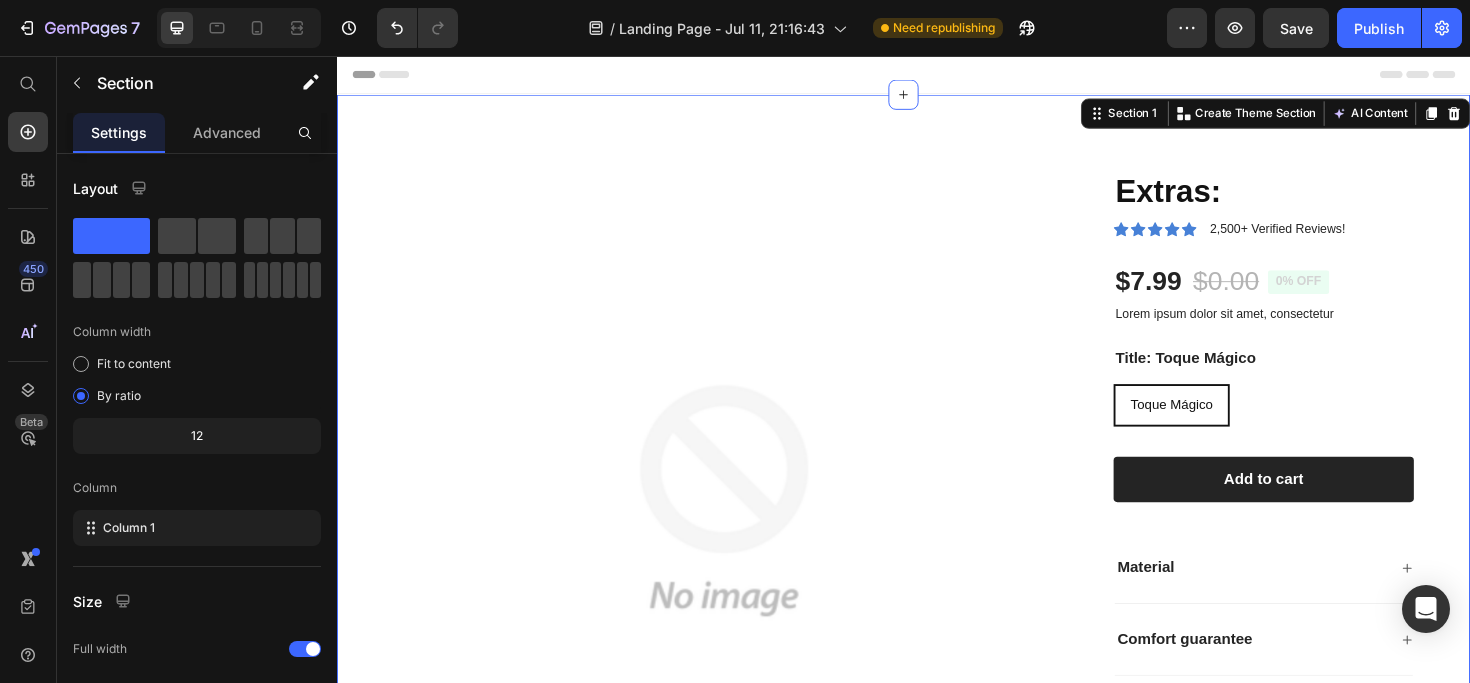 click at bounding box center (747, 527) 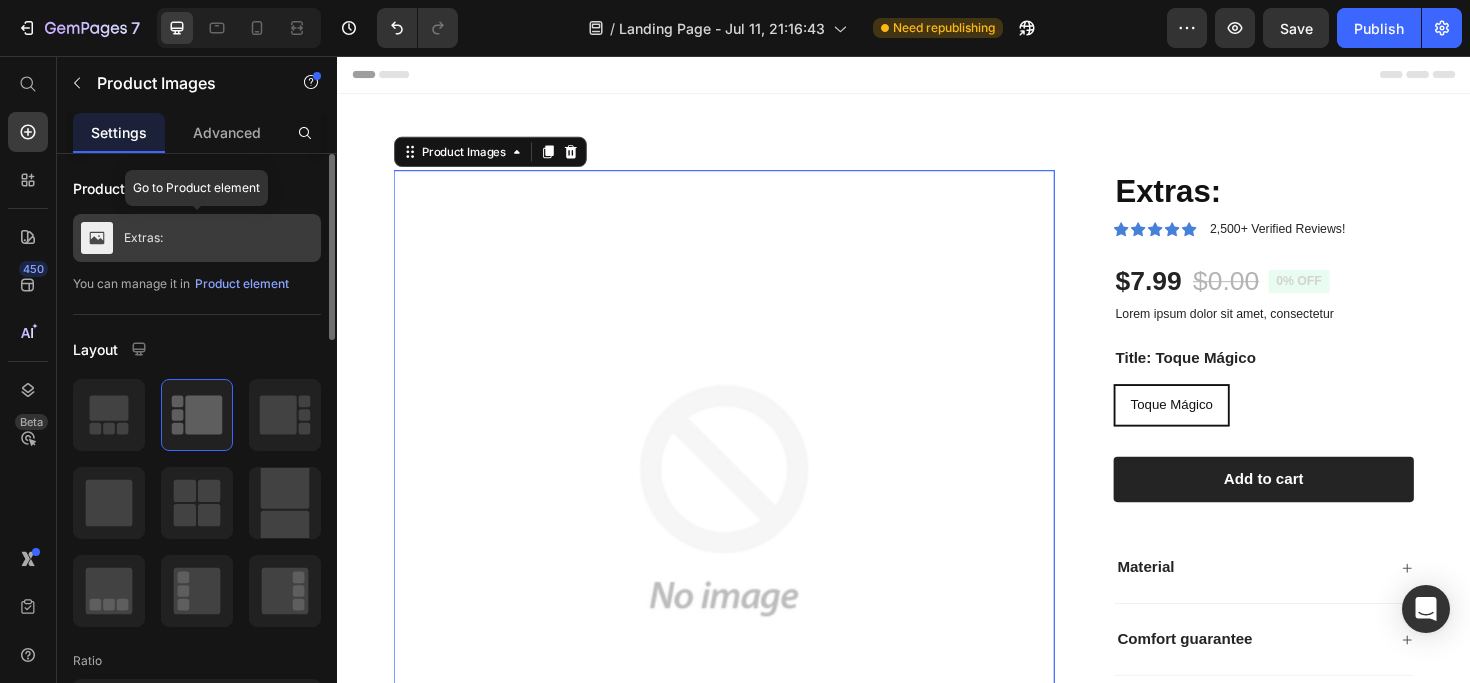 click on "Extras:" at bounding box center (197, 238) 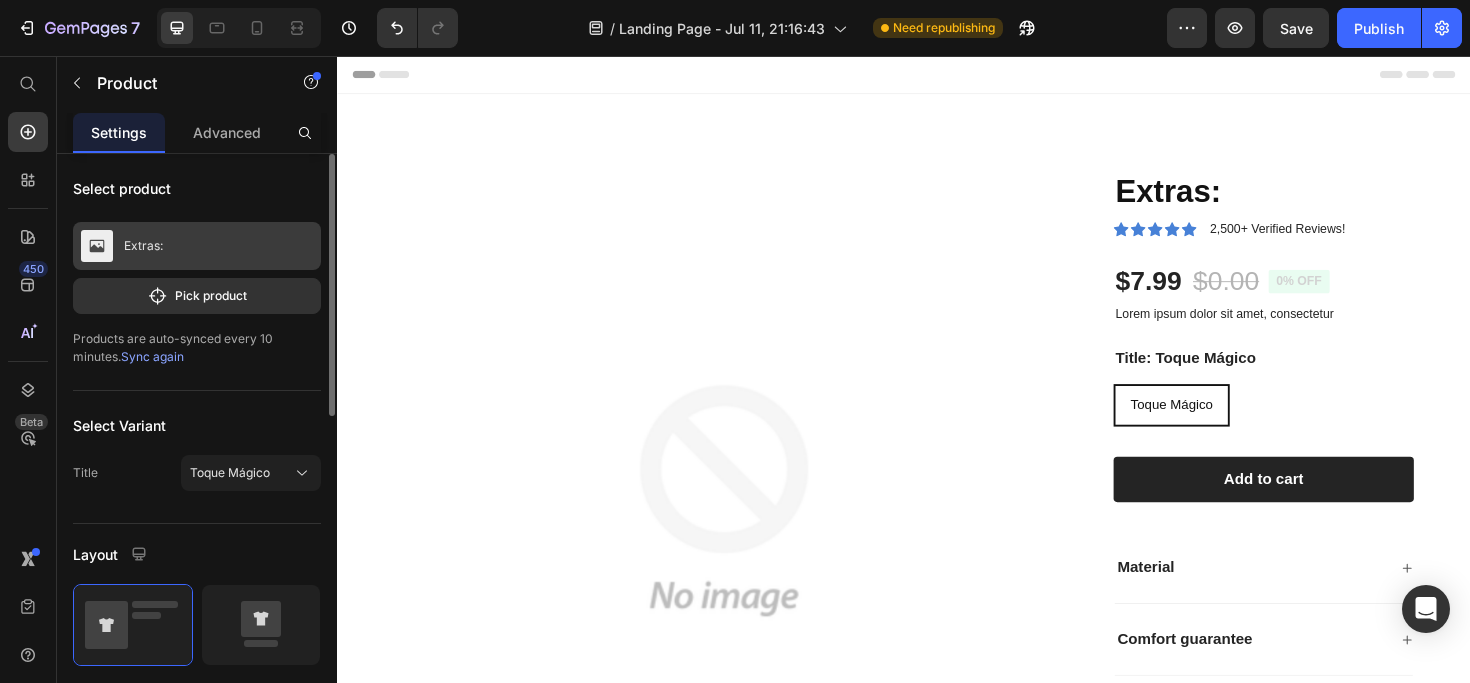click on "Extras:" at bounding box center (197, 246) 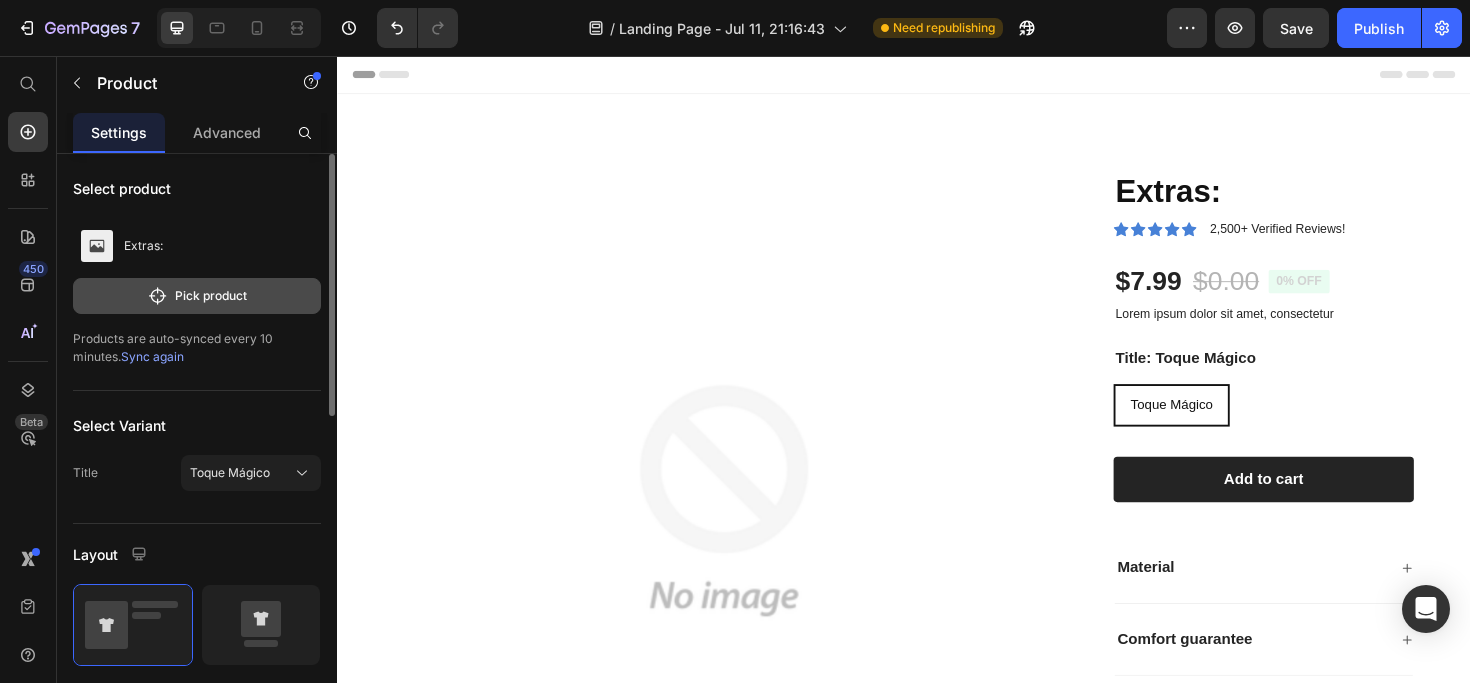 click 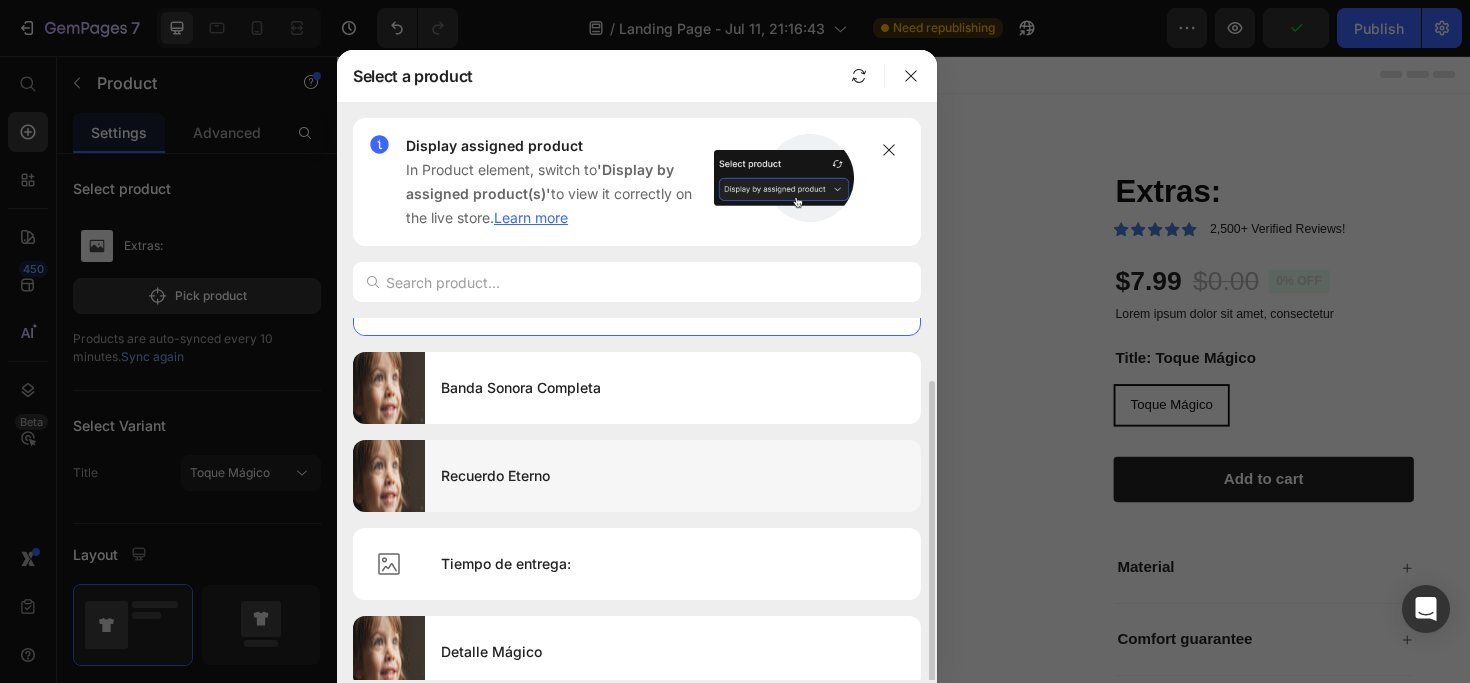 scroll, scrollTop: 64, scrollLeft: 0, axis: vertical 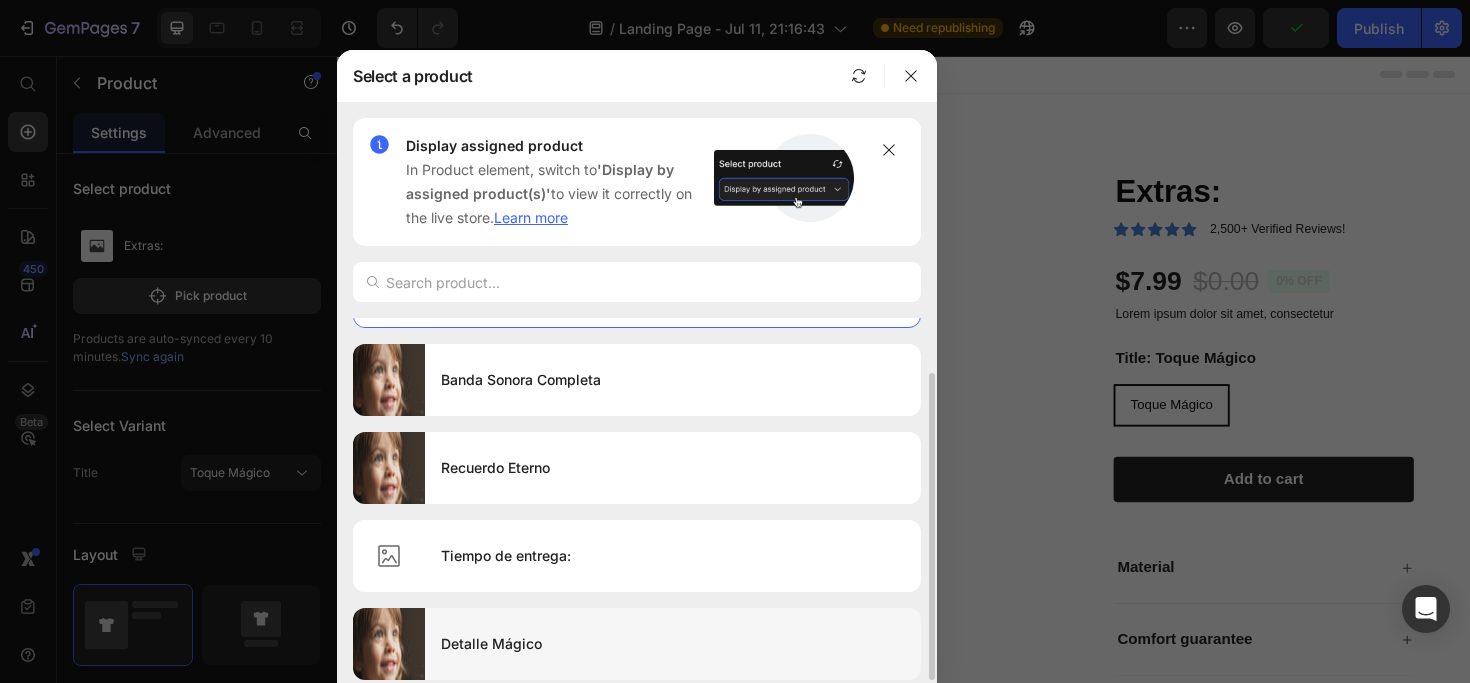 click on "Detalle Mágico" at bounding box center (673, 644) 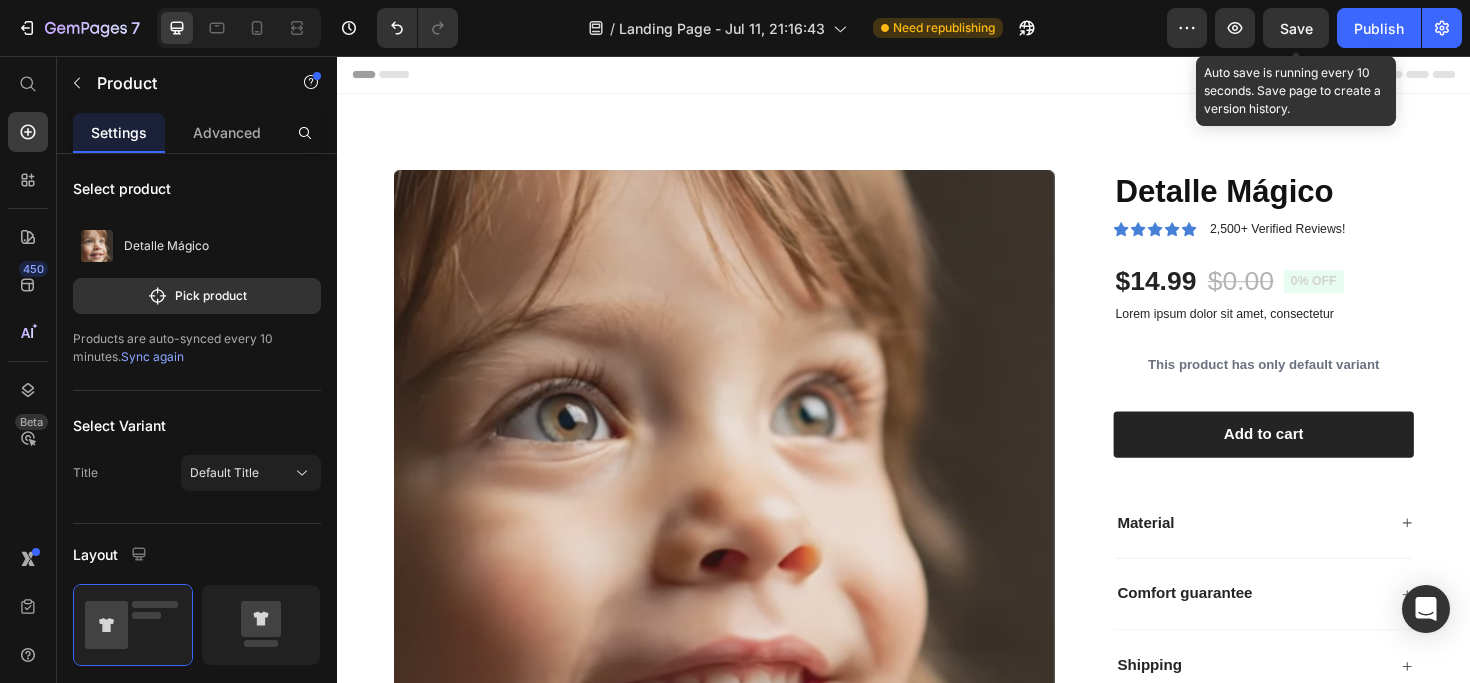 click on "Save" at bounding box center [1296, 28] 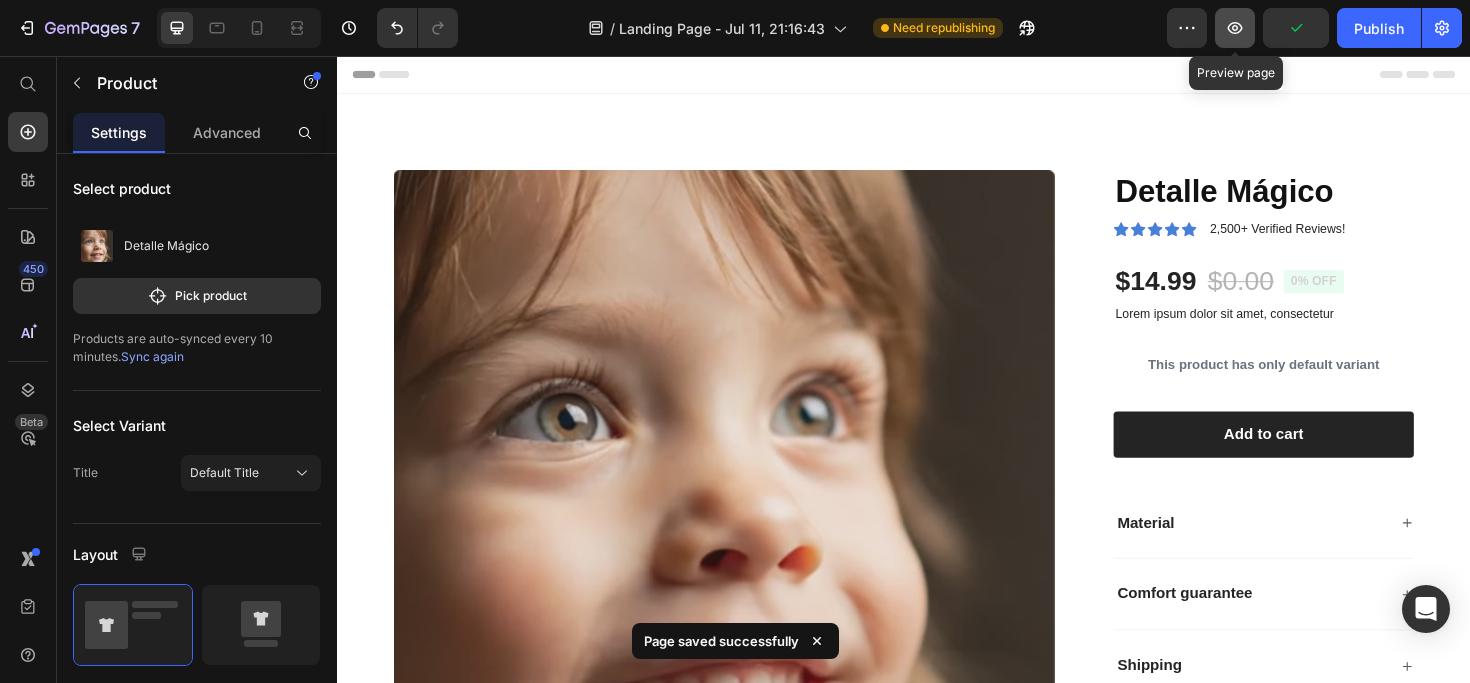 click 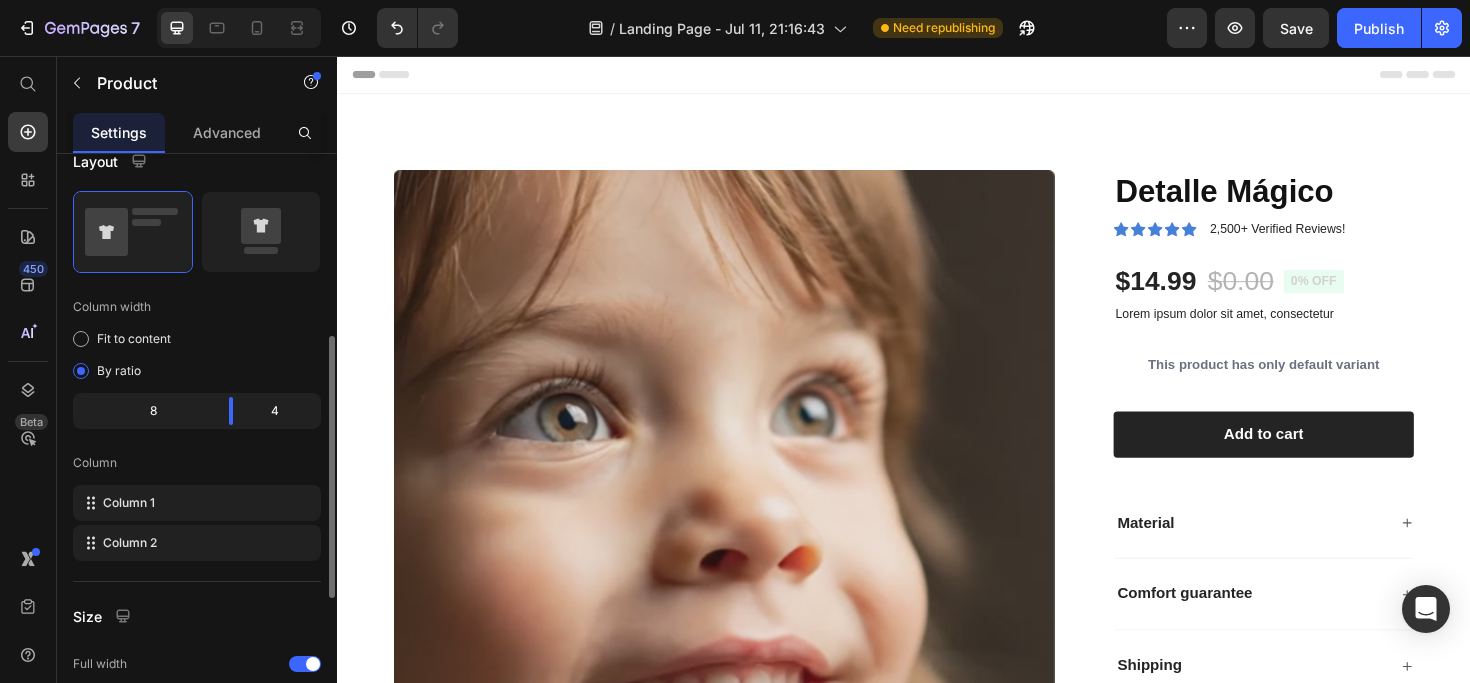 scroll, scrollTop: 399, scrollLeft: 0, axis: vertical 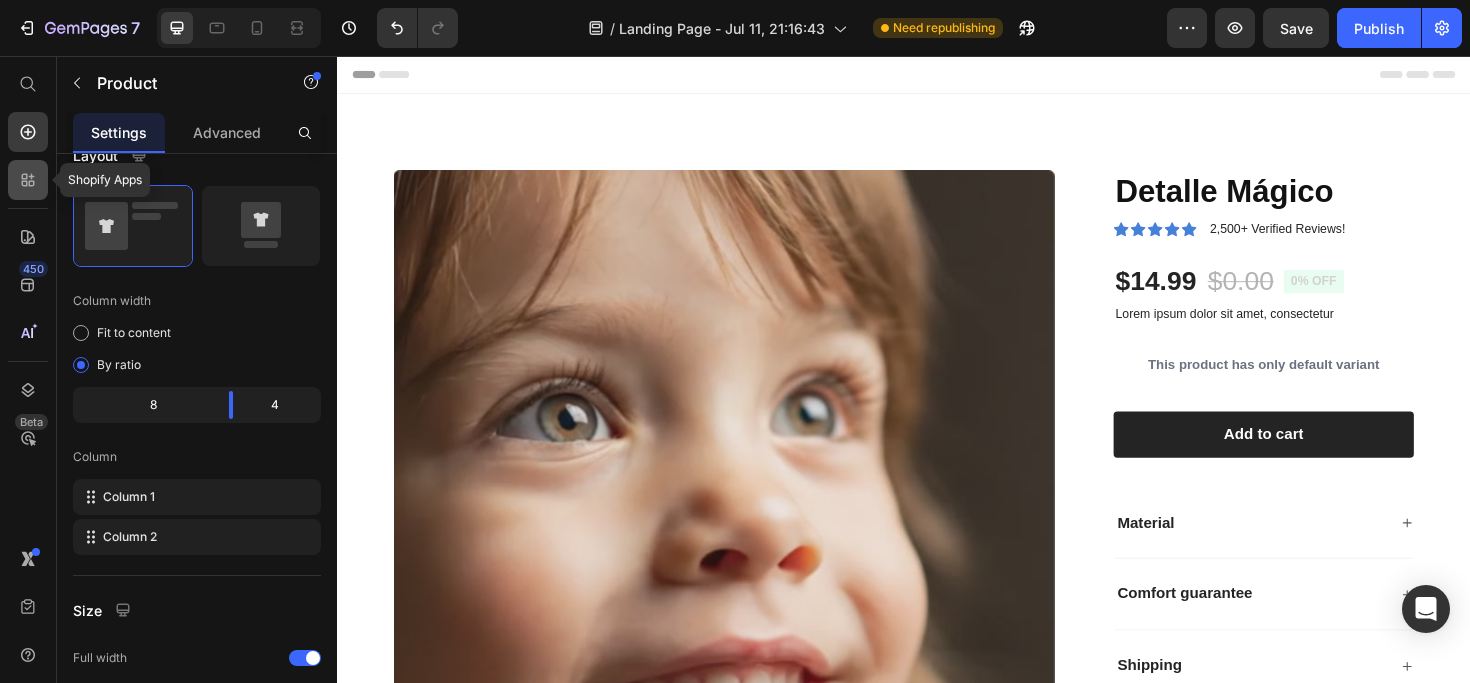click 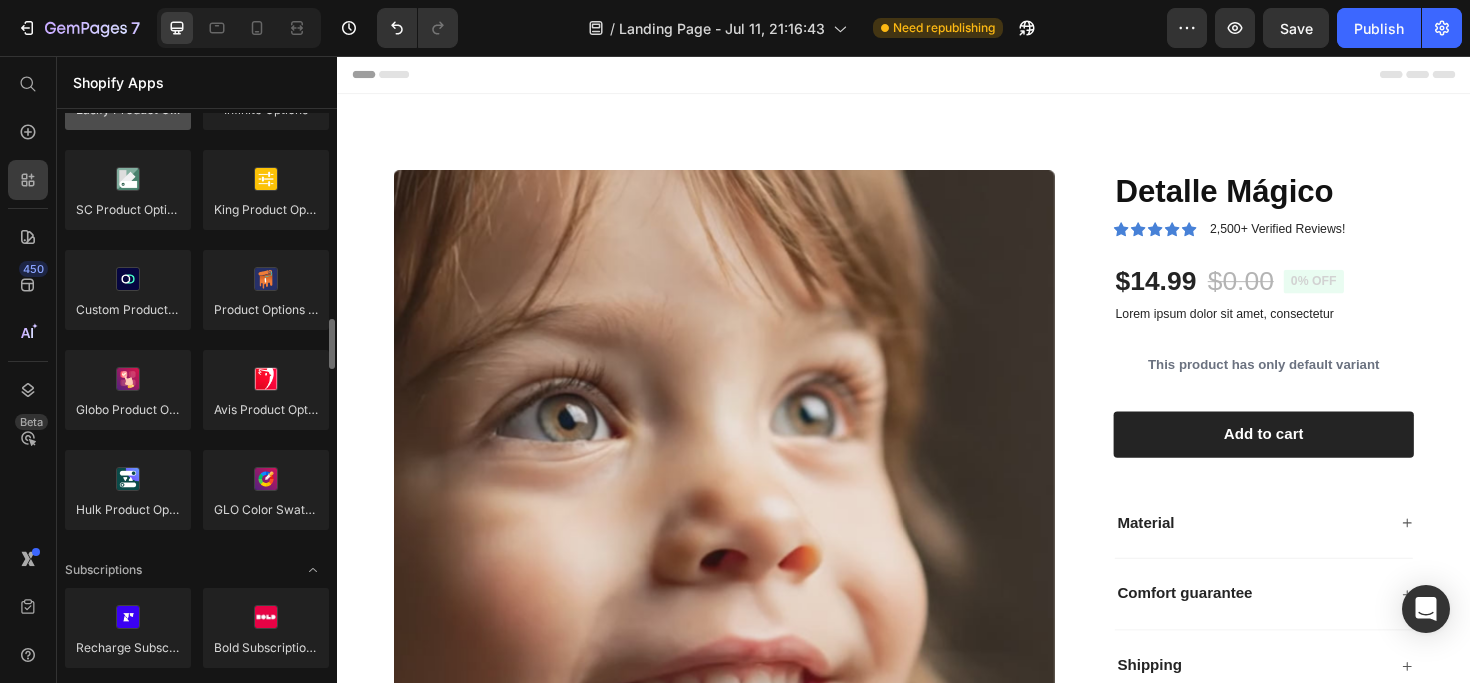 scroll, scrollTop: 2348, scrollLeft: 0, axis: vertical 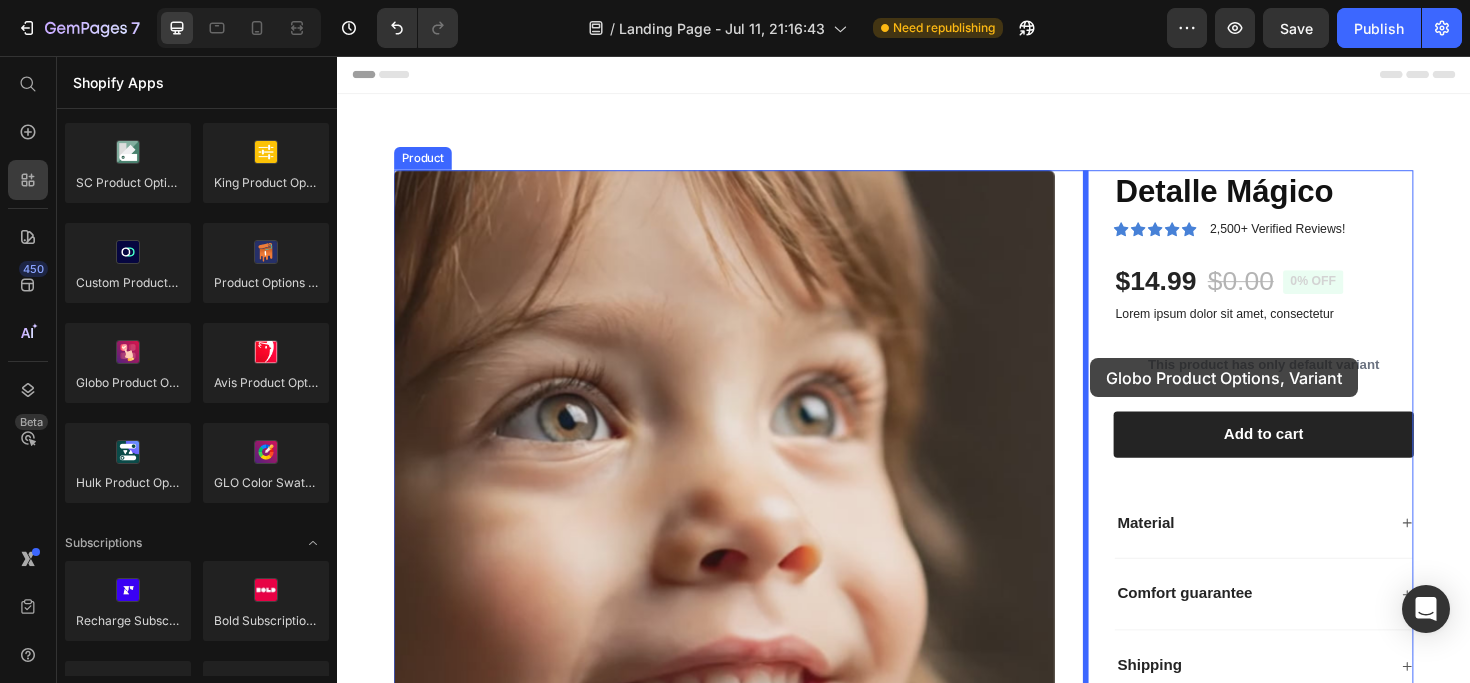 drag, startPoint x: 469, startPoint y: 405, endPoint x: 1134, endPoint y: 376, distance: 665.632 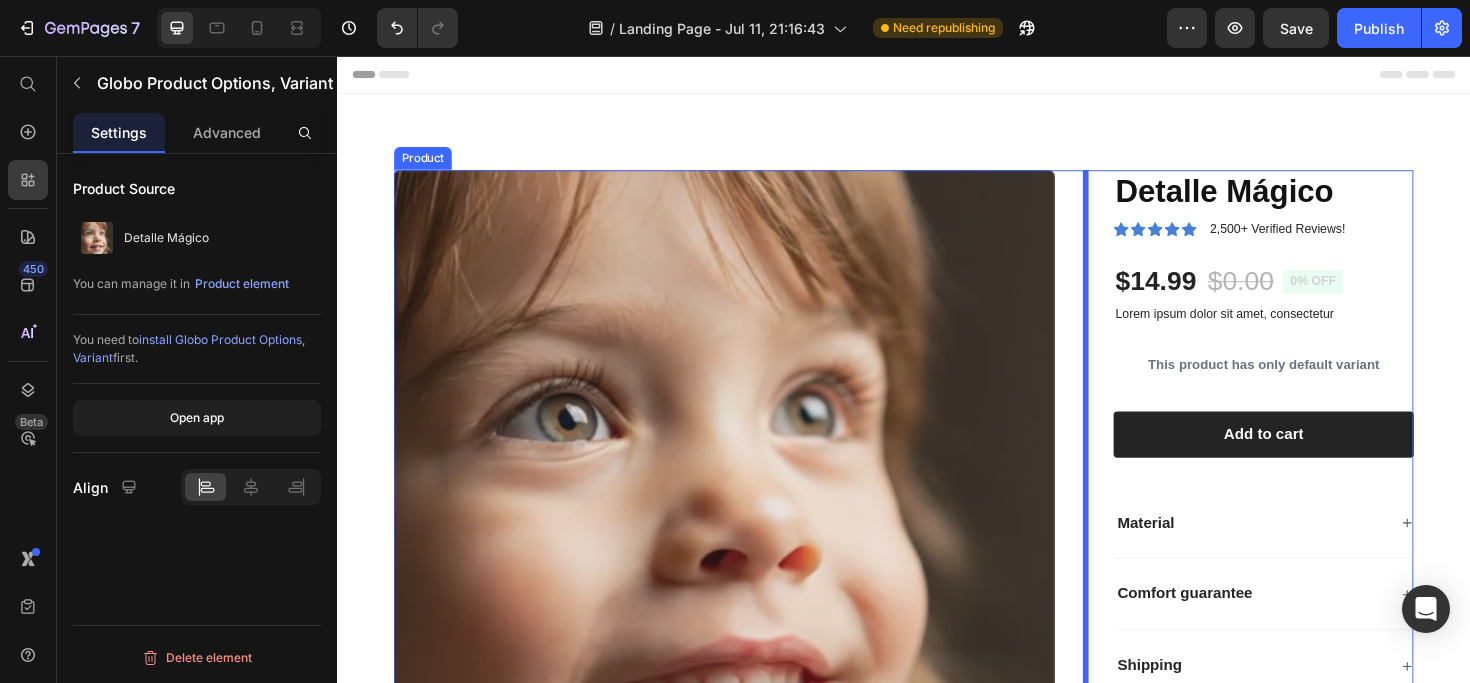 scroll, scrollTop: 0, scrollLeft: 0, axis: both 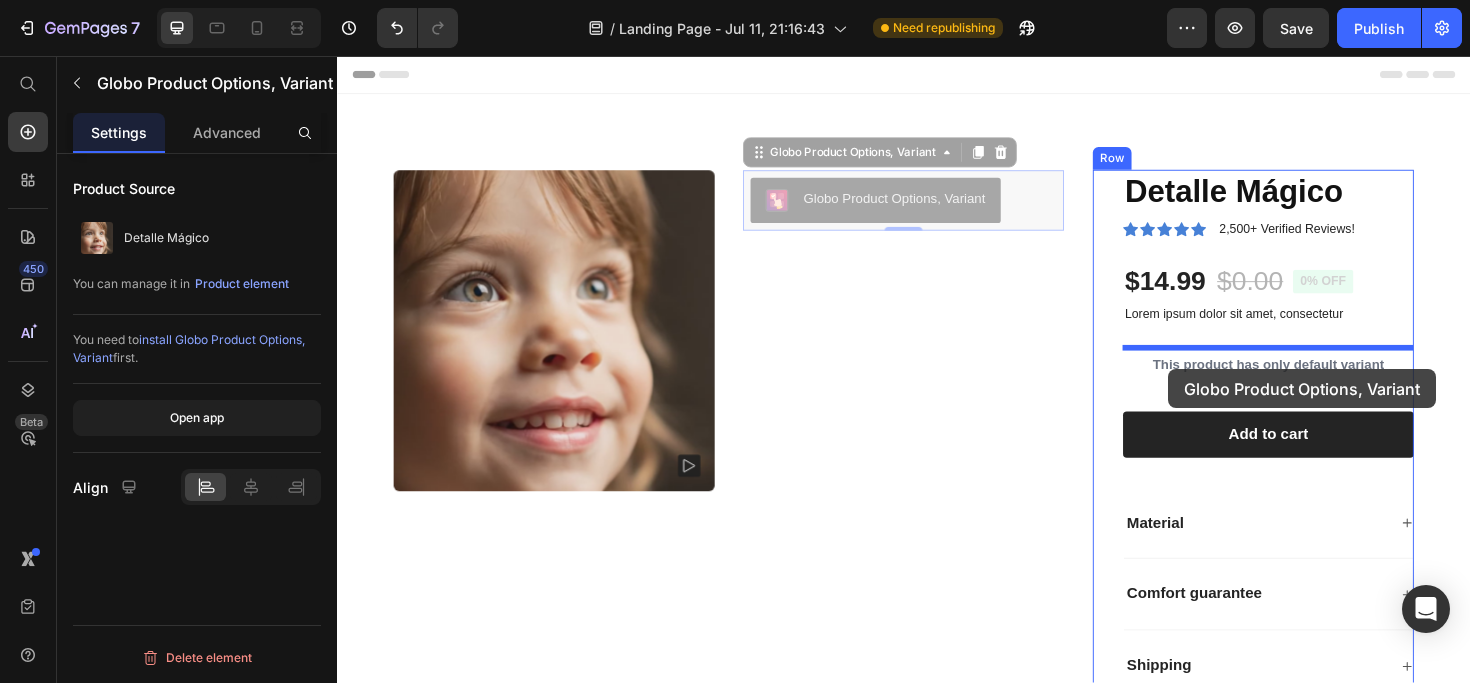 drag, startPoint x: 787, startPoint y: 163, endPoint x: 1217, endPoint y: 387, distance: 484.84637 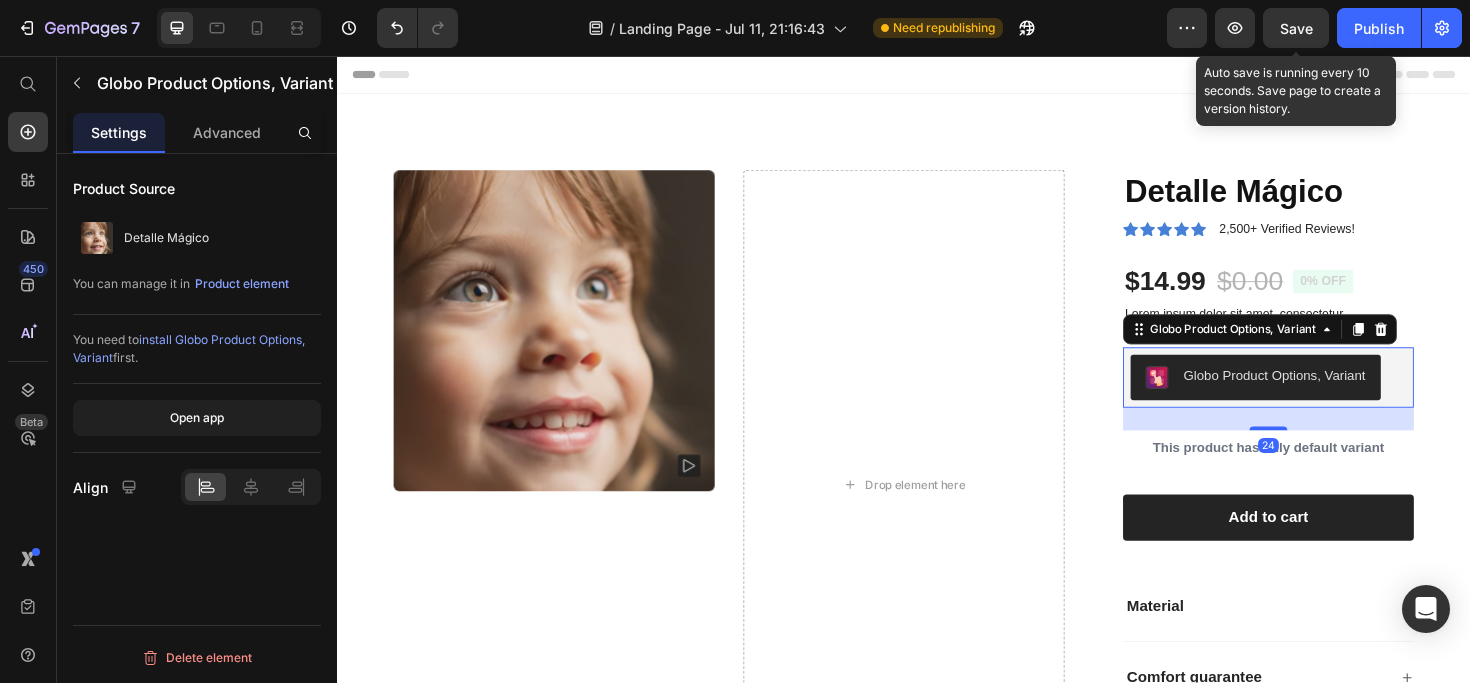 click on "Save" at bounding box center (1296, 28) 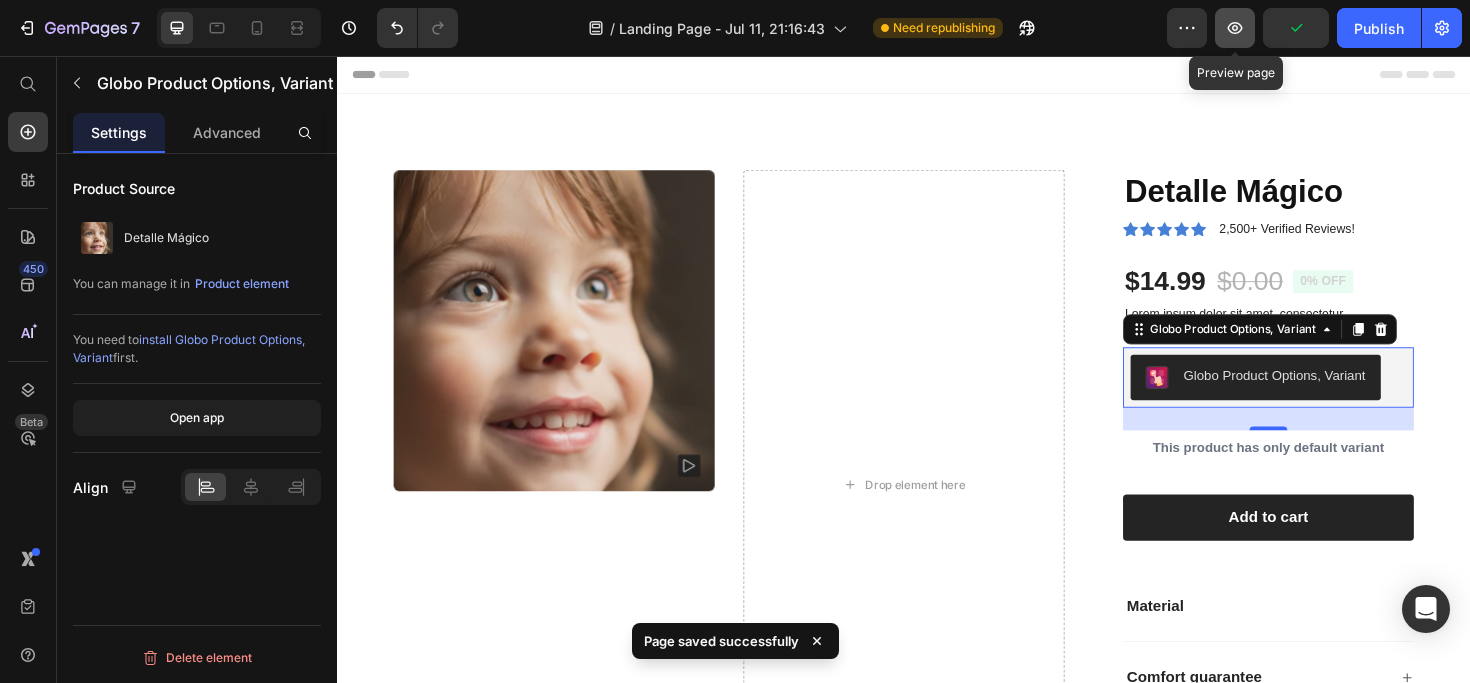 click 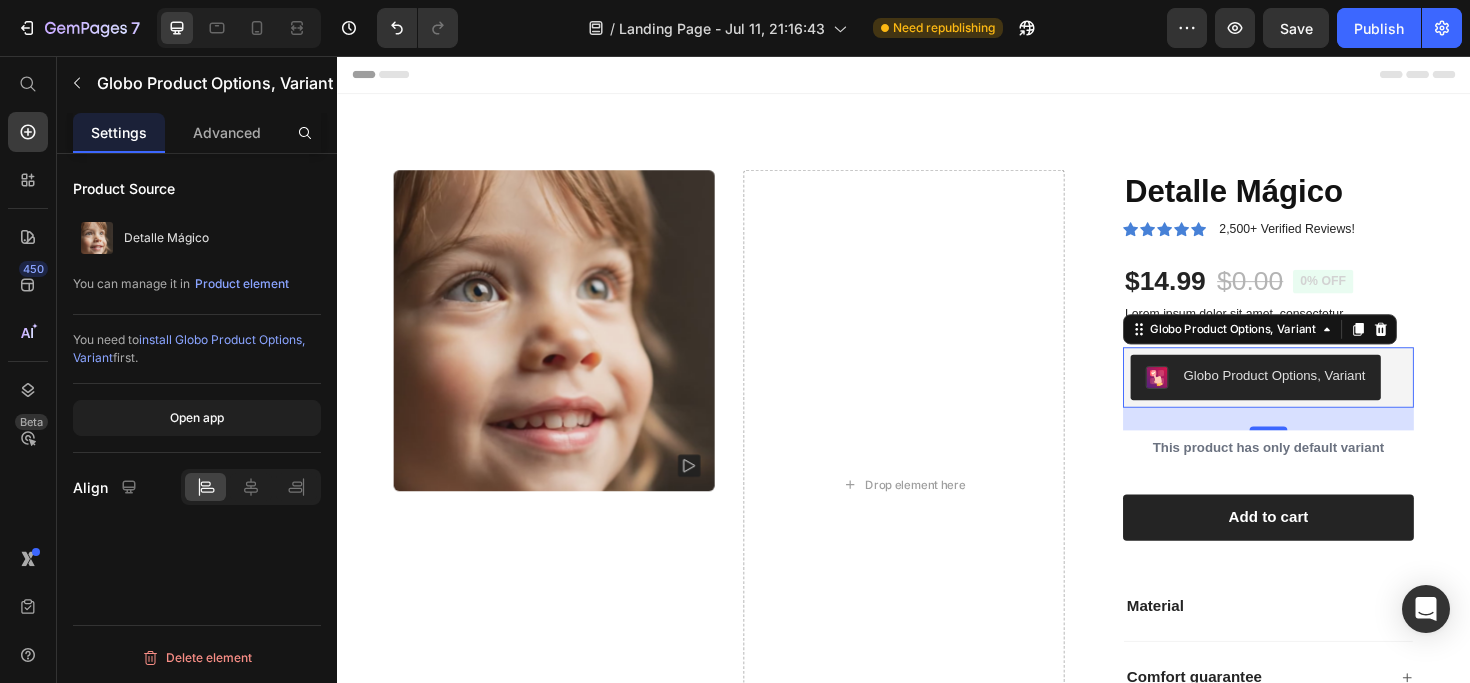 click on "Globo Product Options, Variant" at bounding box center [1329, 395] 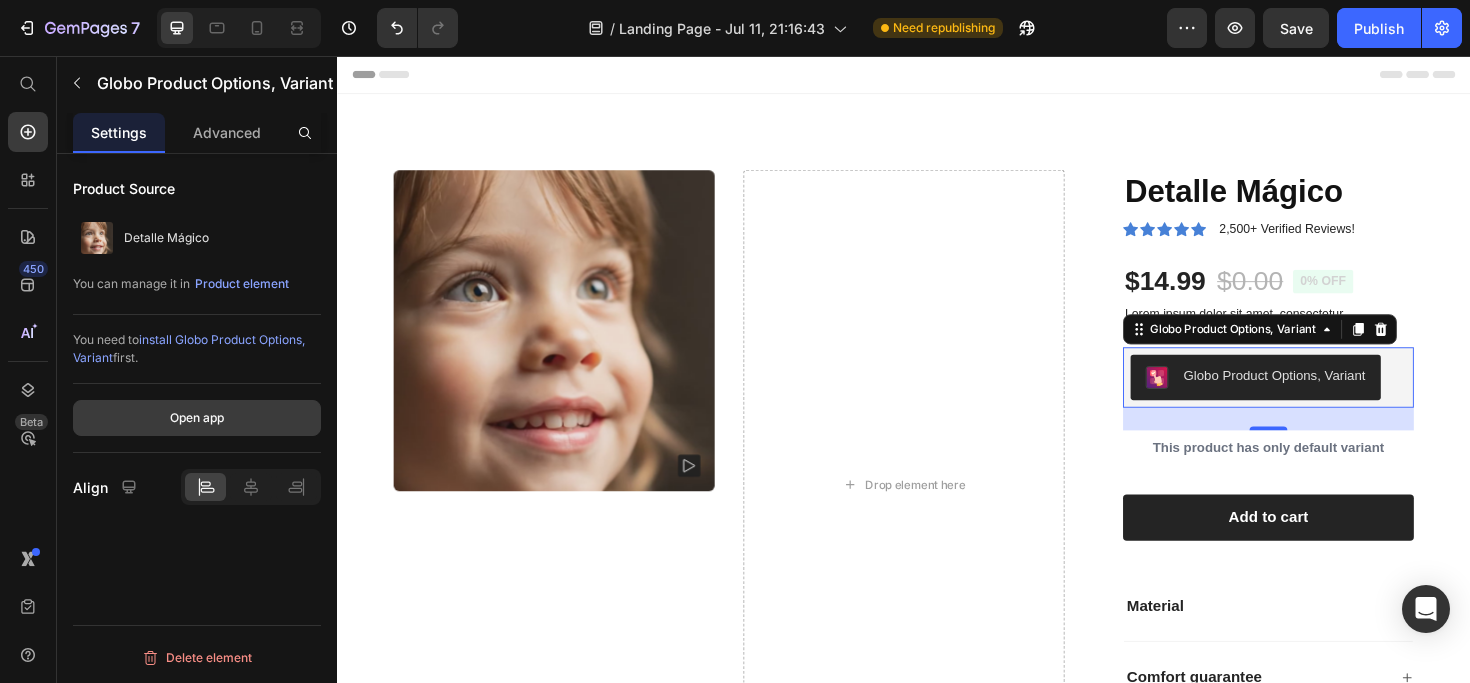 click on "Open app" at bounding box center [197, 418] 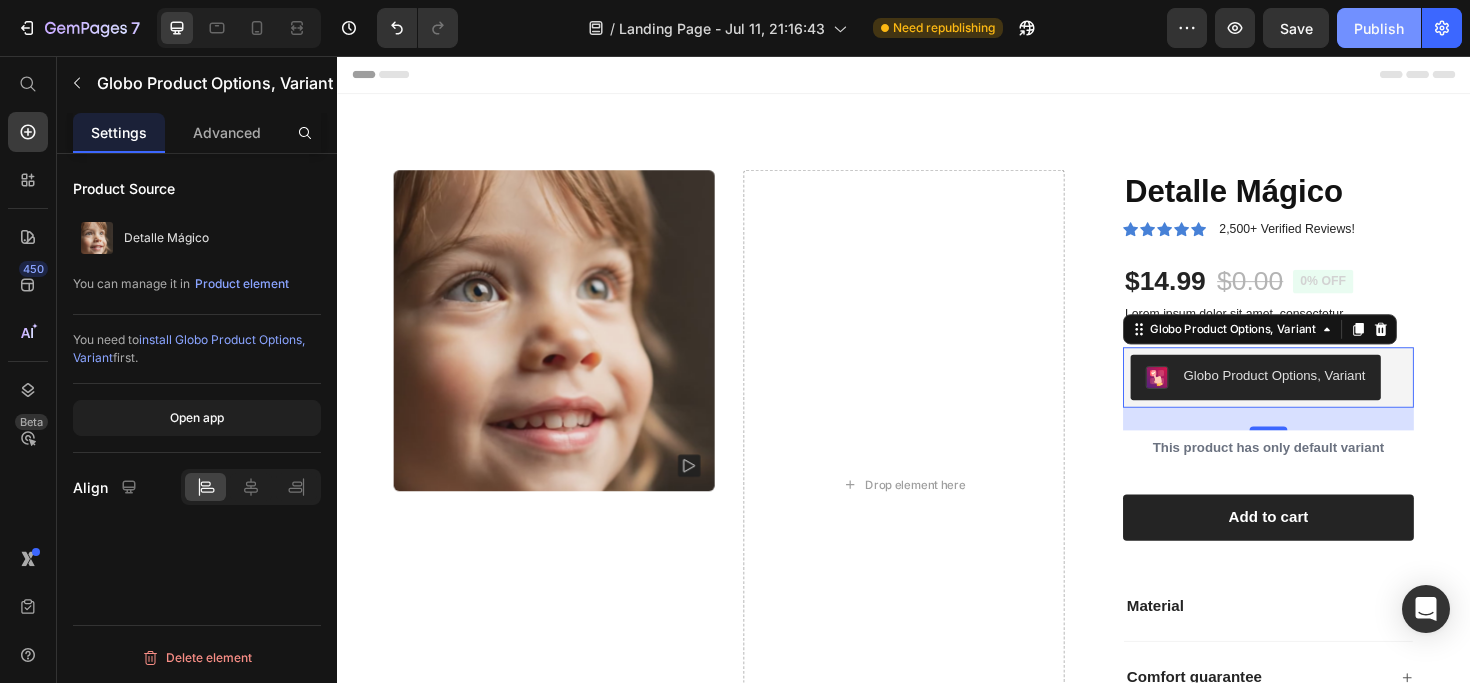 click on "Publish" at bounding box center [1379, 28] 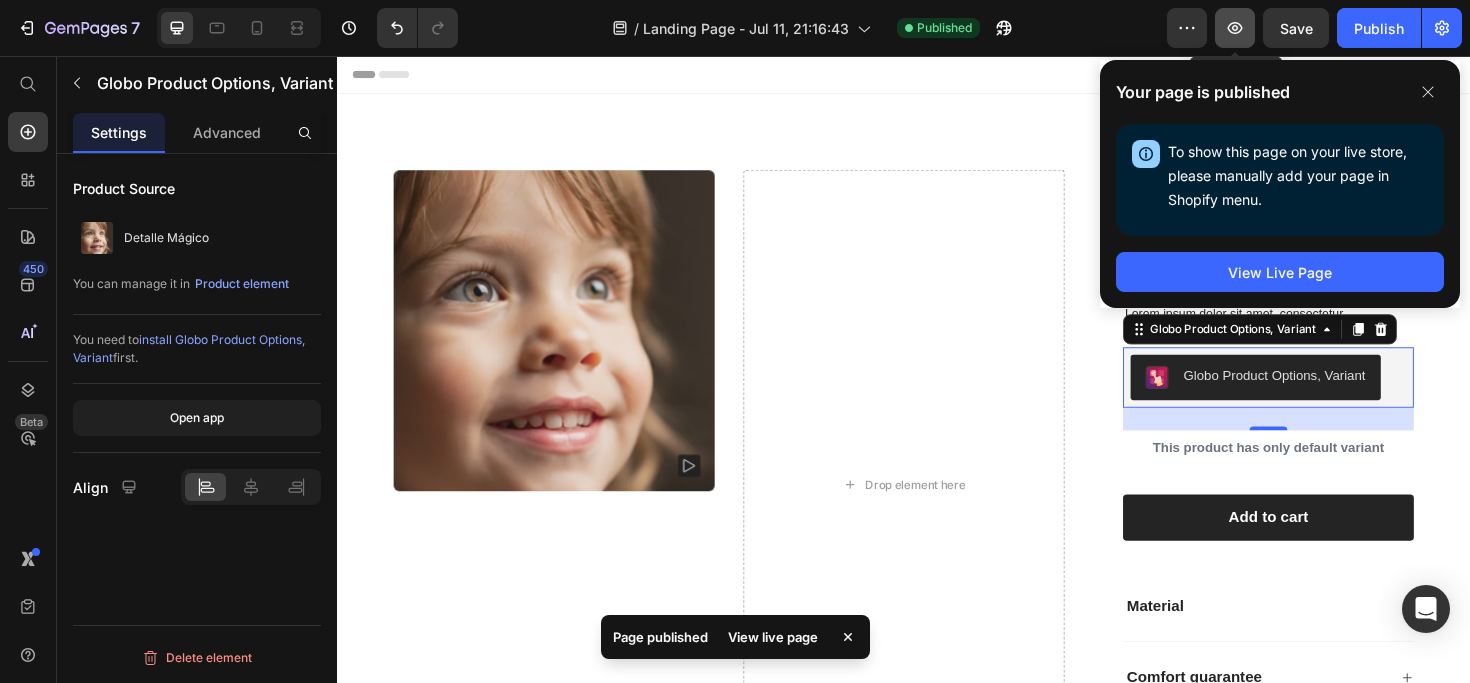 click 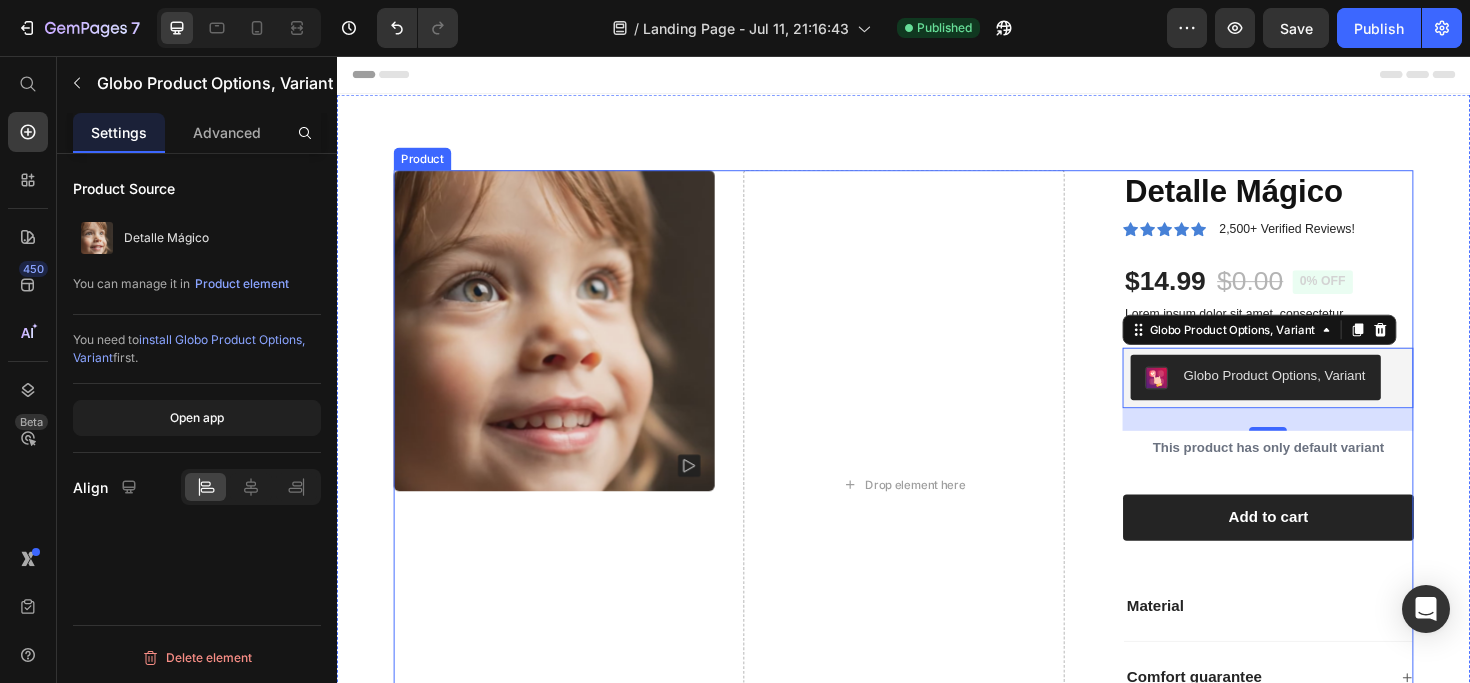 click on "Product Images
Drop element here Detalle Mágico Product Title Icon Icon Icon Icon Icon Icon List 2,500+ Verified Reviews! Text Block Row $14.99 Product Price $0.00 Product Price 0% off Product Badge Row Lorem ipsum dolor sit amet, consectetur  Text Block Globo Product Options, Variant Globo Product Options, Variant   24 This product has only default variant Product Variants & Swatches 1 Product Quantity Row Add to cart Add to Cart Row
Material
Comfort guarantee
Shipping Accordion Row Product" at bounding box center [937, 511] 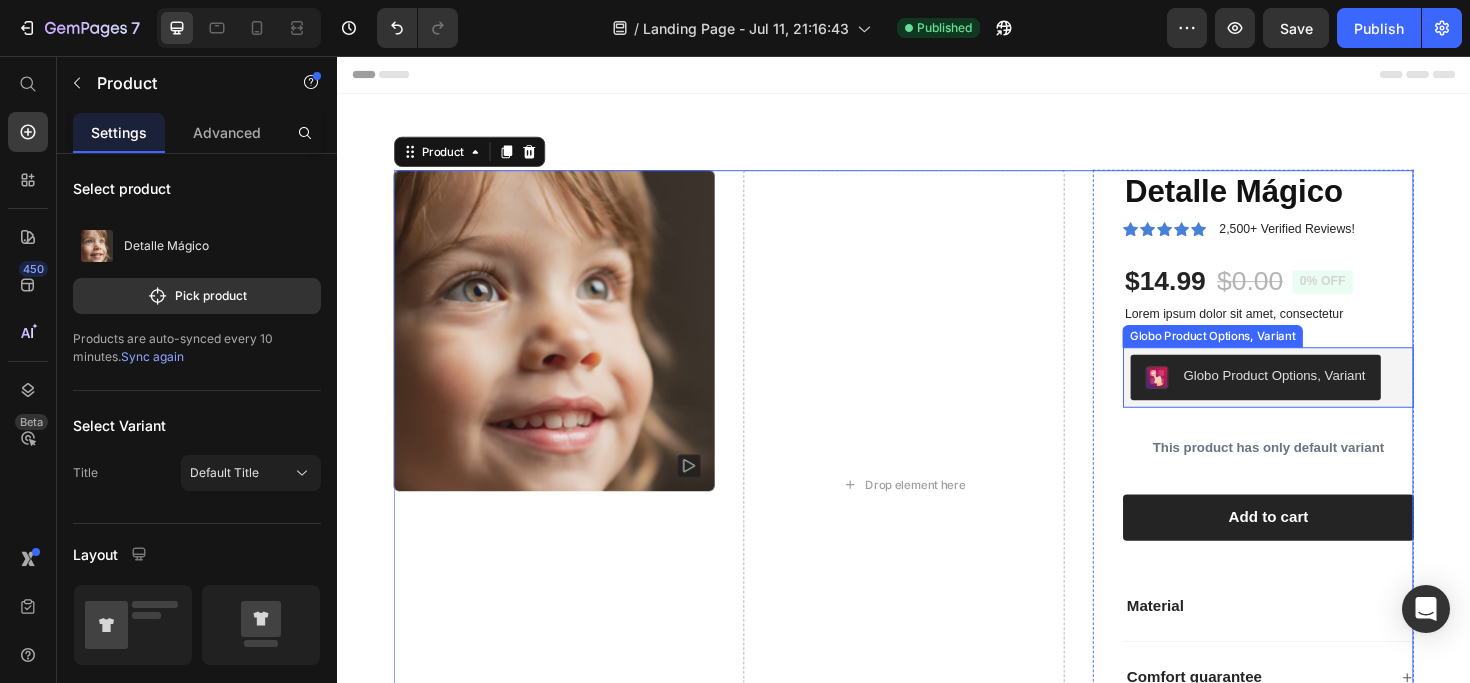 click on "Globo Product Options, Variant" at bounding box center [1309, 397] 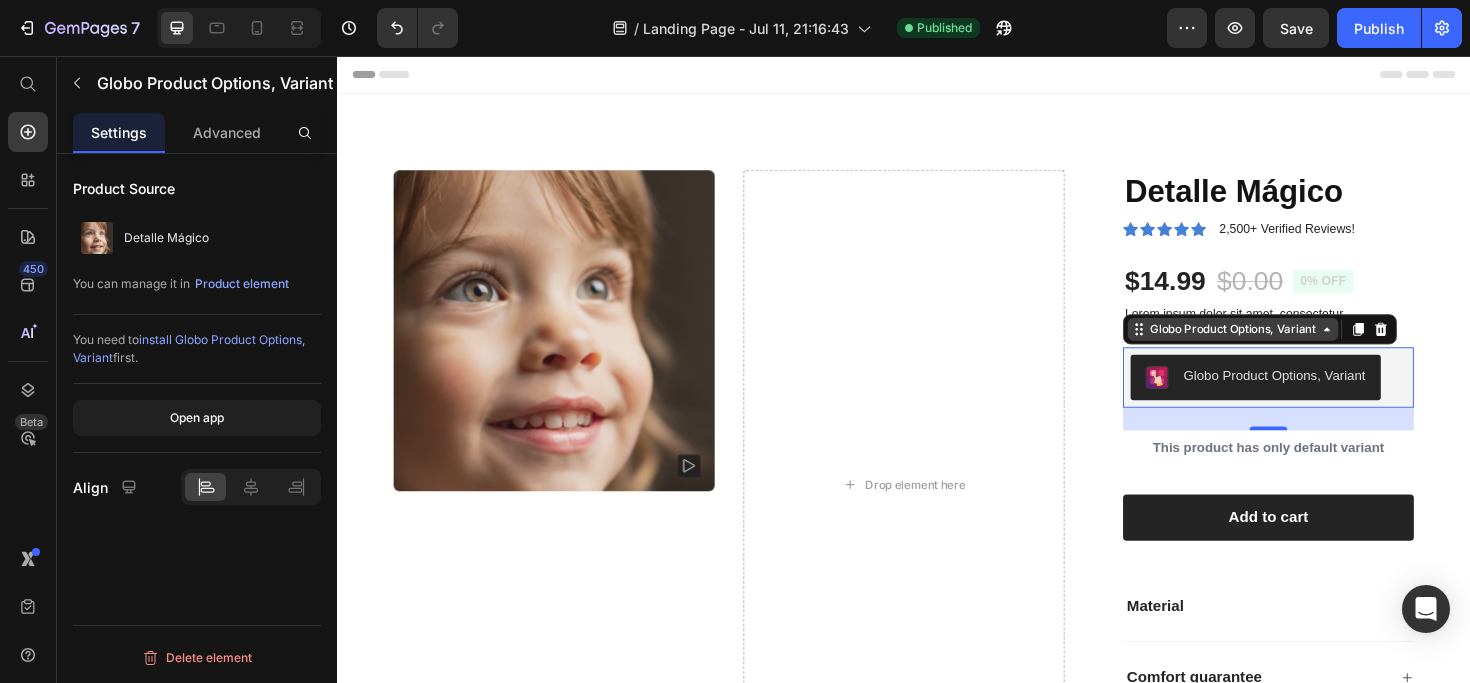 click on "Globo Product Options, Variant" at bounding box center (1285, 346) 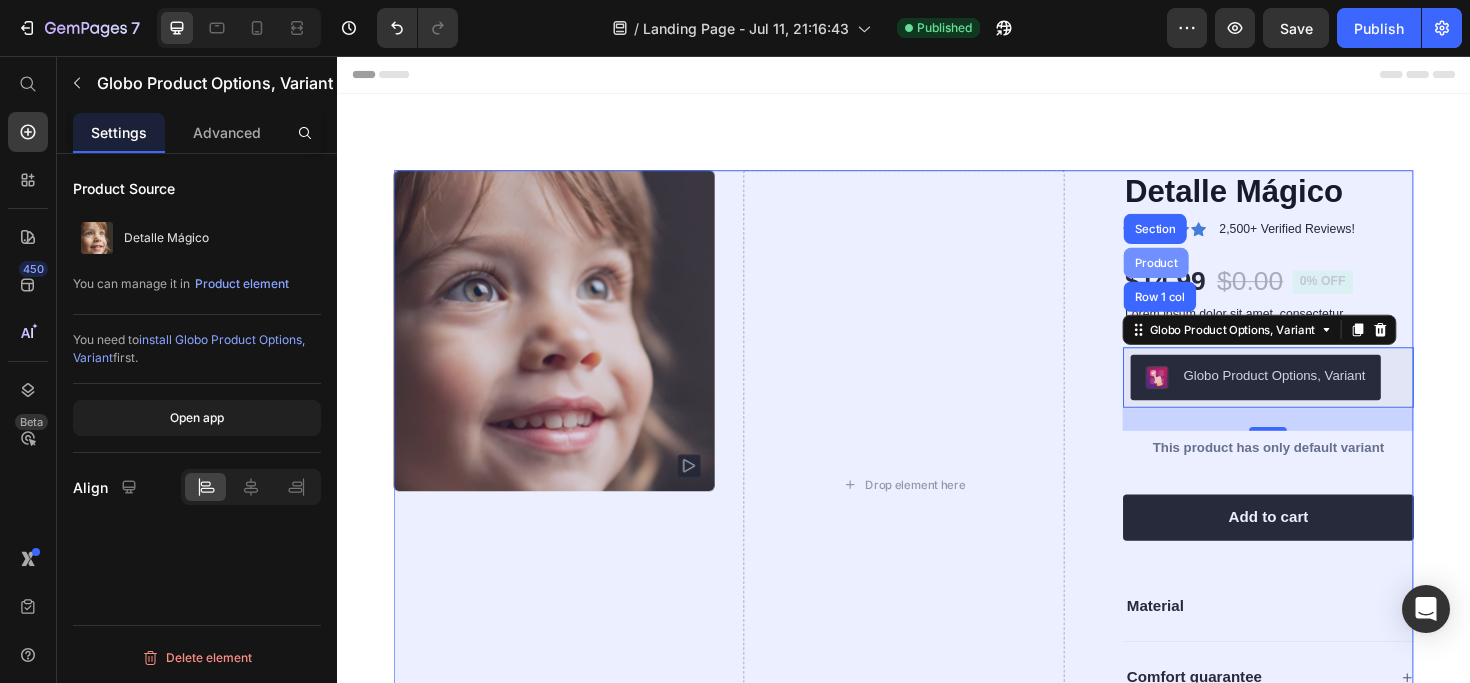 click on "Product" at bounding box center (1204, 275) 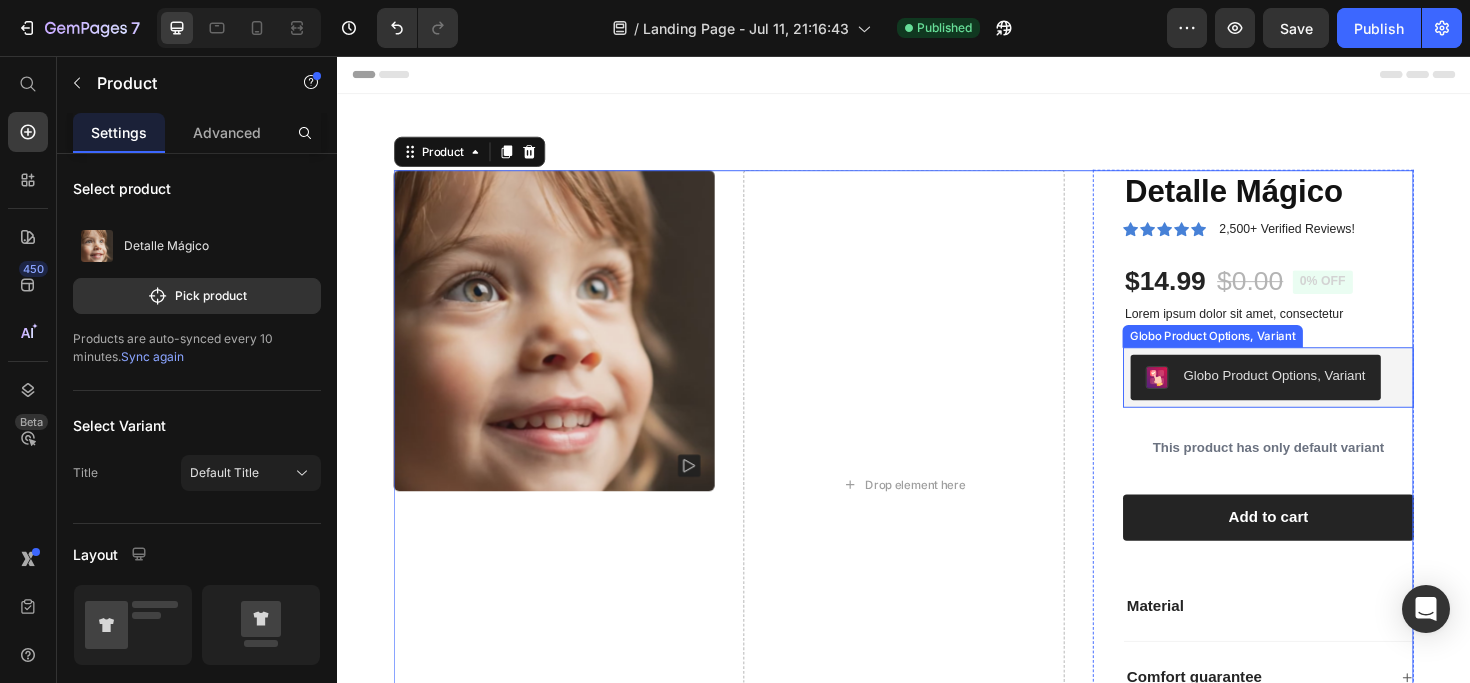 click on "Globo Product Options, Variant" at bounding box center (1329, 395) 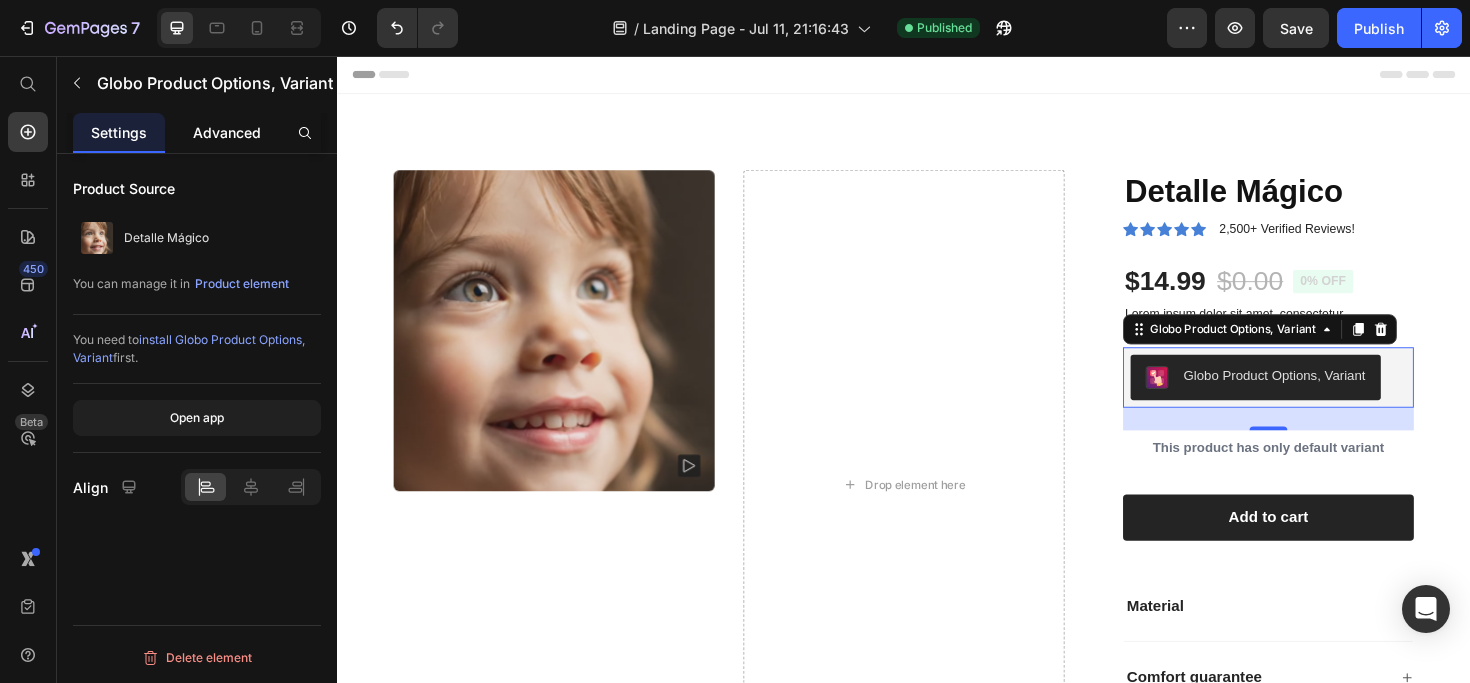 click on "Advanced" at bounding box center [227, 132] 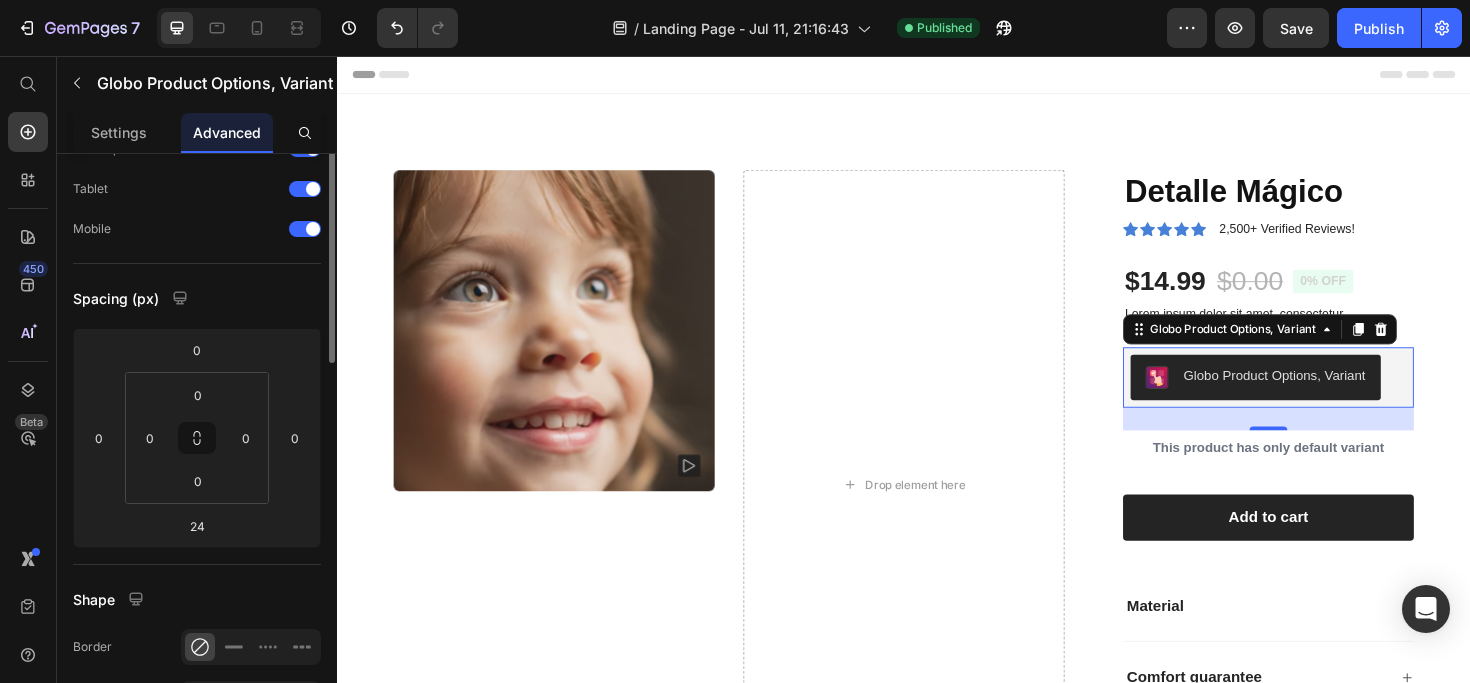 scroll, scrollTop: 0, scrollLeft: 0, axis: both 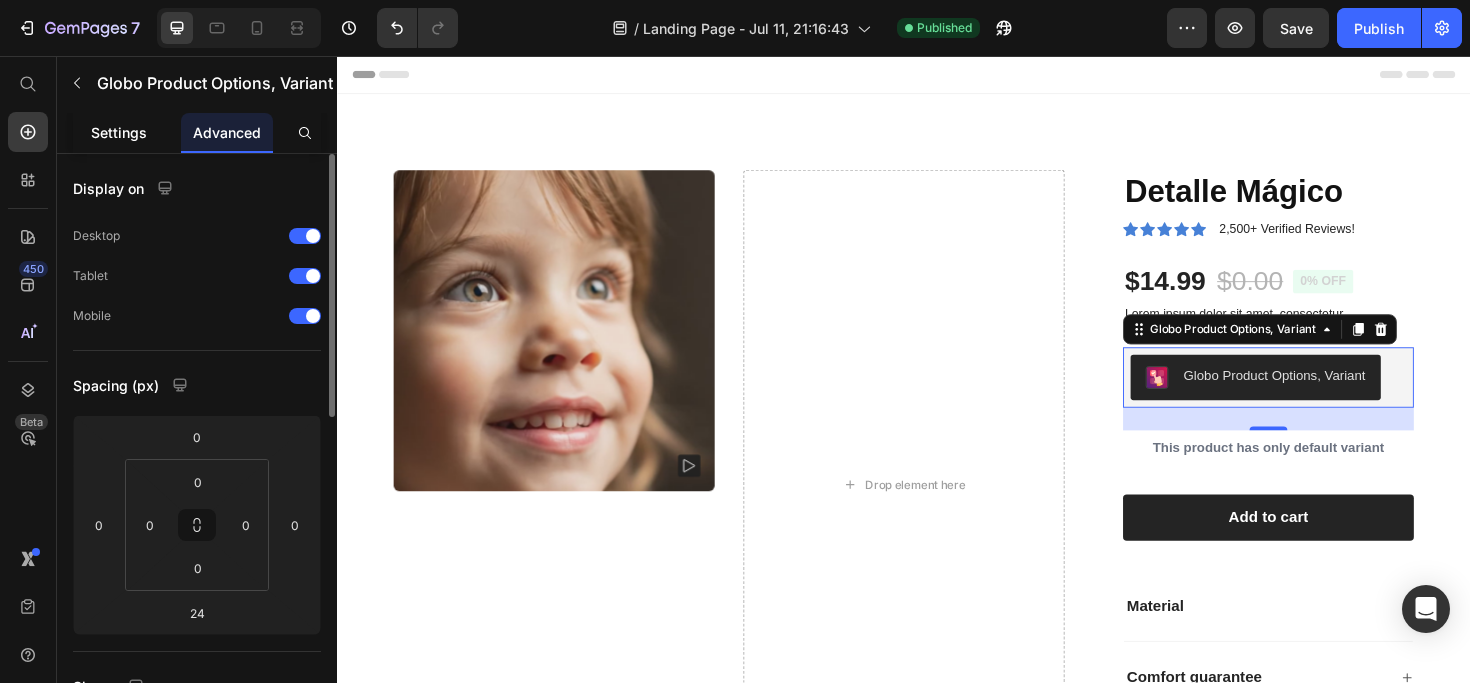 click on "Settings" at bounding box center (119, 132) 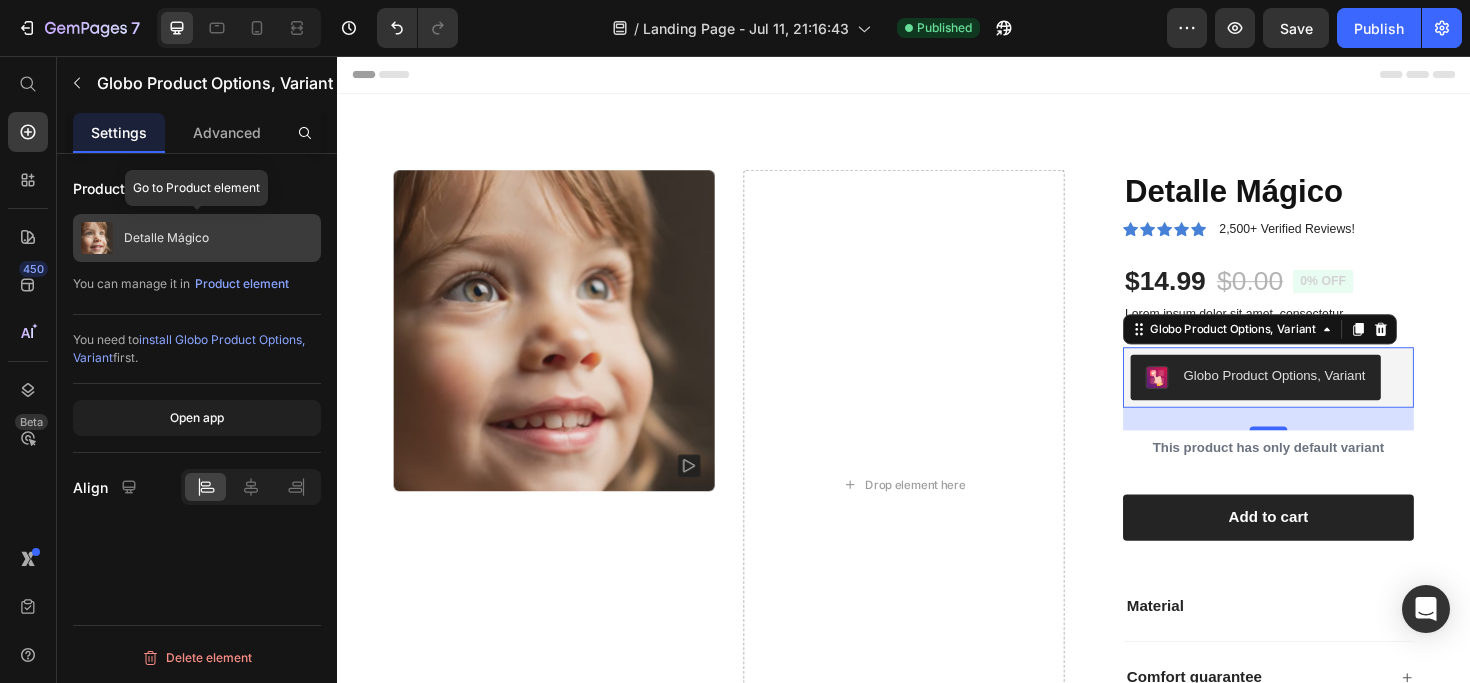 click at bounding box center (97, 238) 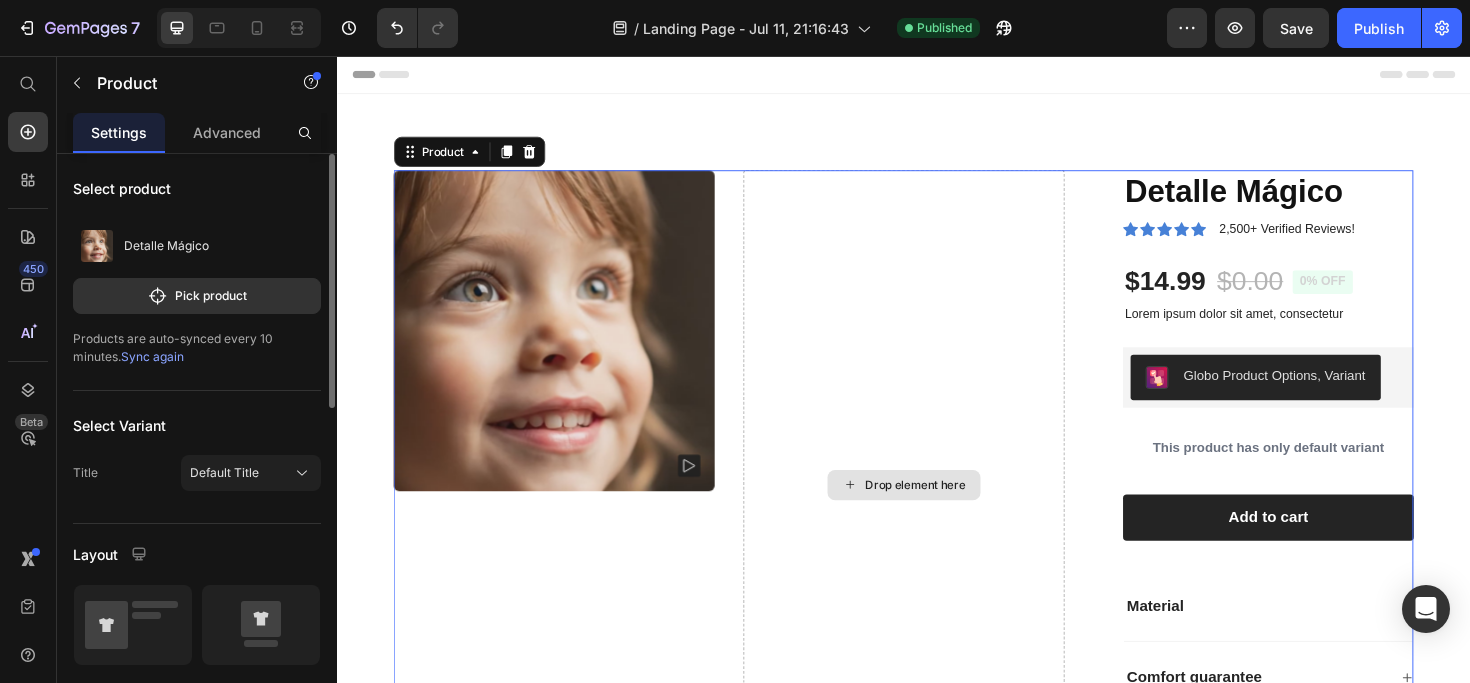 click on "Drop element here" at bounding box center (937, 511) 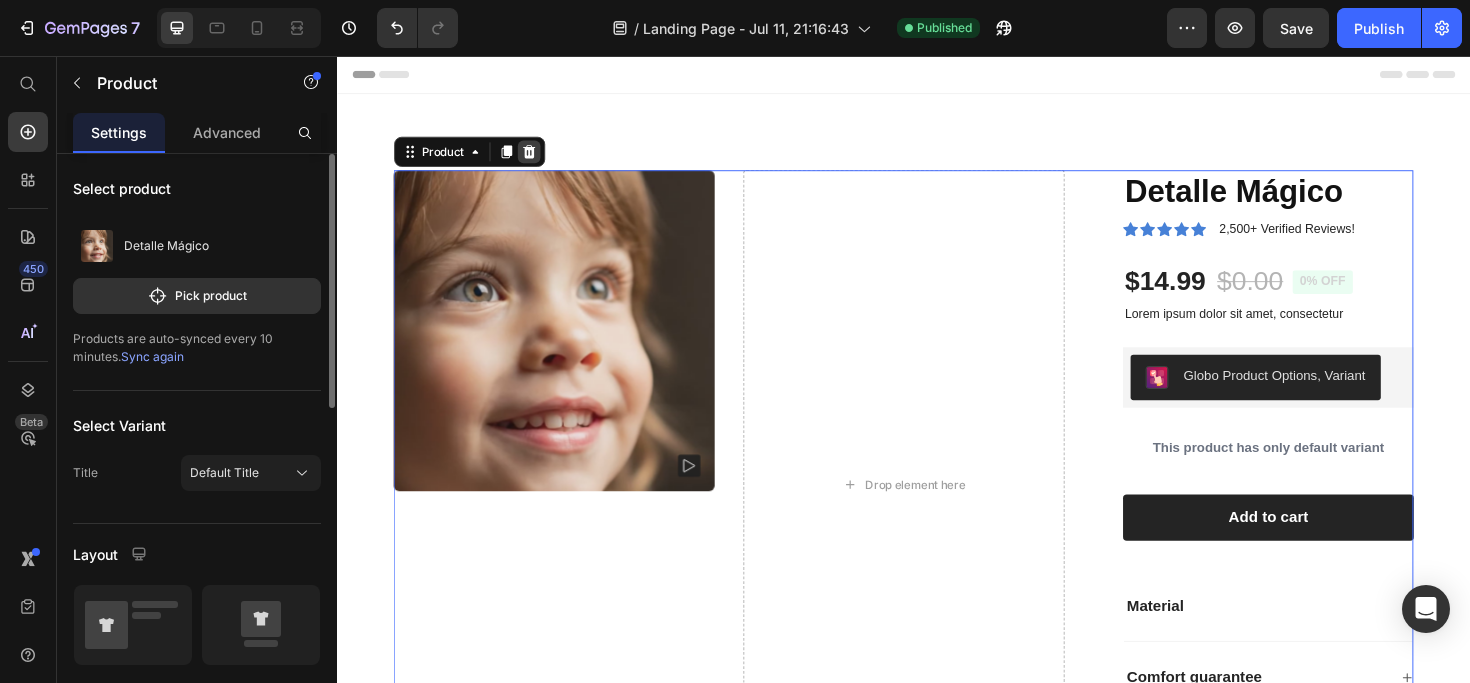 click 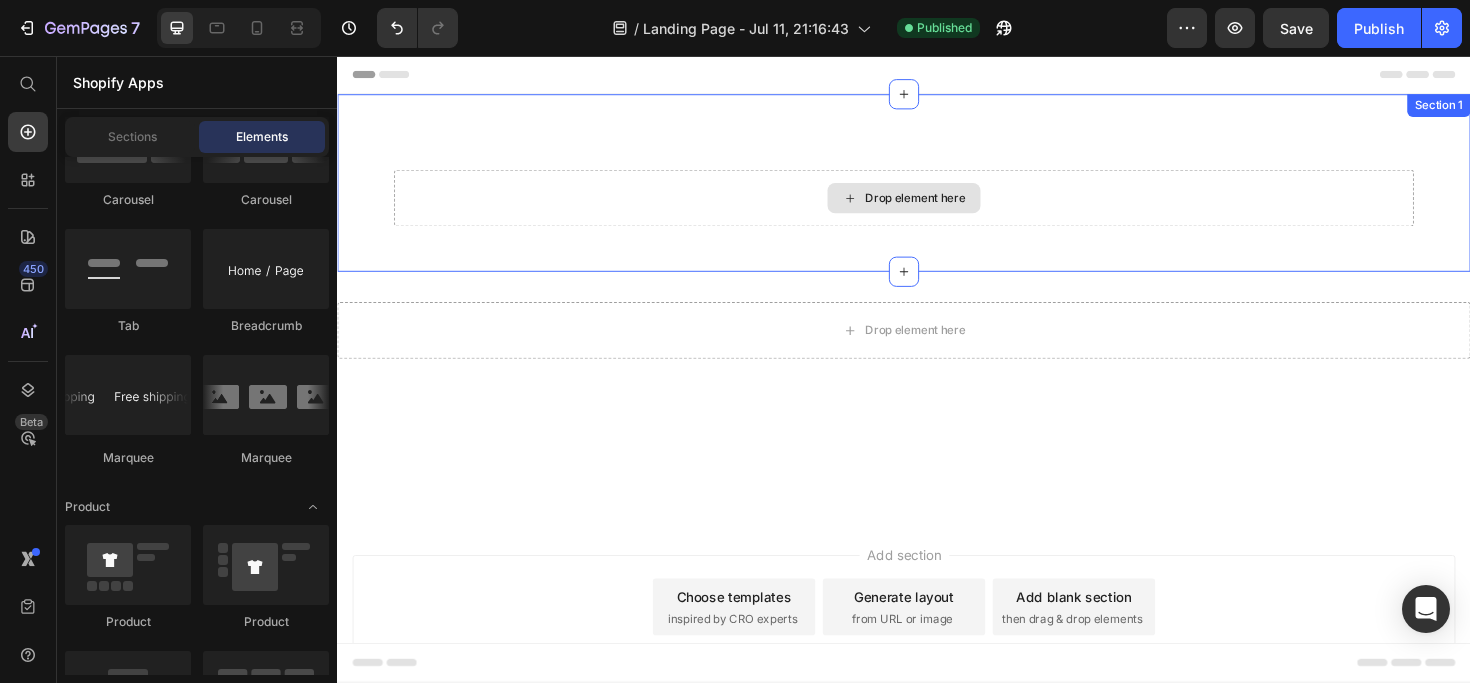 click 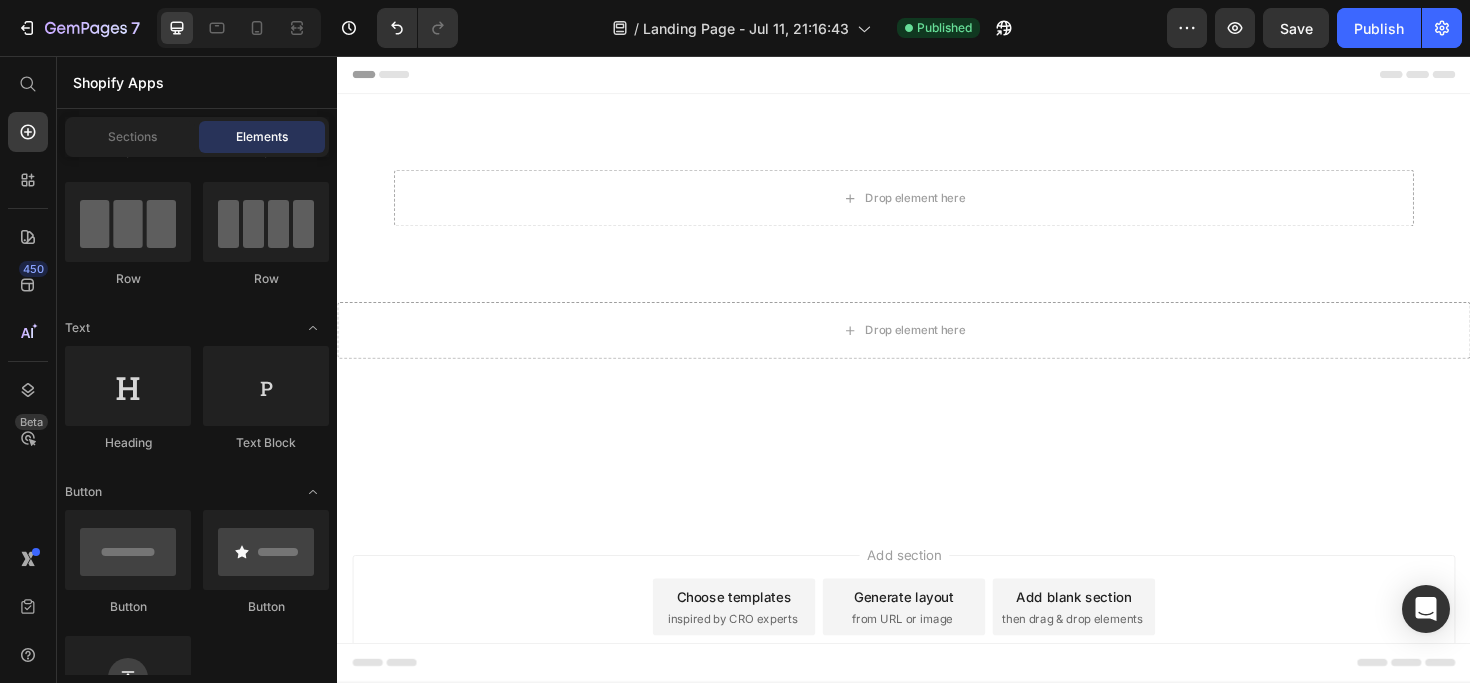 scroll, scrollTop: 0, scrollLeft: 0, axis: both 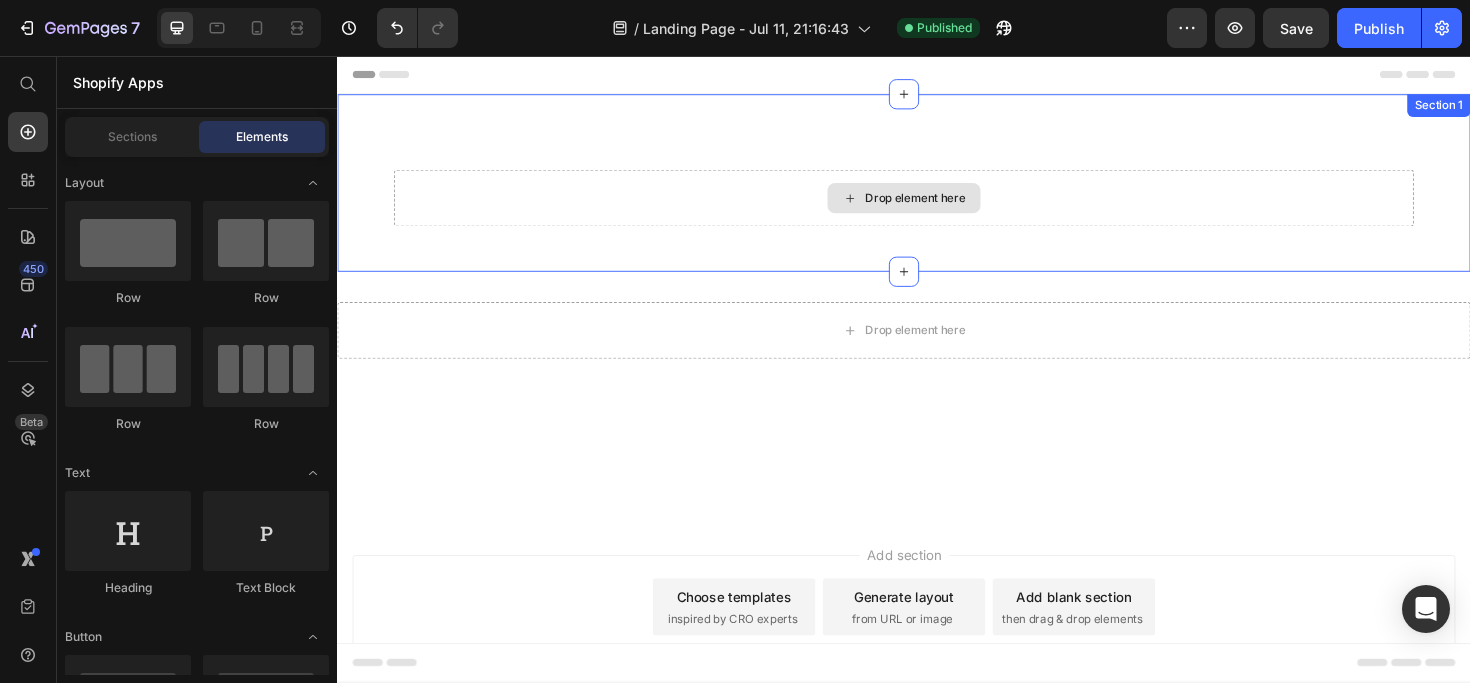 click on "Drop element here" at bounding box center (937, 207) 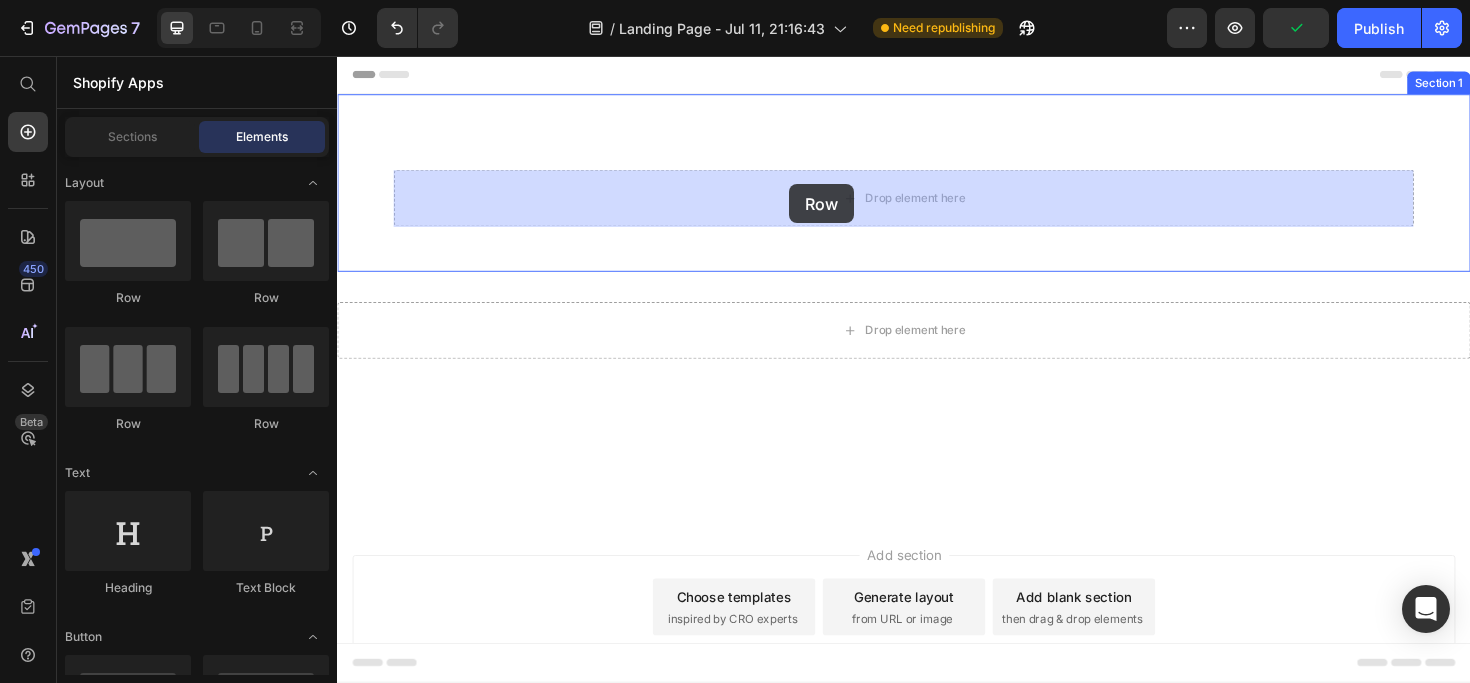 drag, startPoint x: 465, startPoint y: 284, endPoint x: 825, endPoint y: 189, distance: 372.3238 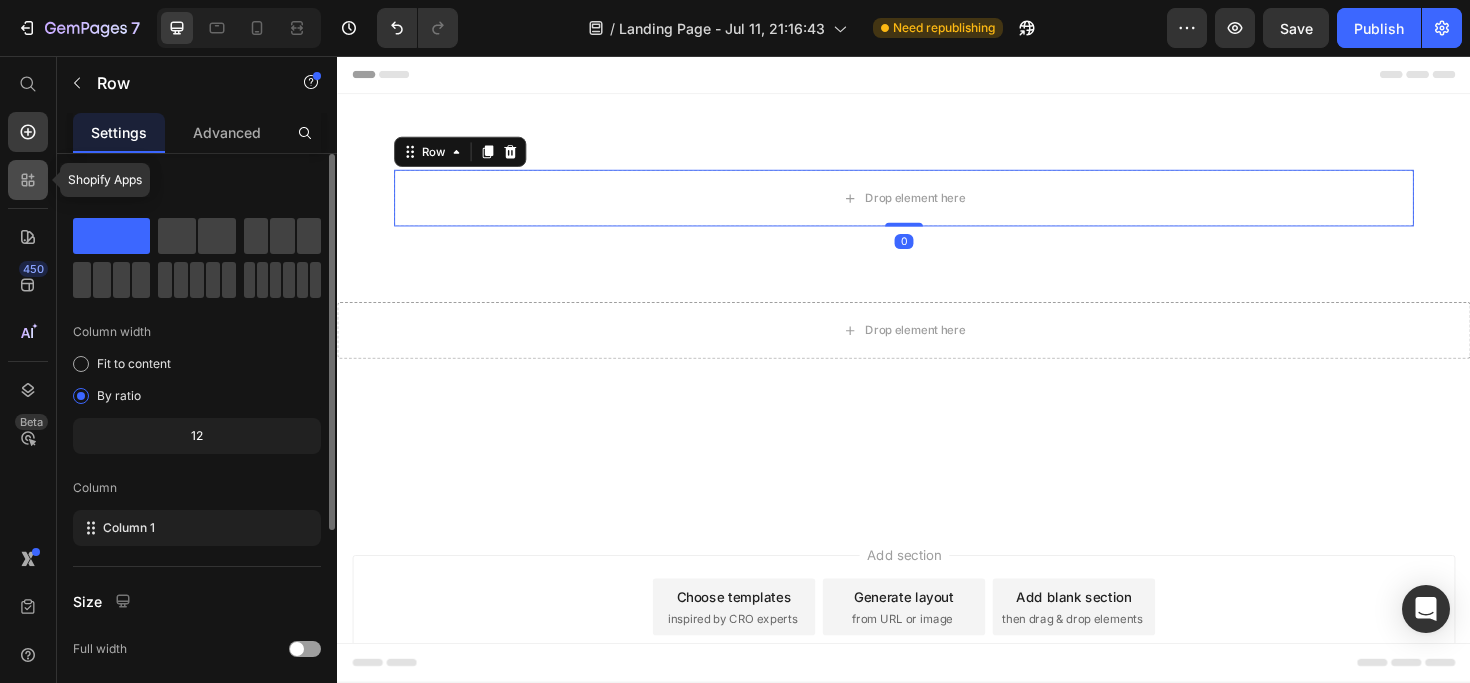 click 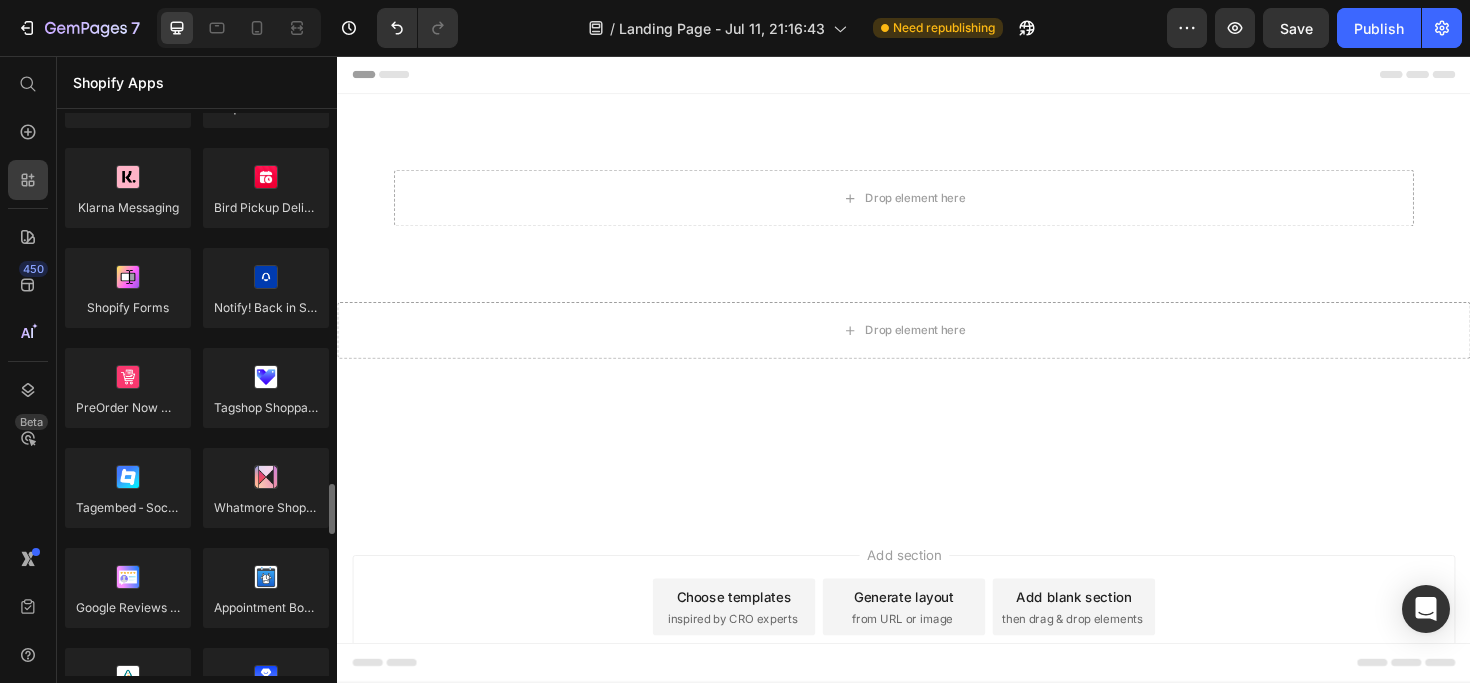 scroll, scrollTop: 4424, scrollLeft: 0, axis: vertical 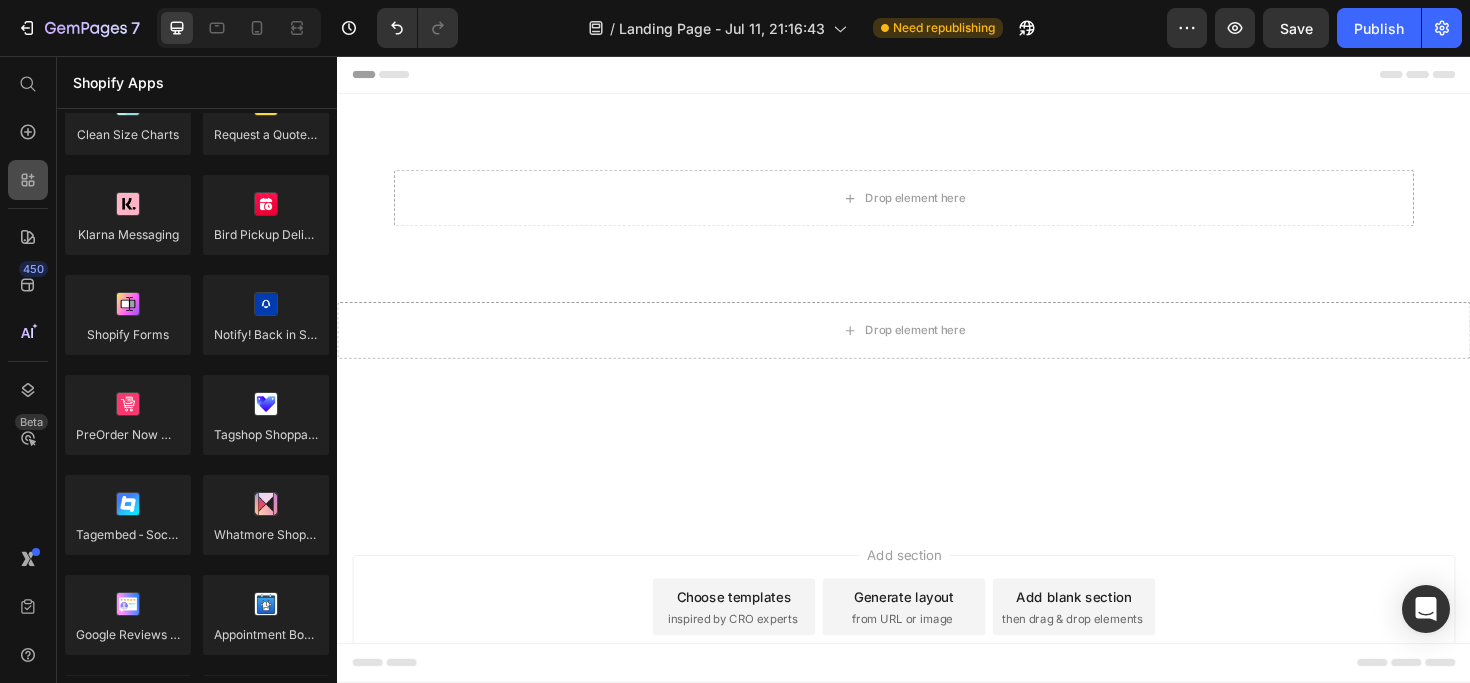 click 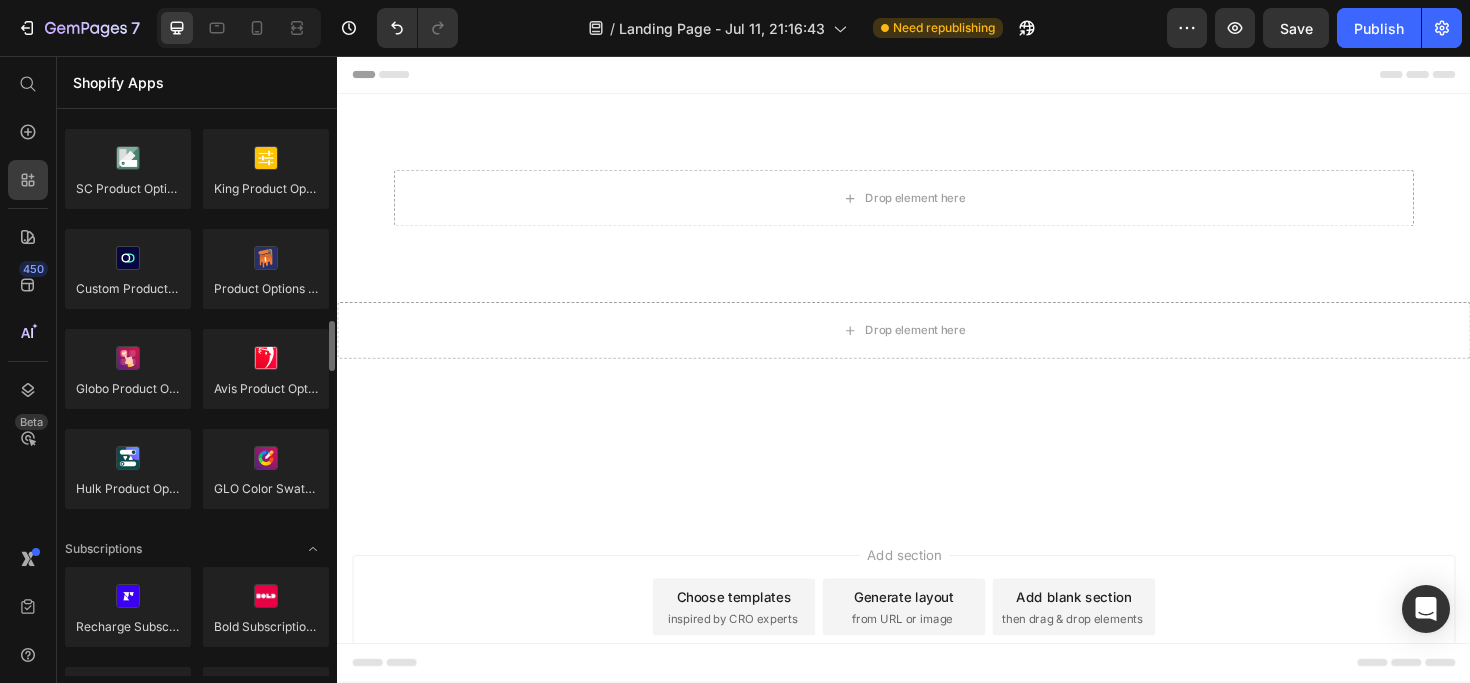 scroll, scrollTop: 2333, scrollLeft: 0, axis: vertical 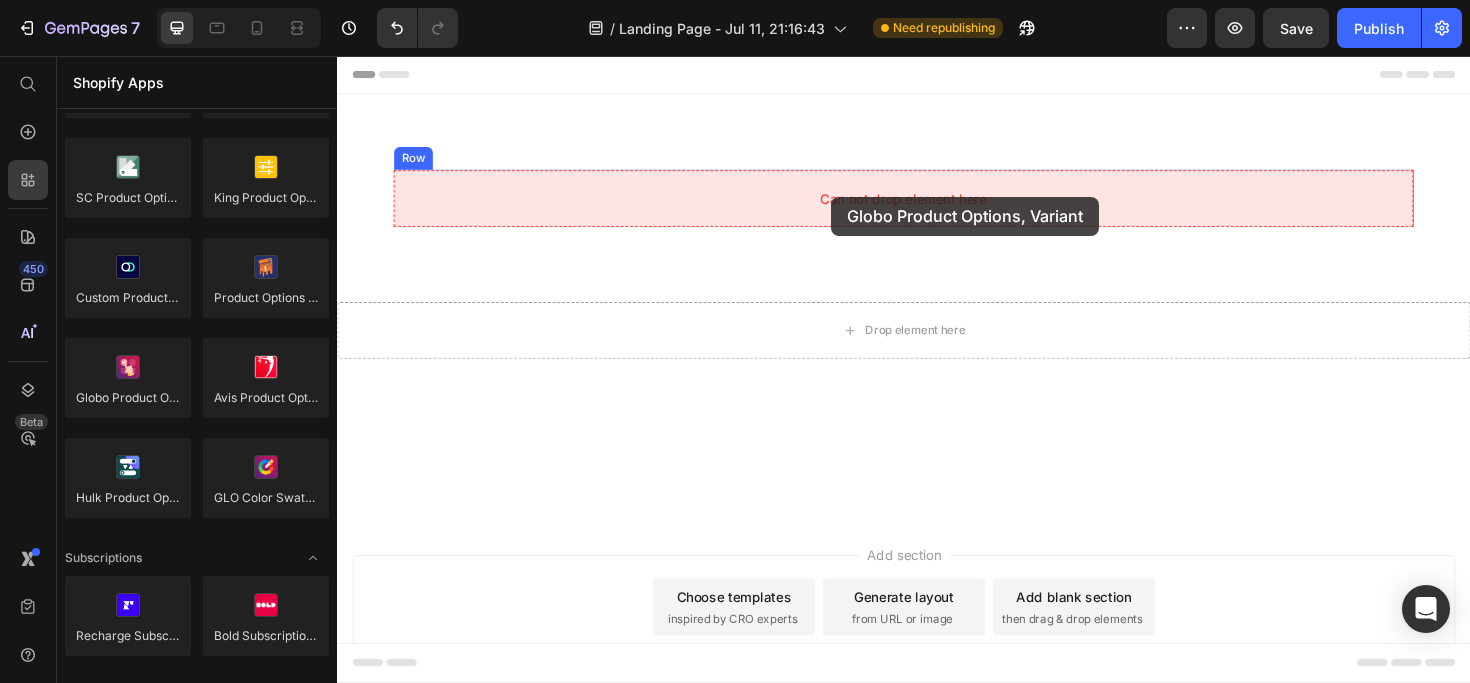 drag, startPoint x: 491, startPoint y: 440, endPoint x: 858, endPoint y: 205, distance: 435.79123 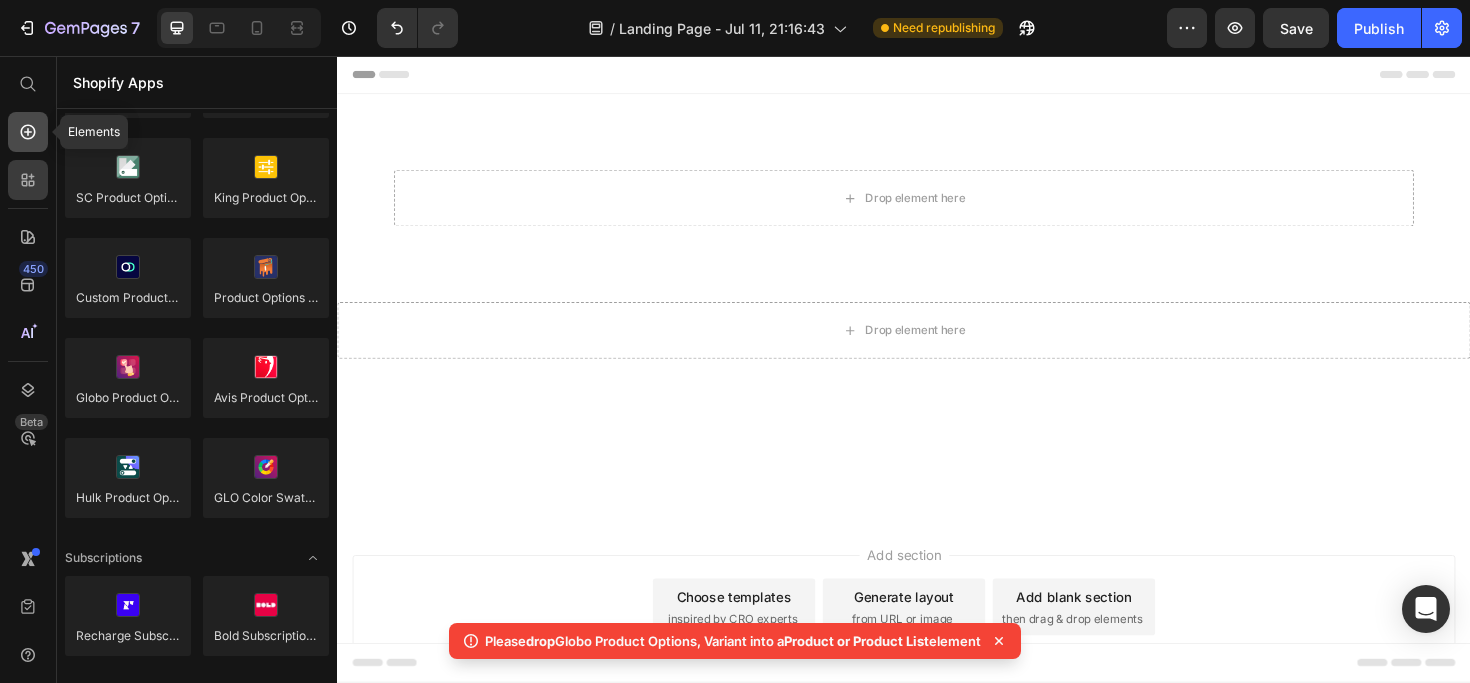 click 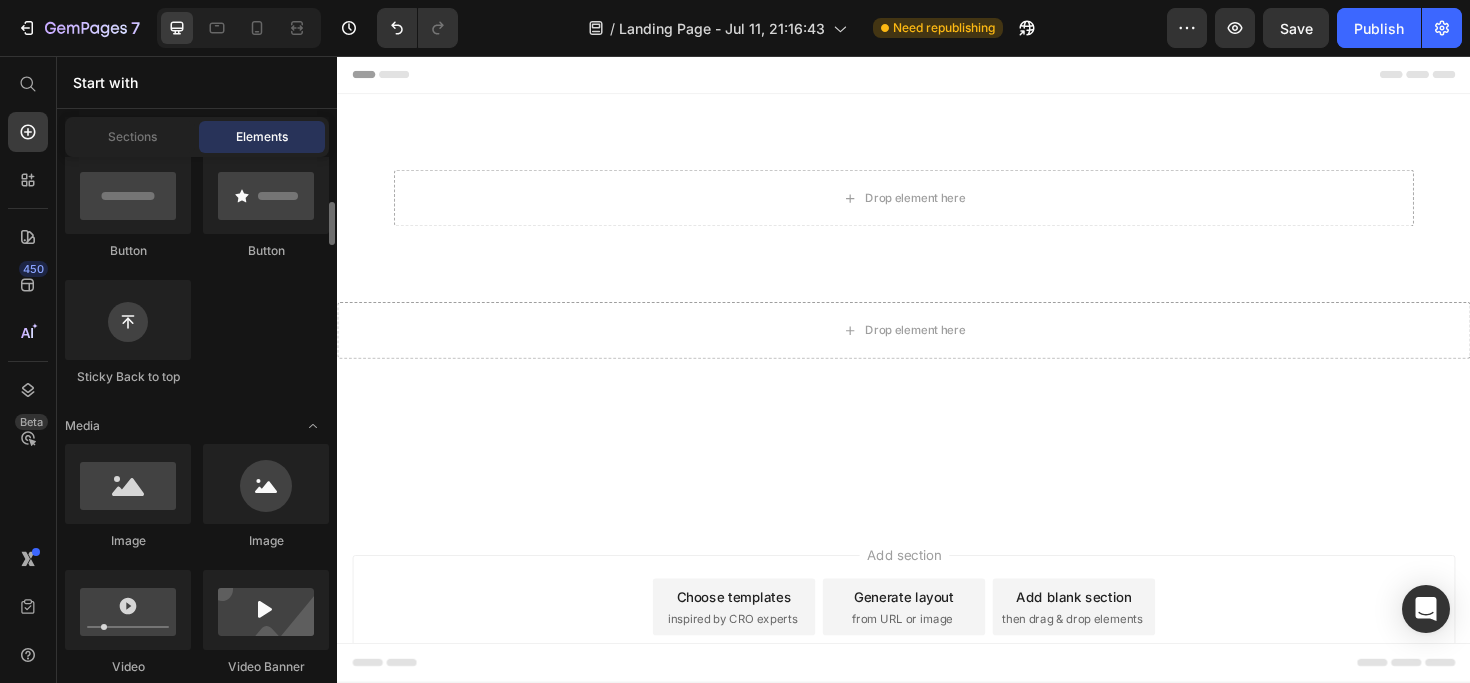 scroll, scrollTop: 504, scrollLeft: 0, axis: vertical 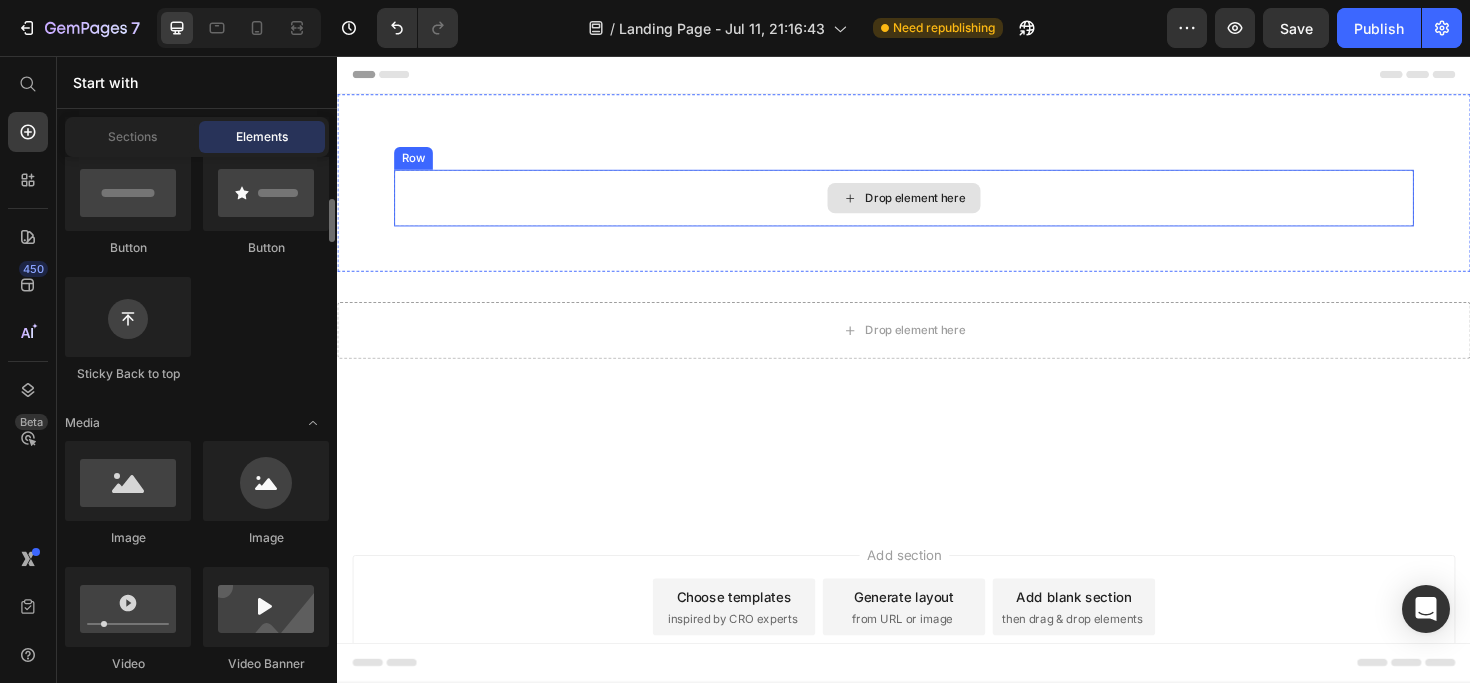 click on "Drop element here" at bounding box center [949, 207] 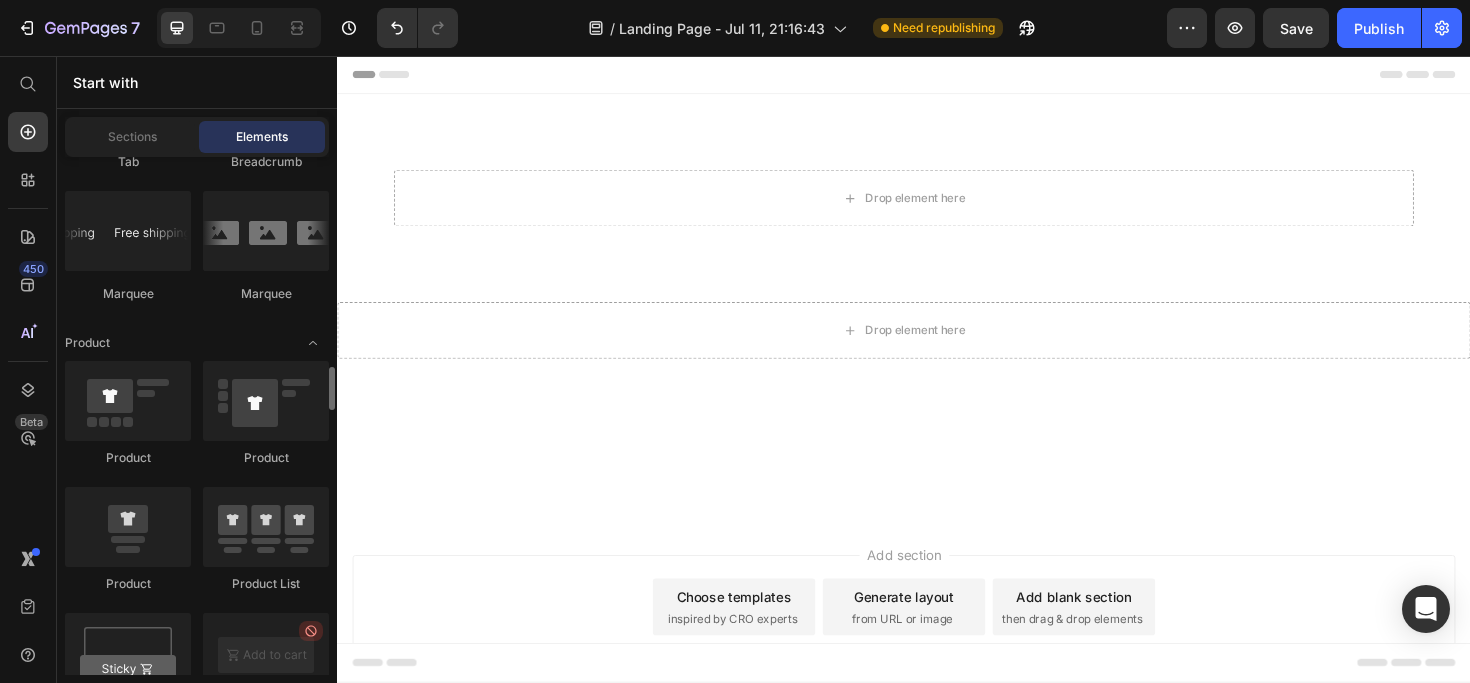 scroll, scrollTop: 2571, scrollLeft: 0, axis: vertical 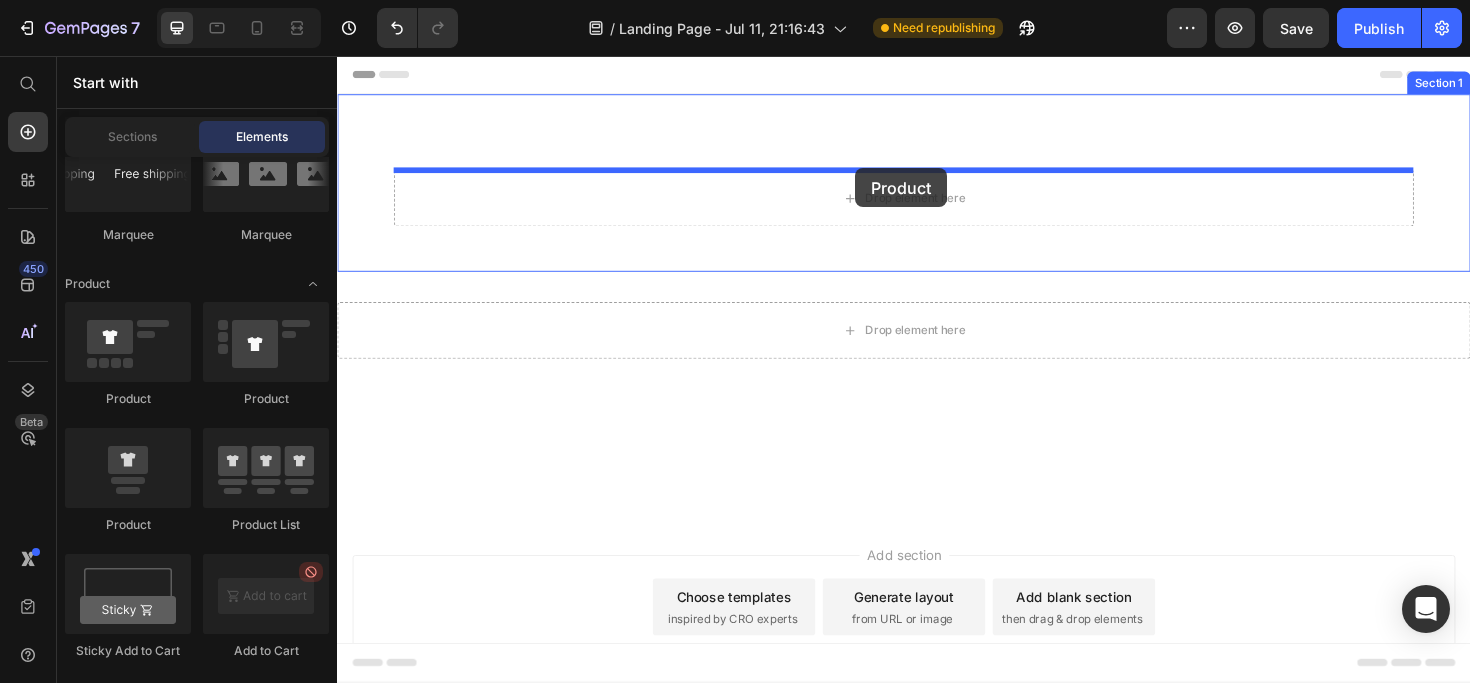 drag, startPoint x: 454, startPoint y: 517, endPoint x: 886, endPoint y: 174, distance: 551.60944 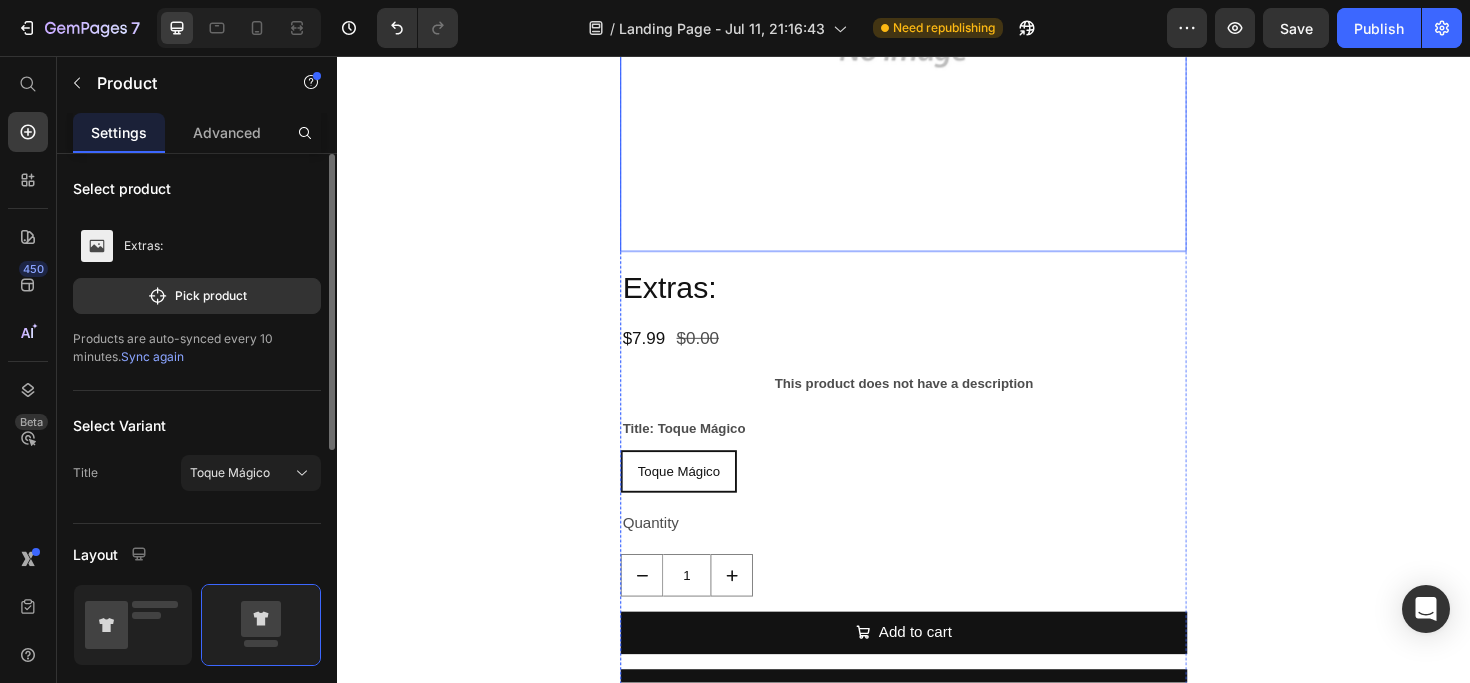 scroll, scrollTop: 606, scrollLeft: 0, axis: vertical 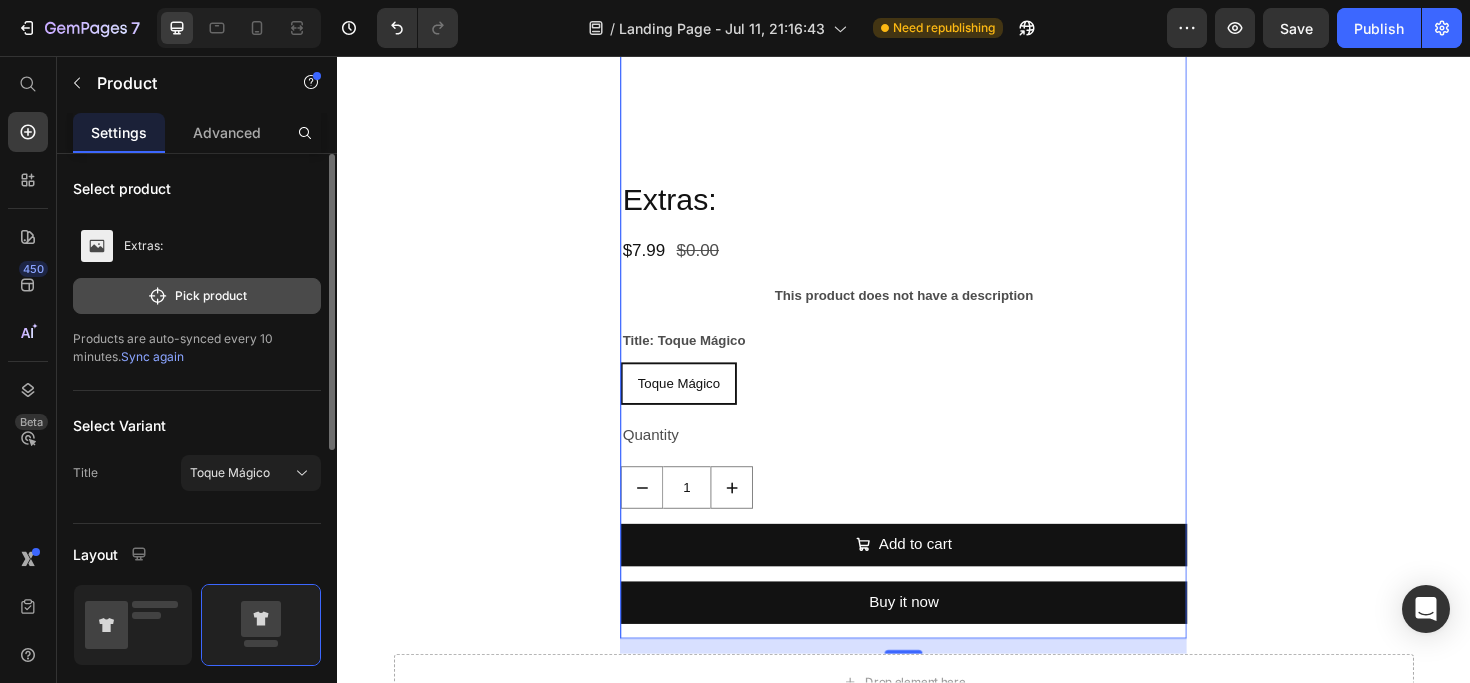 click on "Pick product" at bounding box center [197, 296] 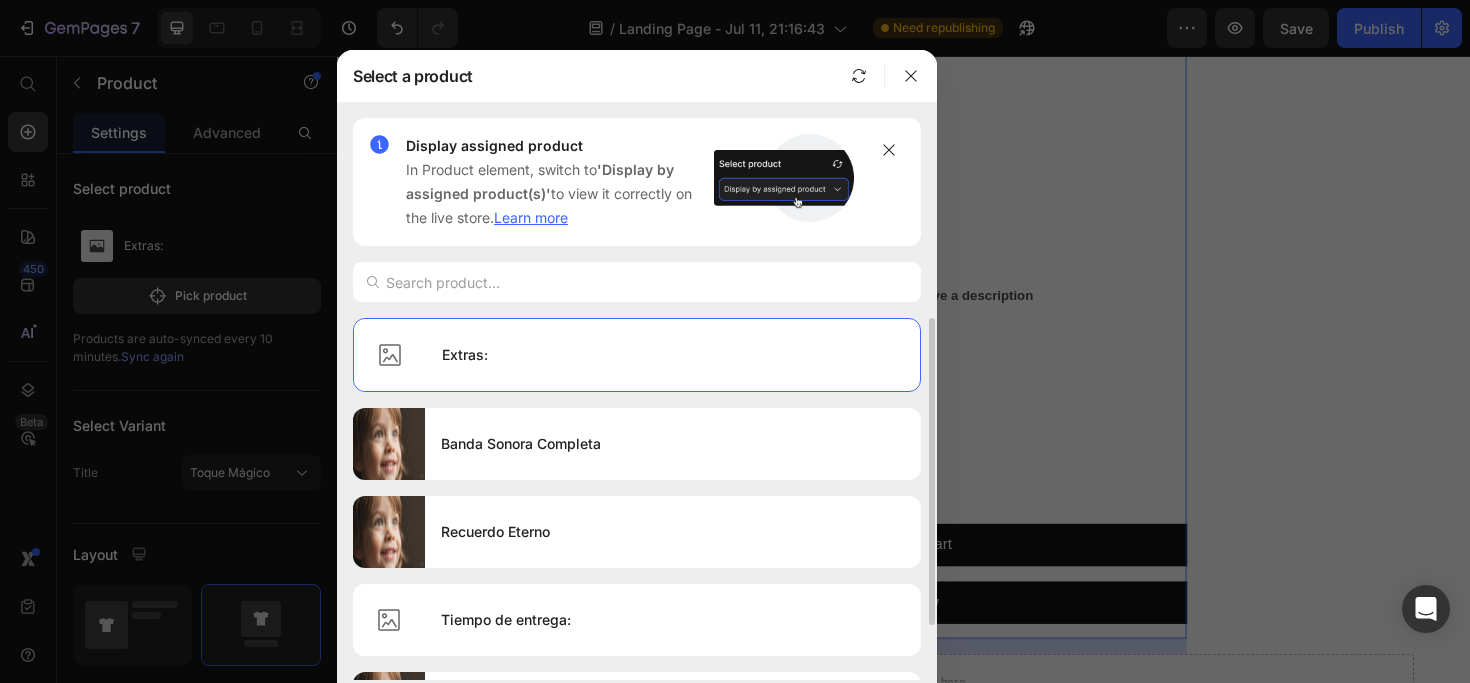 scroll, scrollTop: 64, scrollLeft: 0, axis: vertical 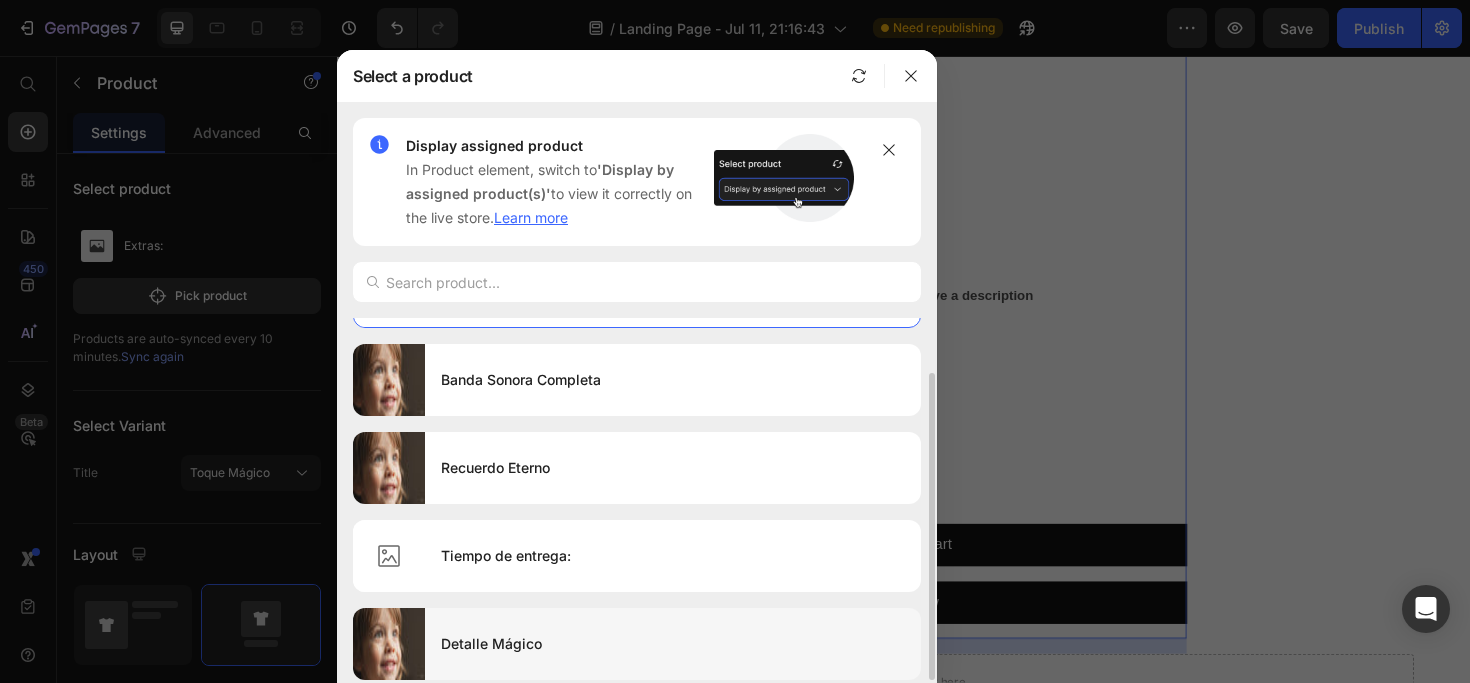 click on "Detalle Mágico" at bounding box center (673, 644) 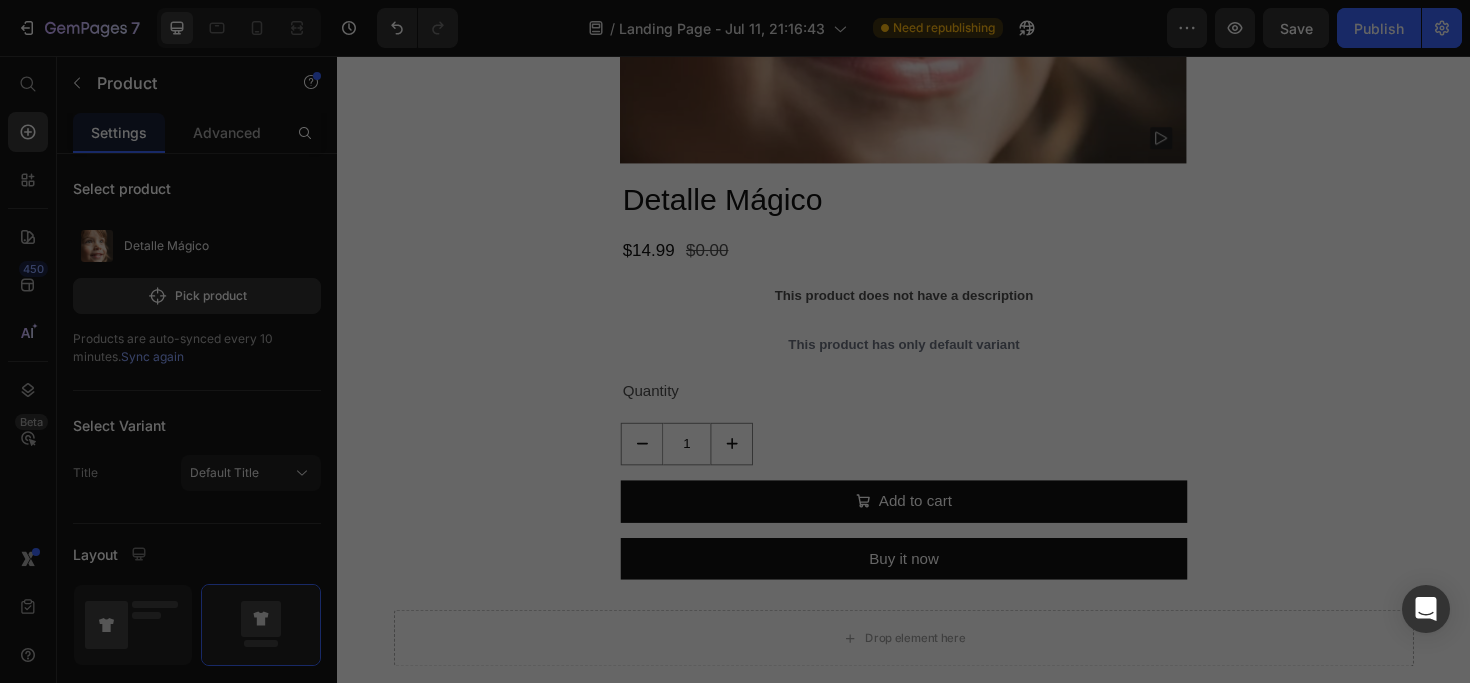 scroll, scrollTop: 560, scrollLeft: 0, axis: vertical 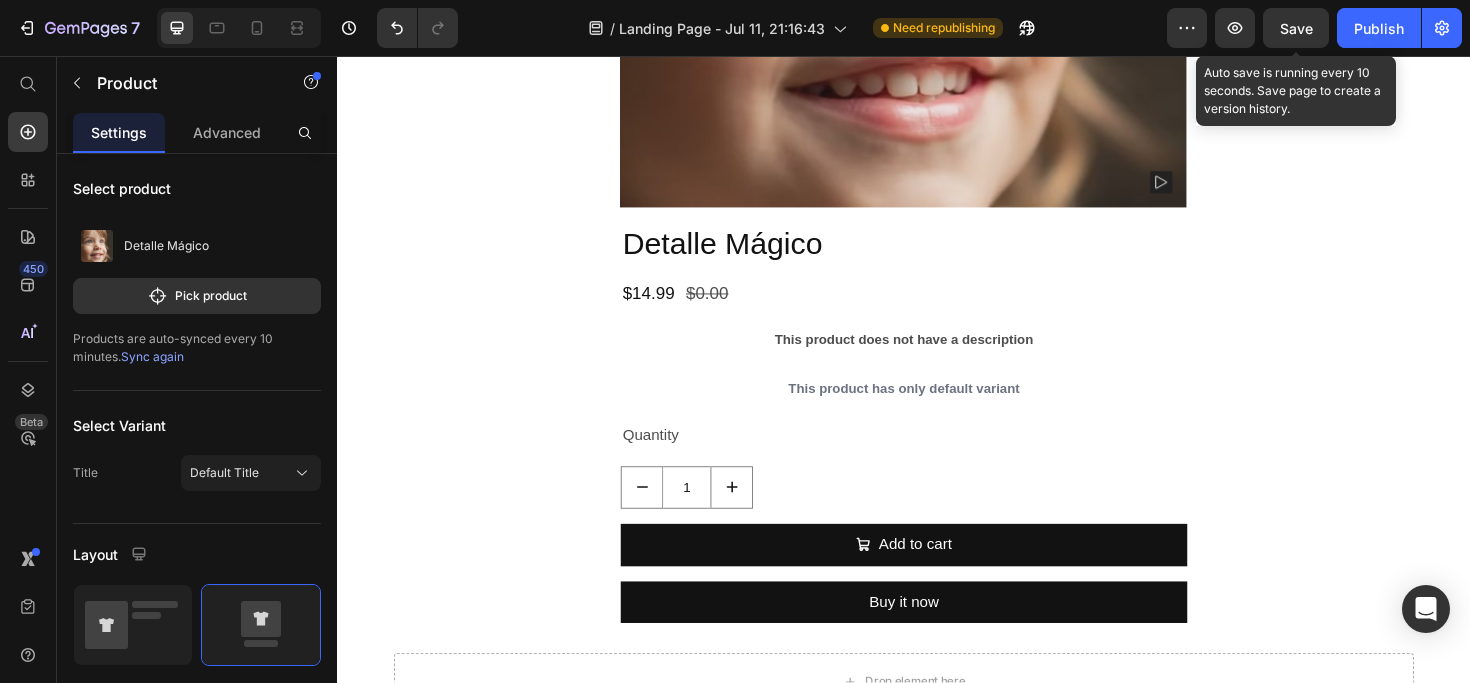 click on "Save" at bounding box center (1296, 28) 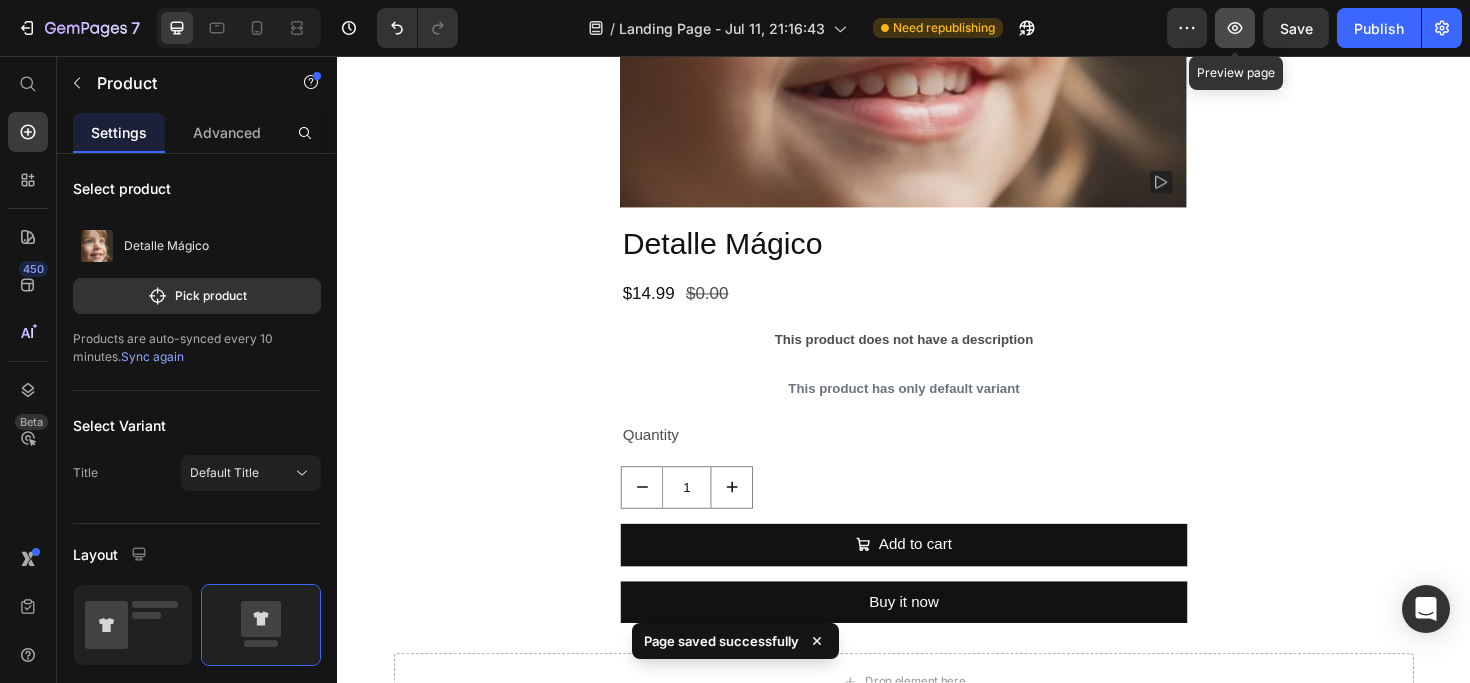click 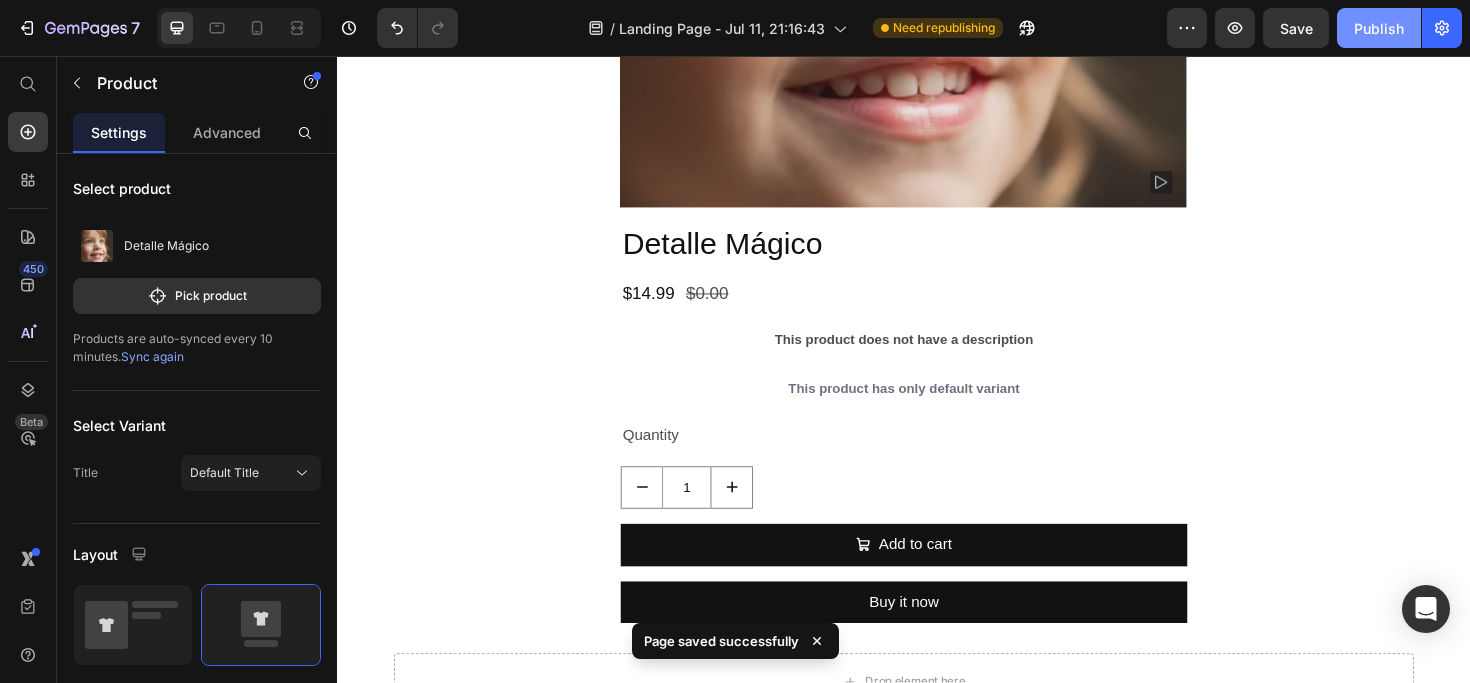click on "Publish" at bounding box center (1379, 28) 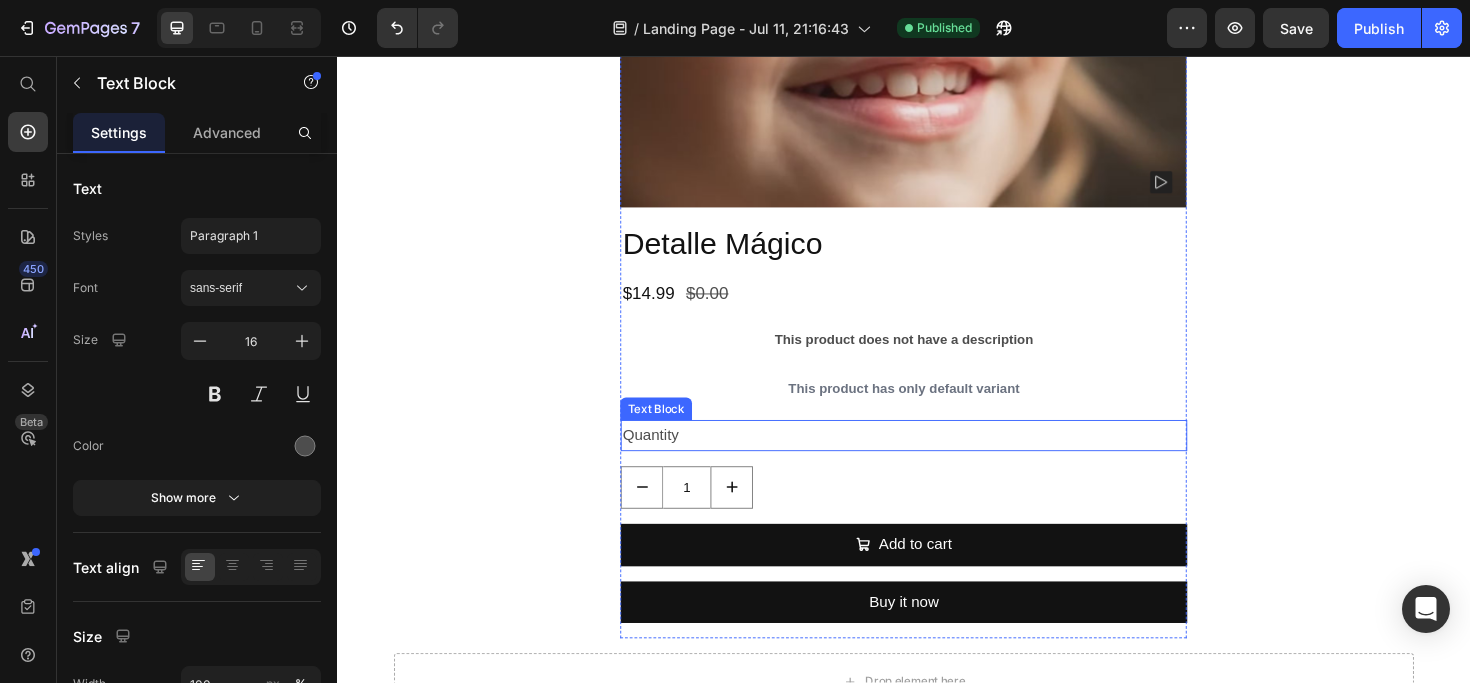 click on "Quantity" at bounding box center (937, 458) 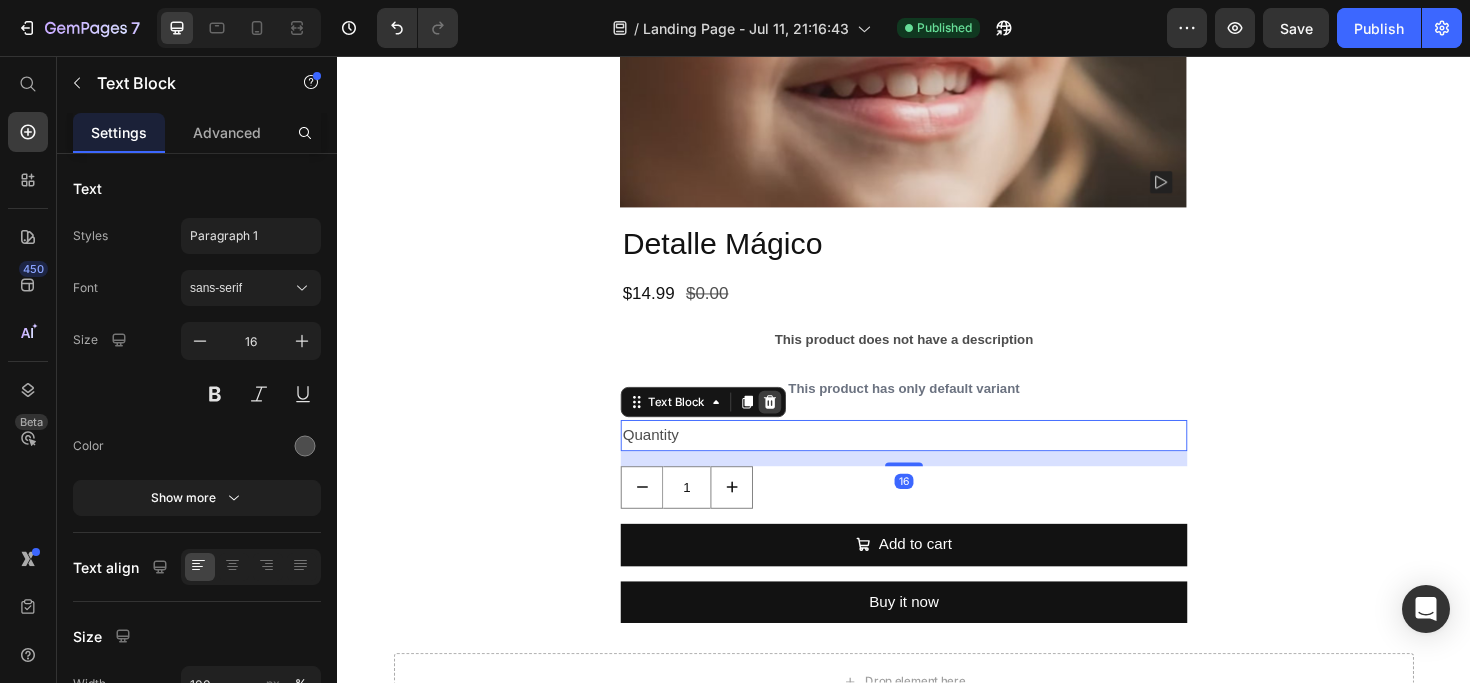 click 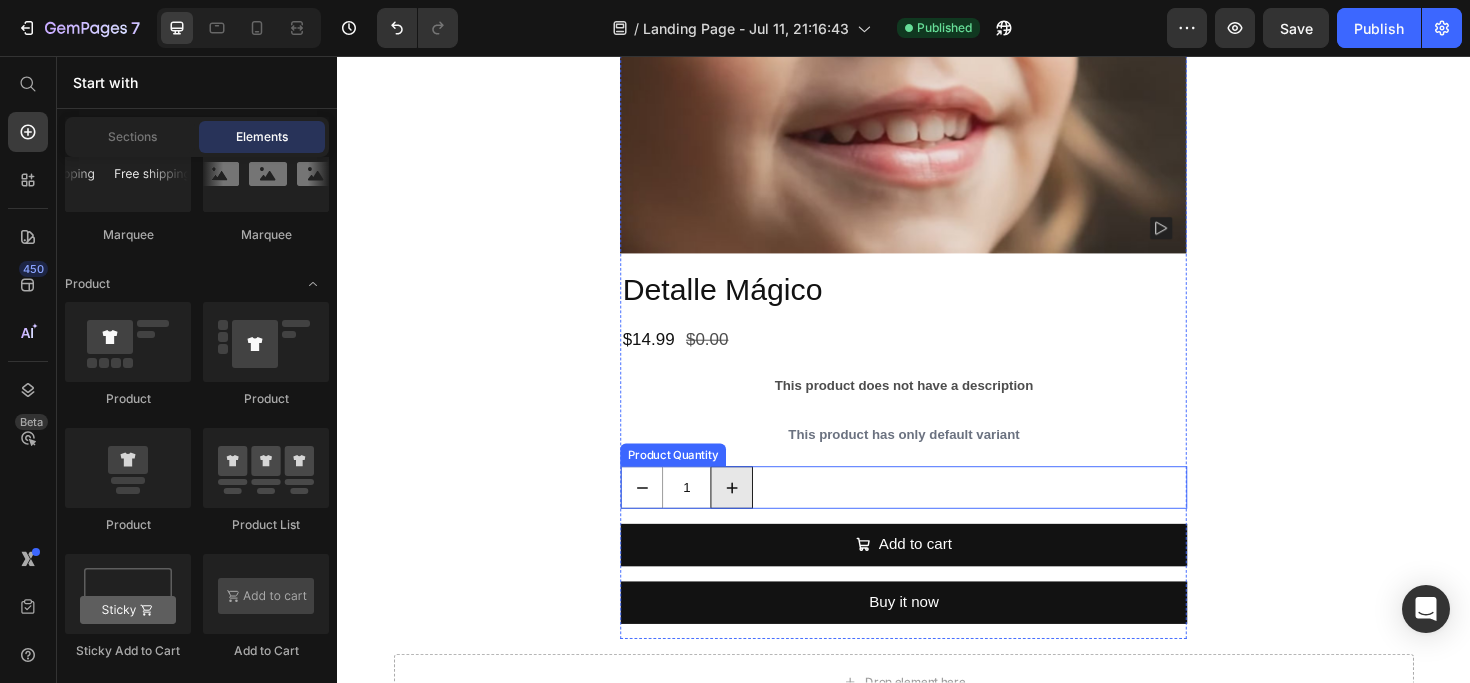 click at bounding box center (754, 513) 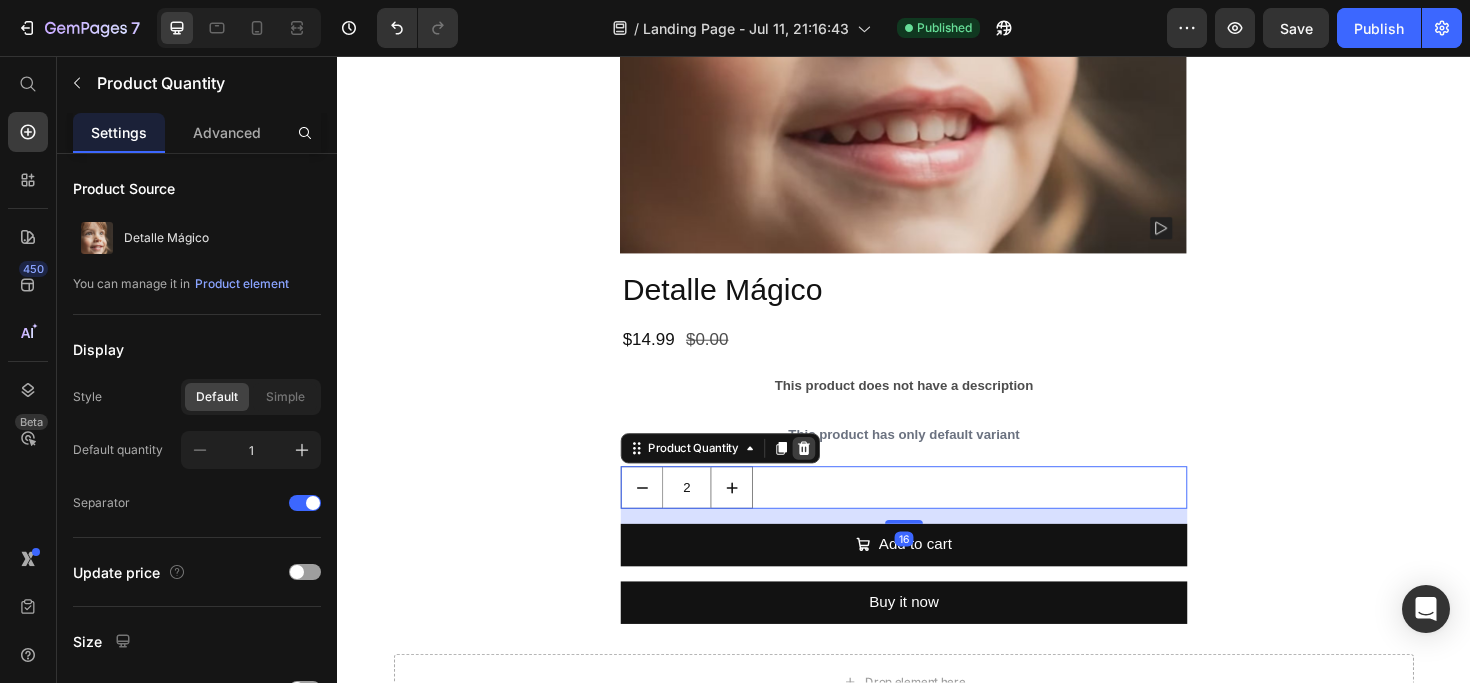 click 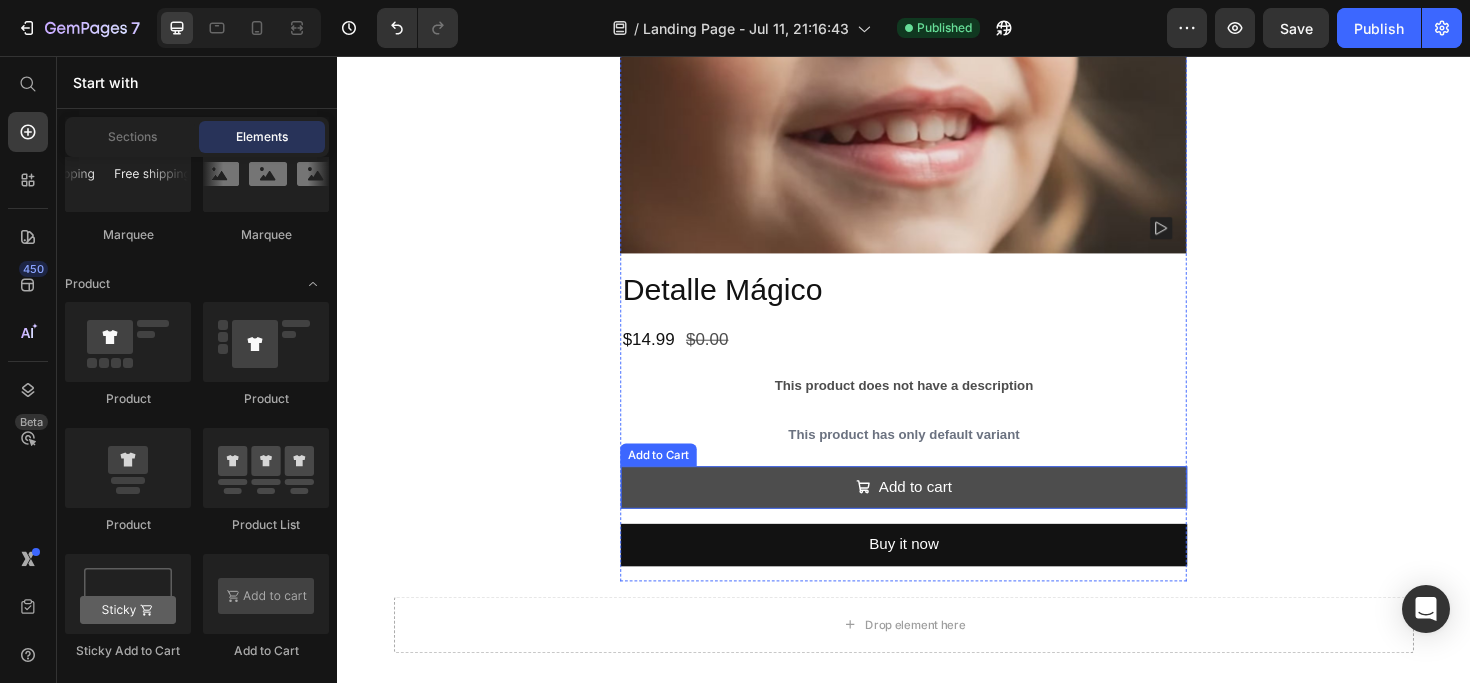 click on "Add to cart" at bounding box center (937, 513) 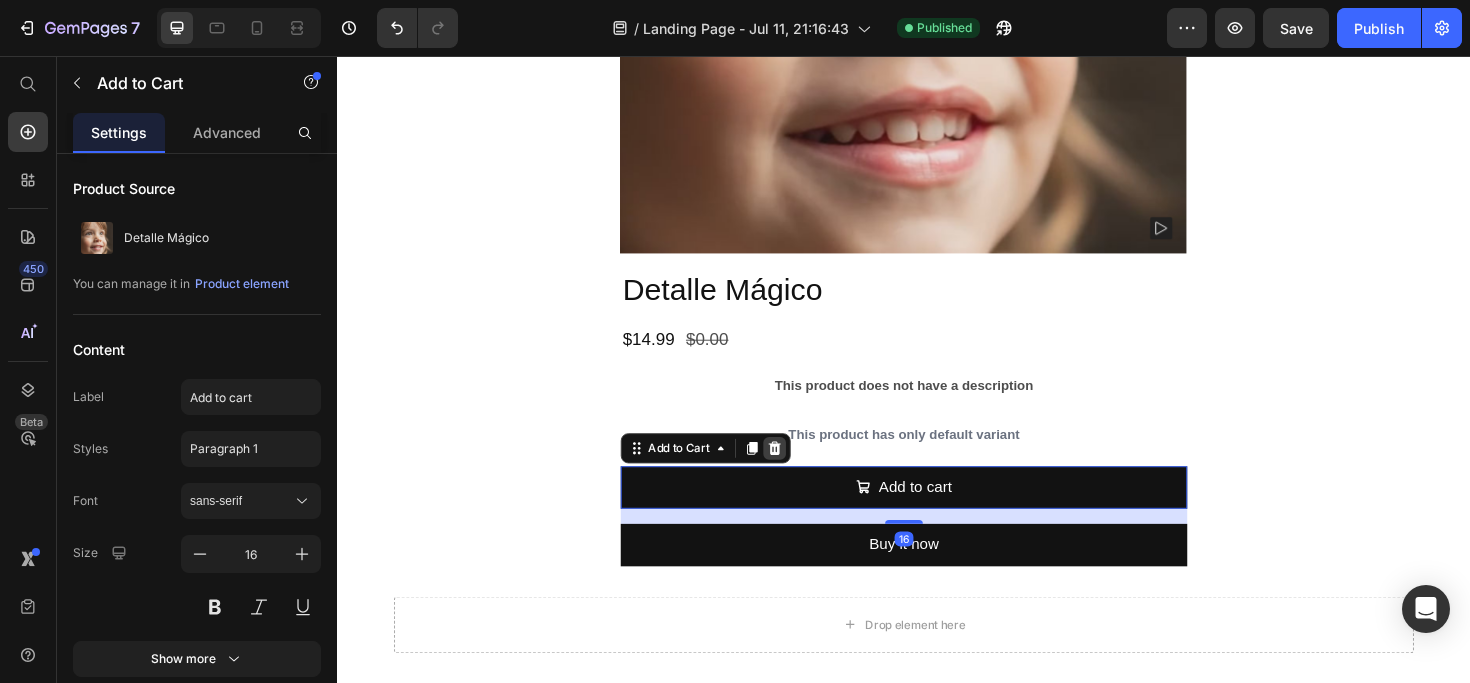 click 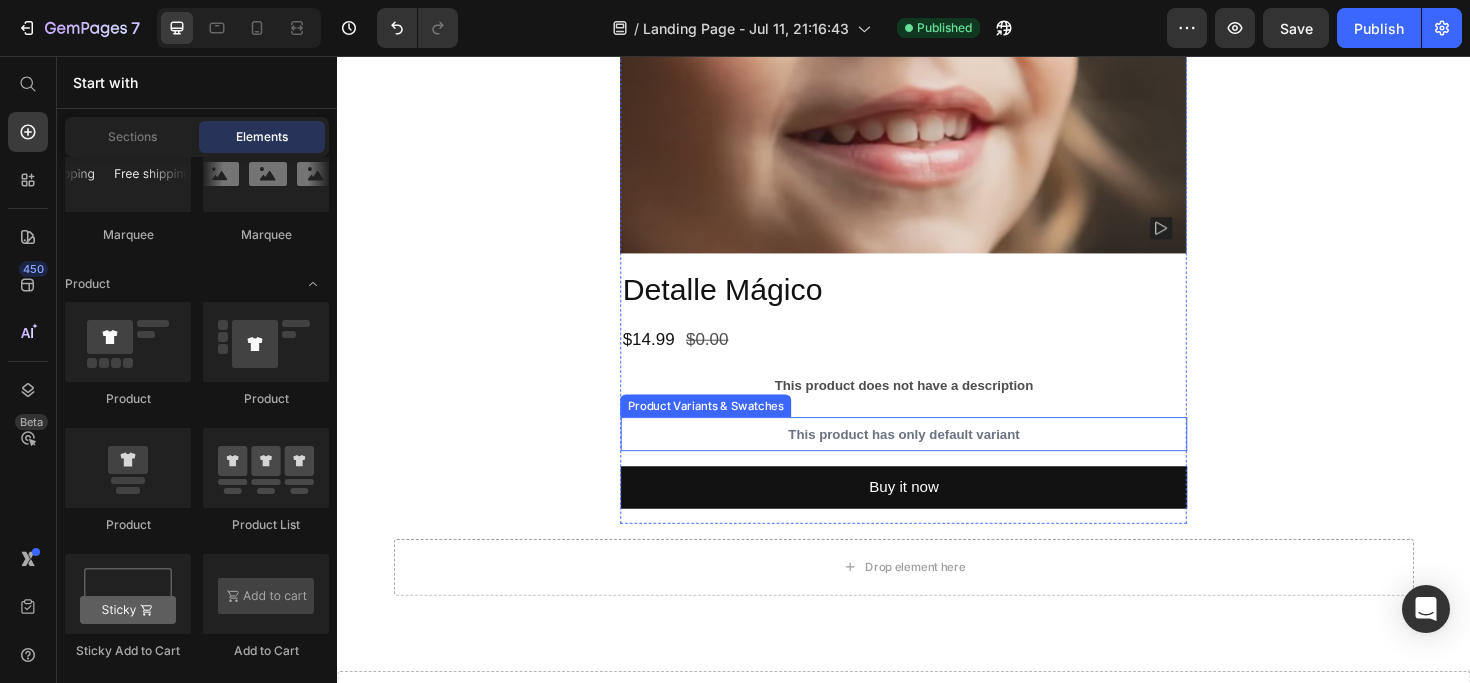 click on "This product has only default variant" at bounding box center (937, 457) 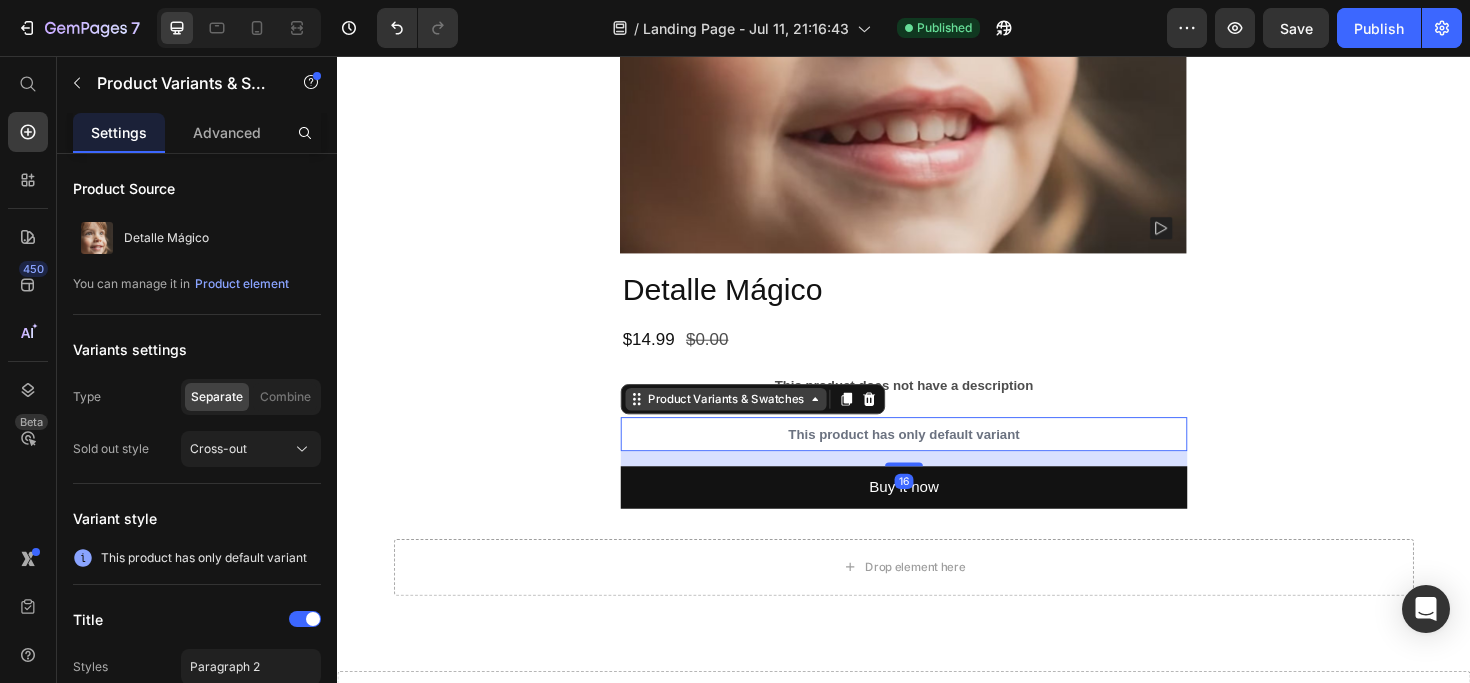 click 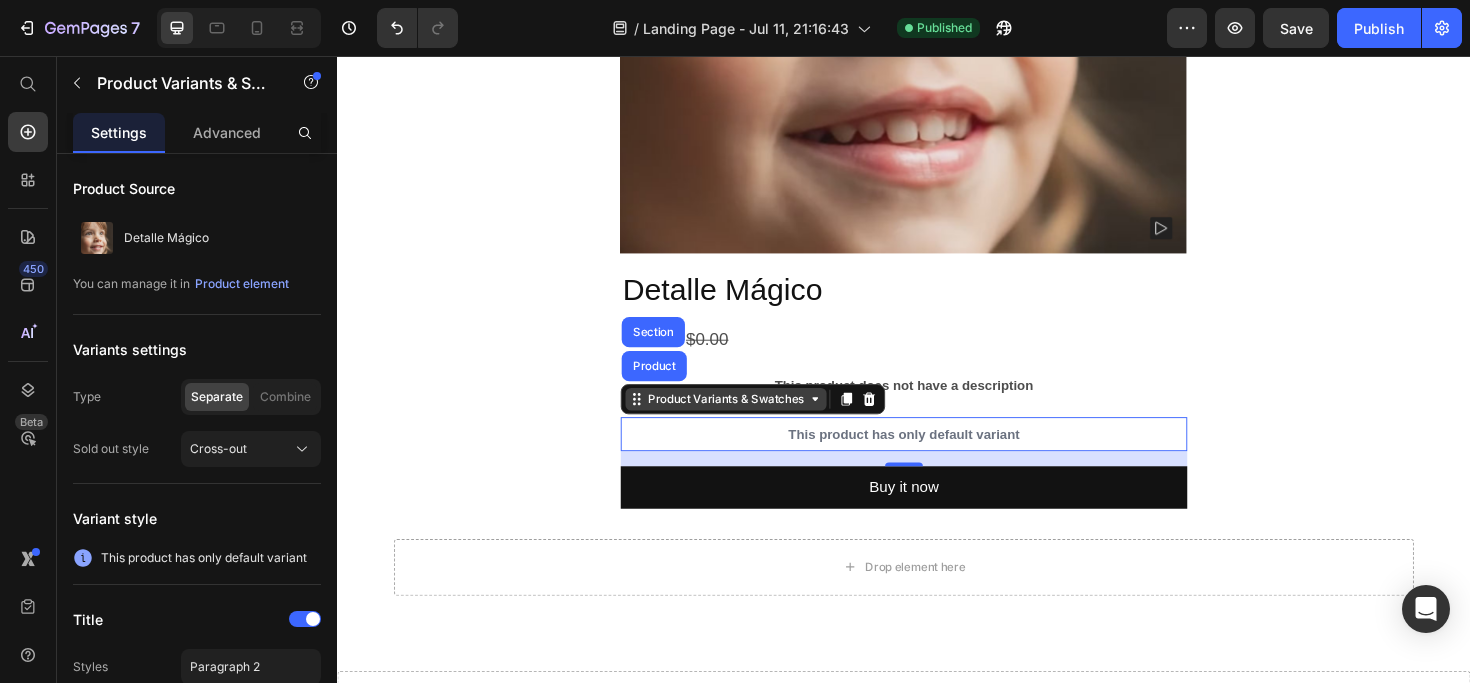 click 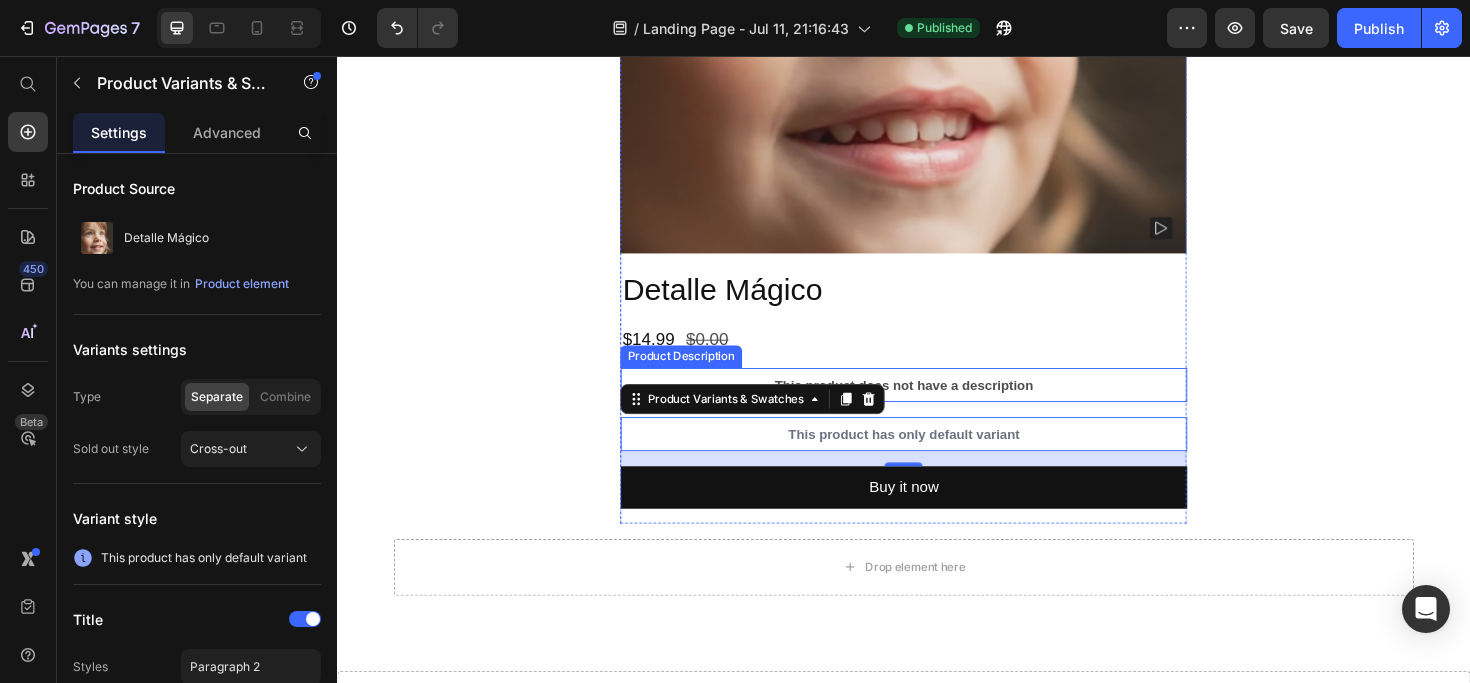 click on "This product does not have a description" at bounding box center [937, 405] 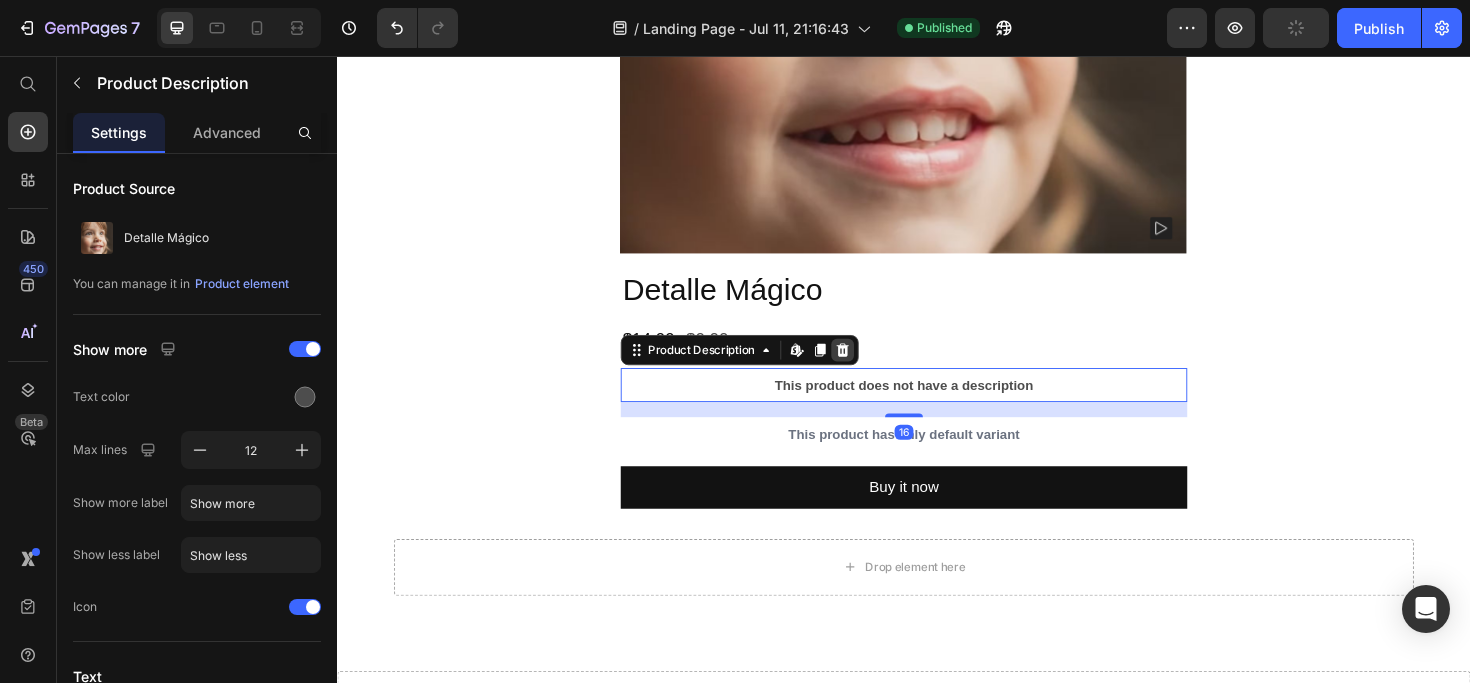 click 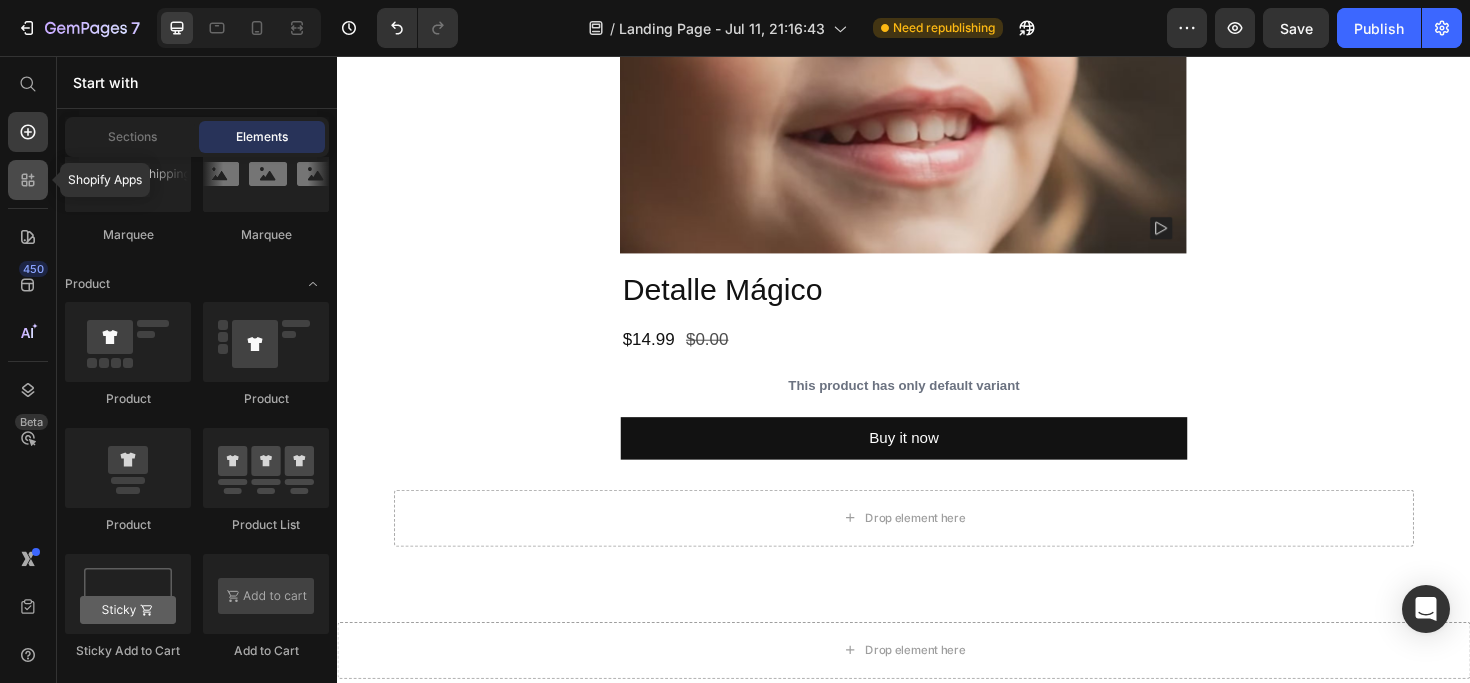 click 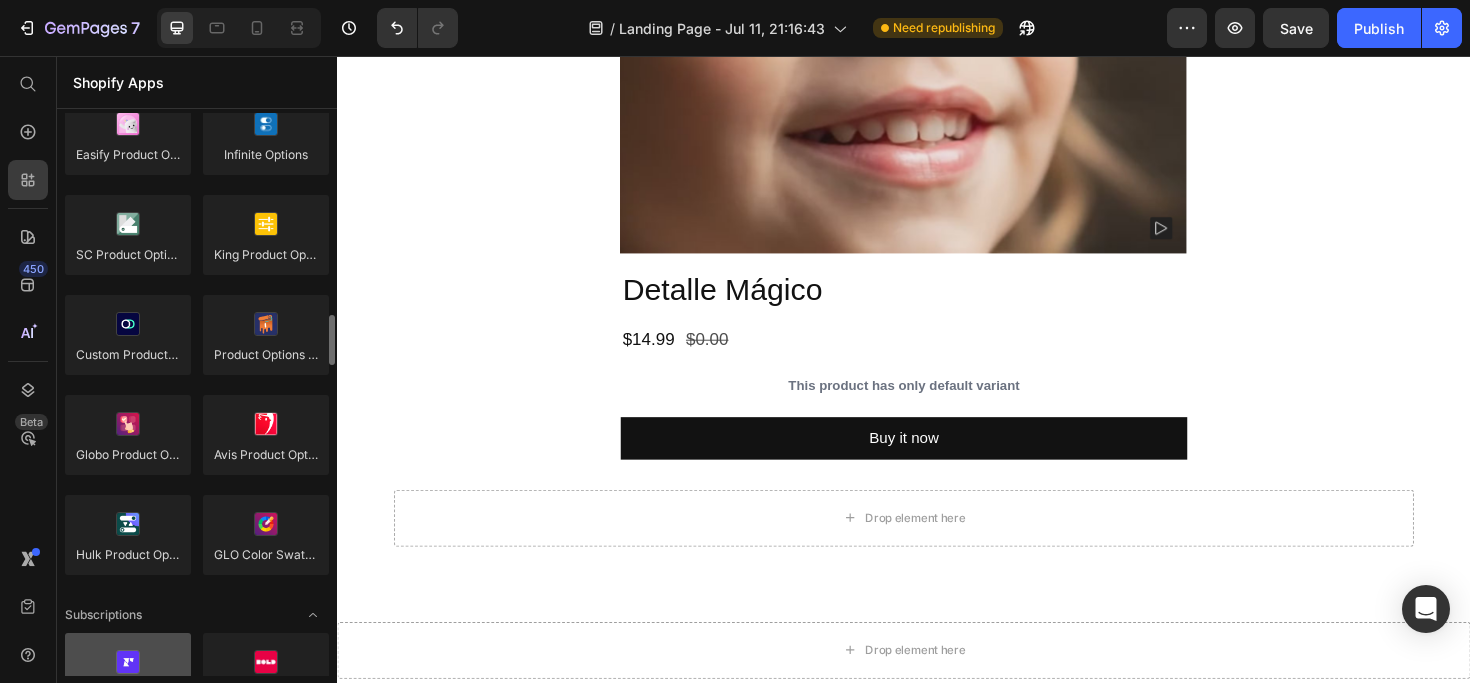 scroll, scrollTop: 2288, scrollLeft: 0, axis: vertical 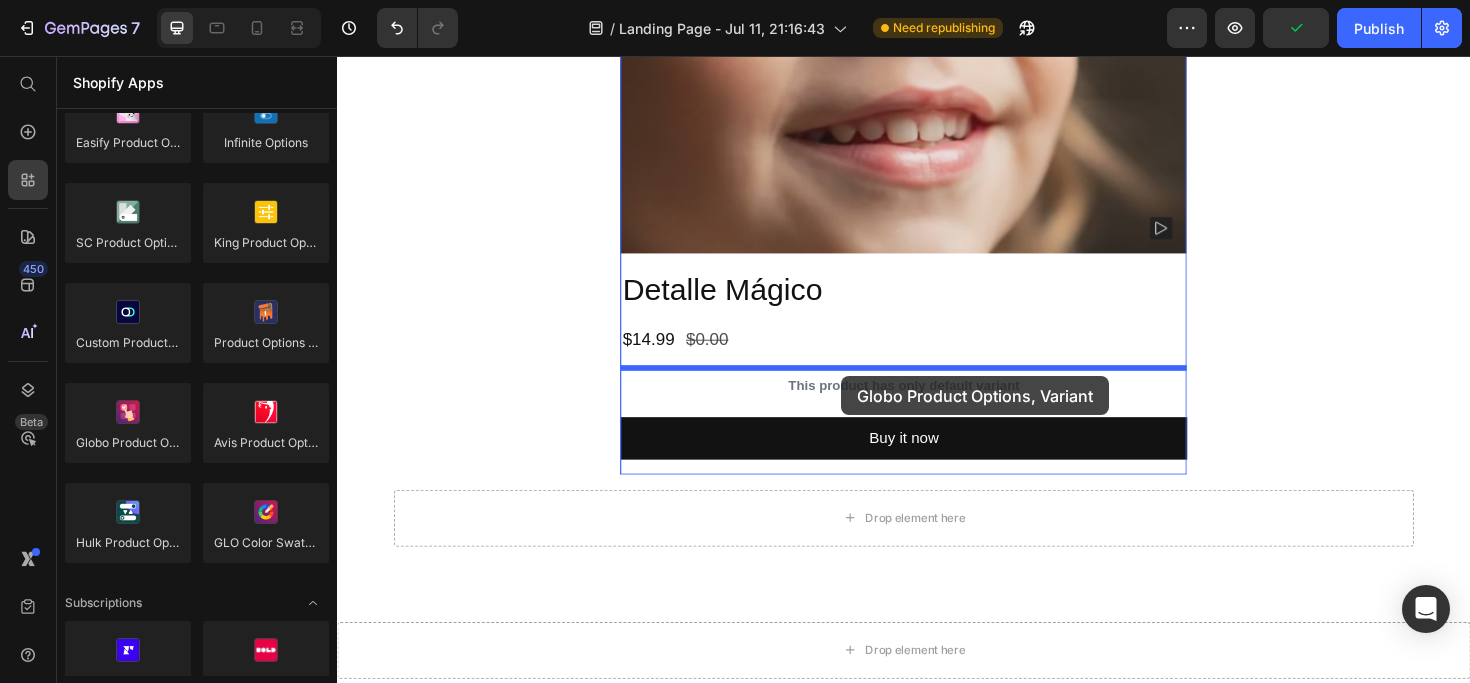 drag, startPoint x: 471, startPoint y: 479, endPoint x: 875, endPoint y: 393, distance: 413.05206 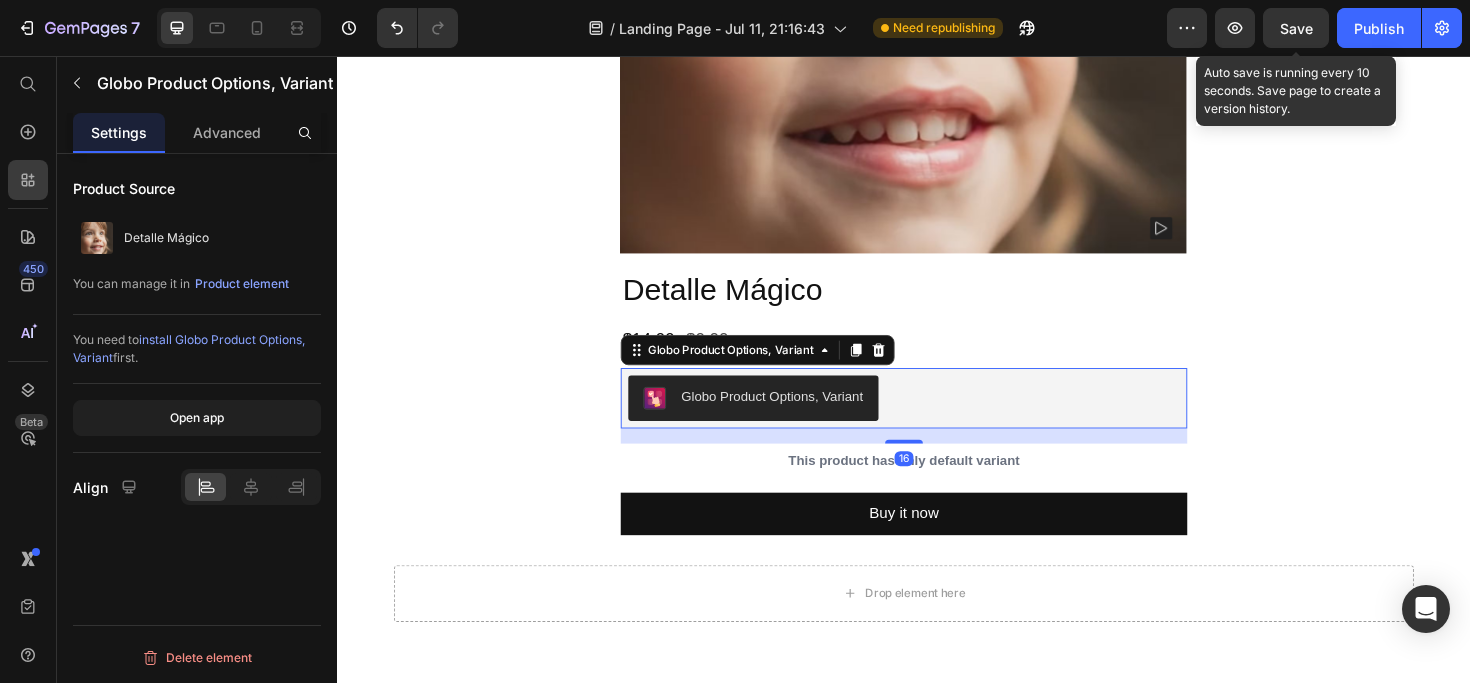 click on "Save" at bounding box center [1296, 28] 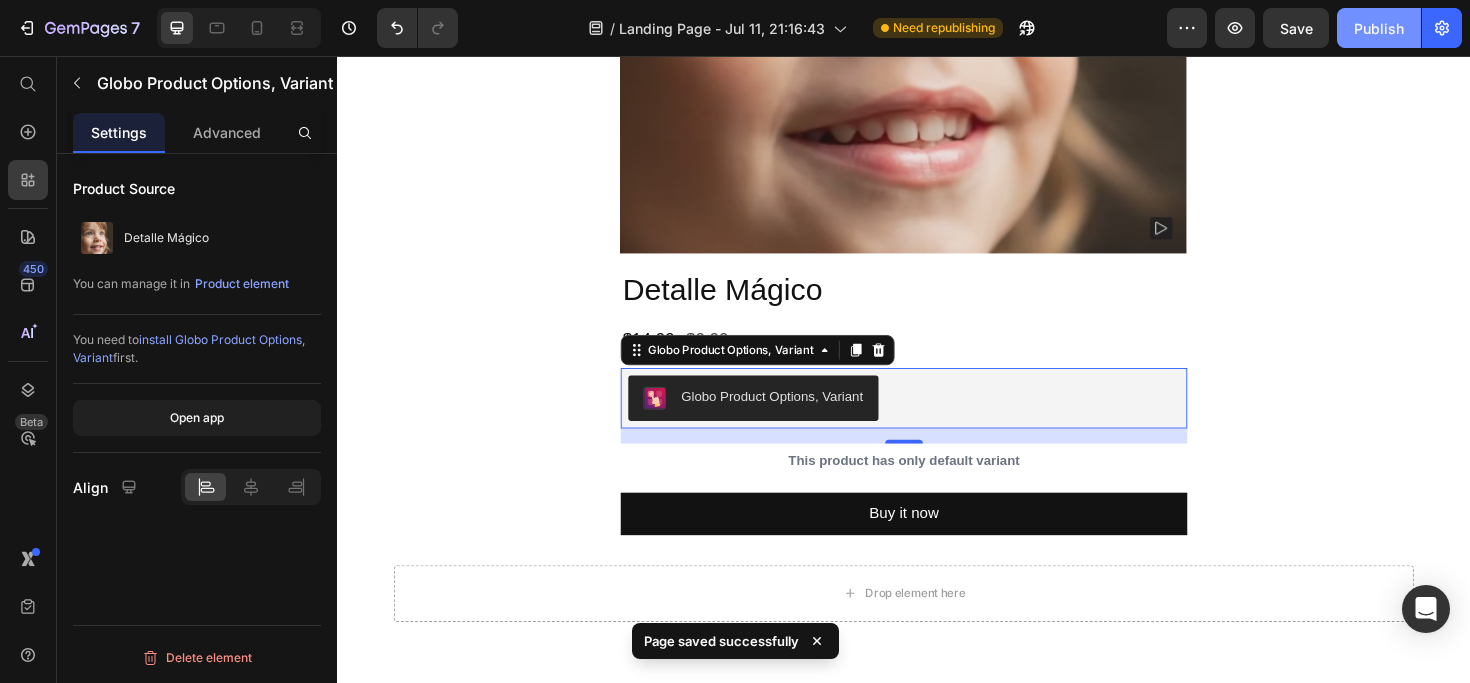 click on "Publish" at bounding box center (1379, 28) 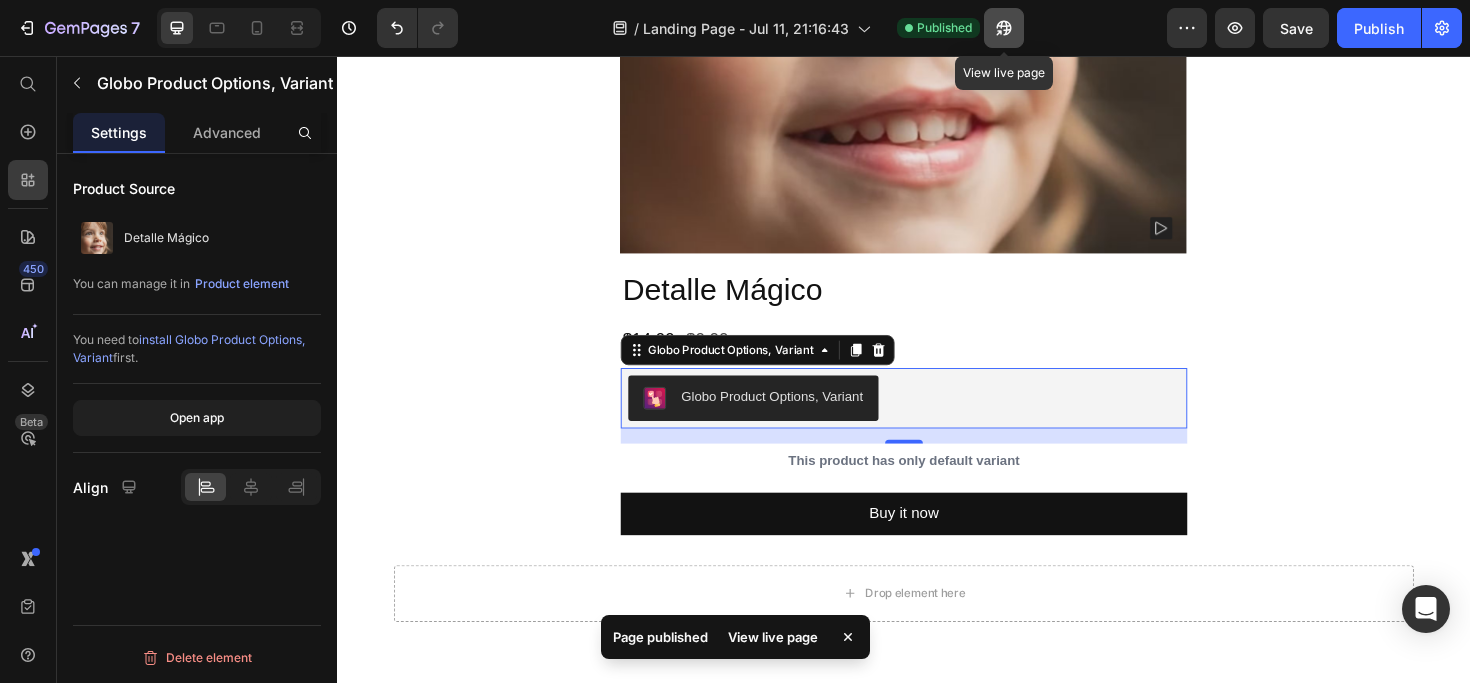 click 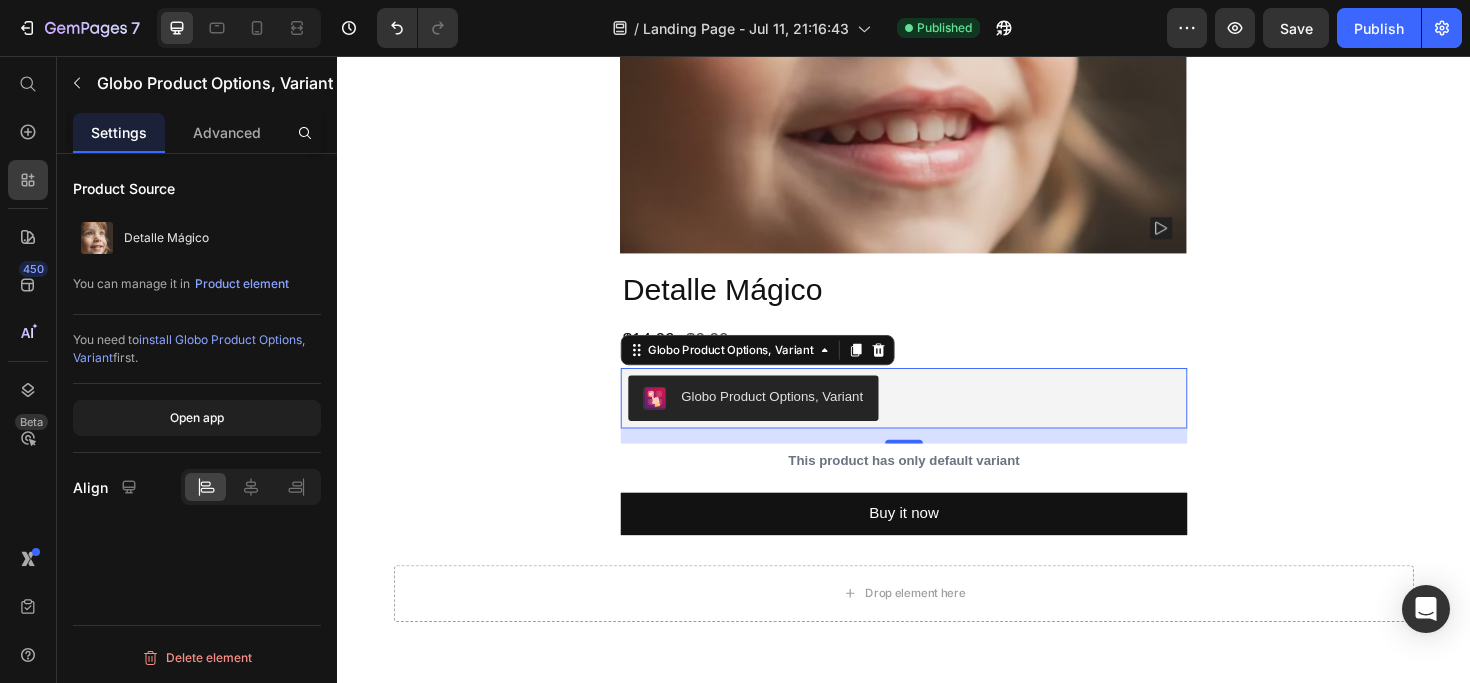 click on "Globo Product Options, Variant" at bounding box center (777, 419) 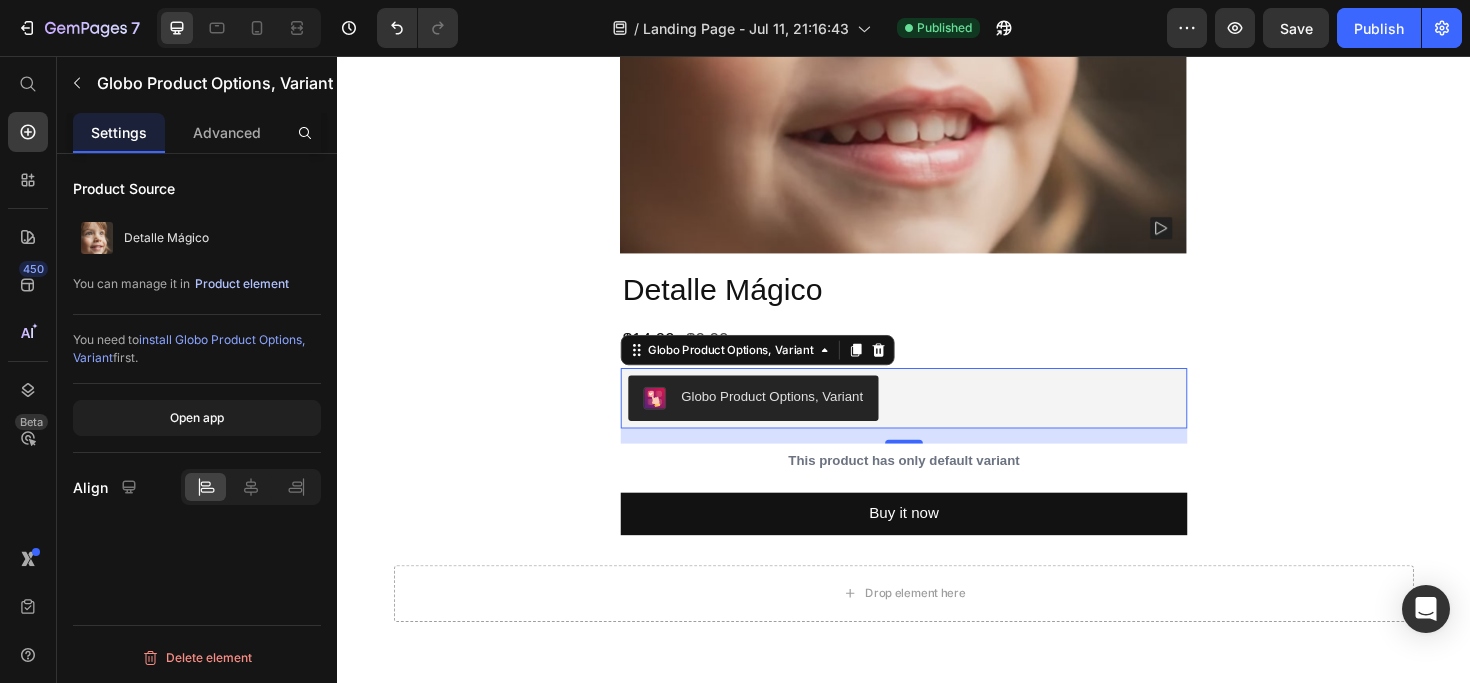 click on "Product element" at bounding box center [242, 284] 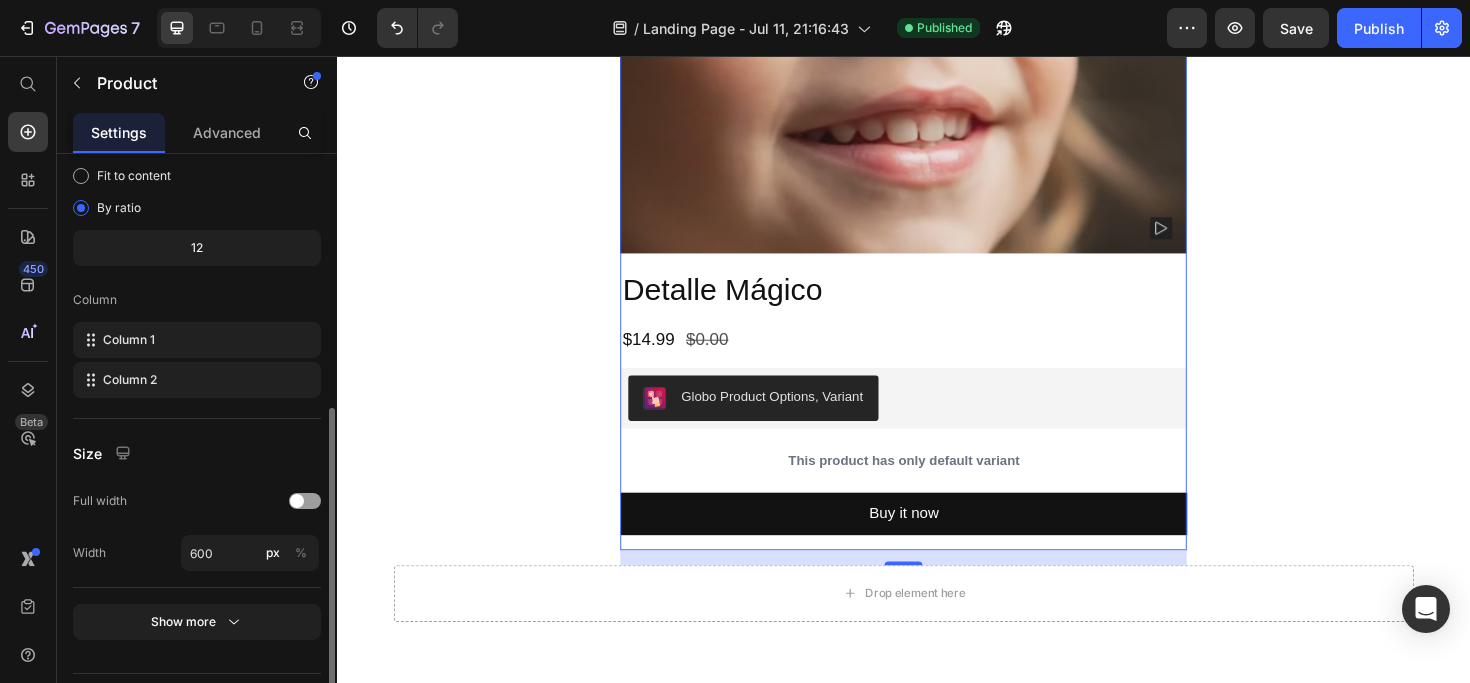 scroll, scrollTop: 558, scrollLeft: 0, axis: vertical 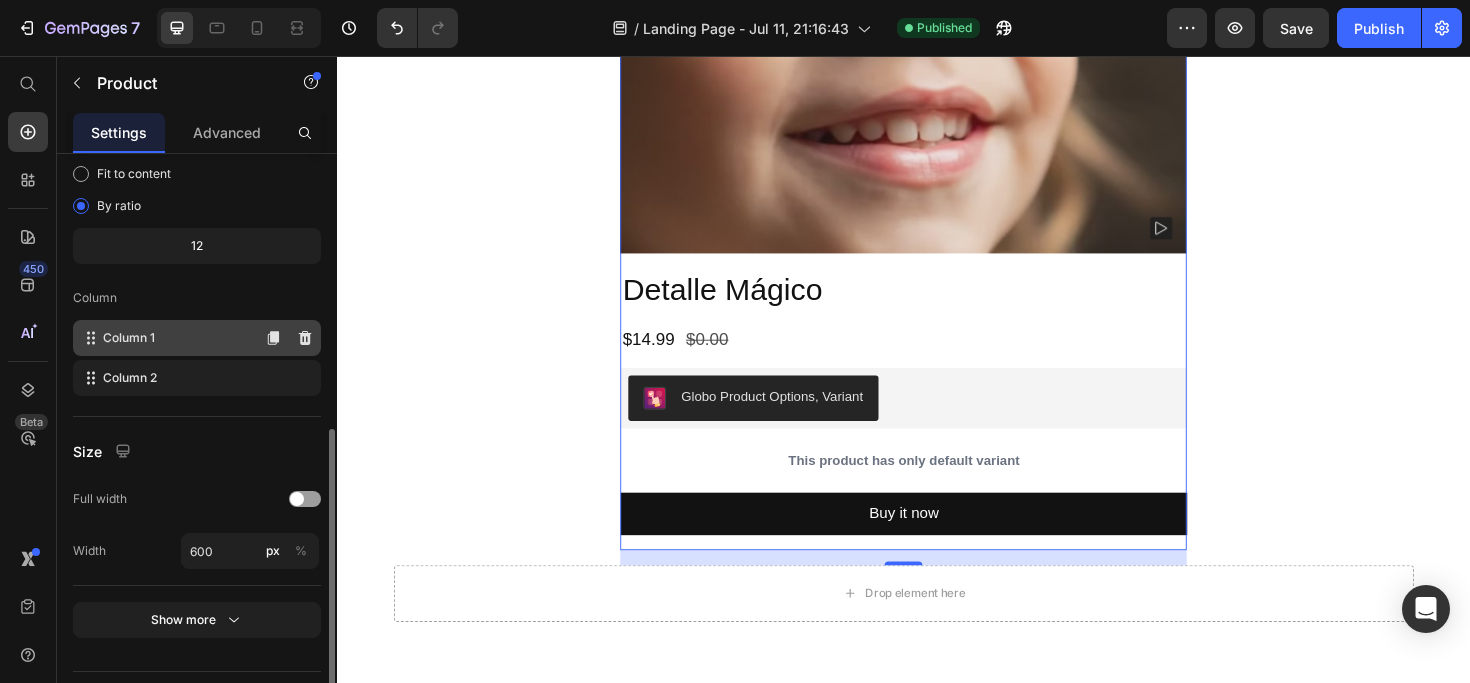 click on "Column 1" 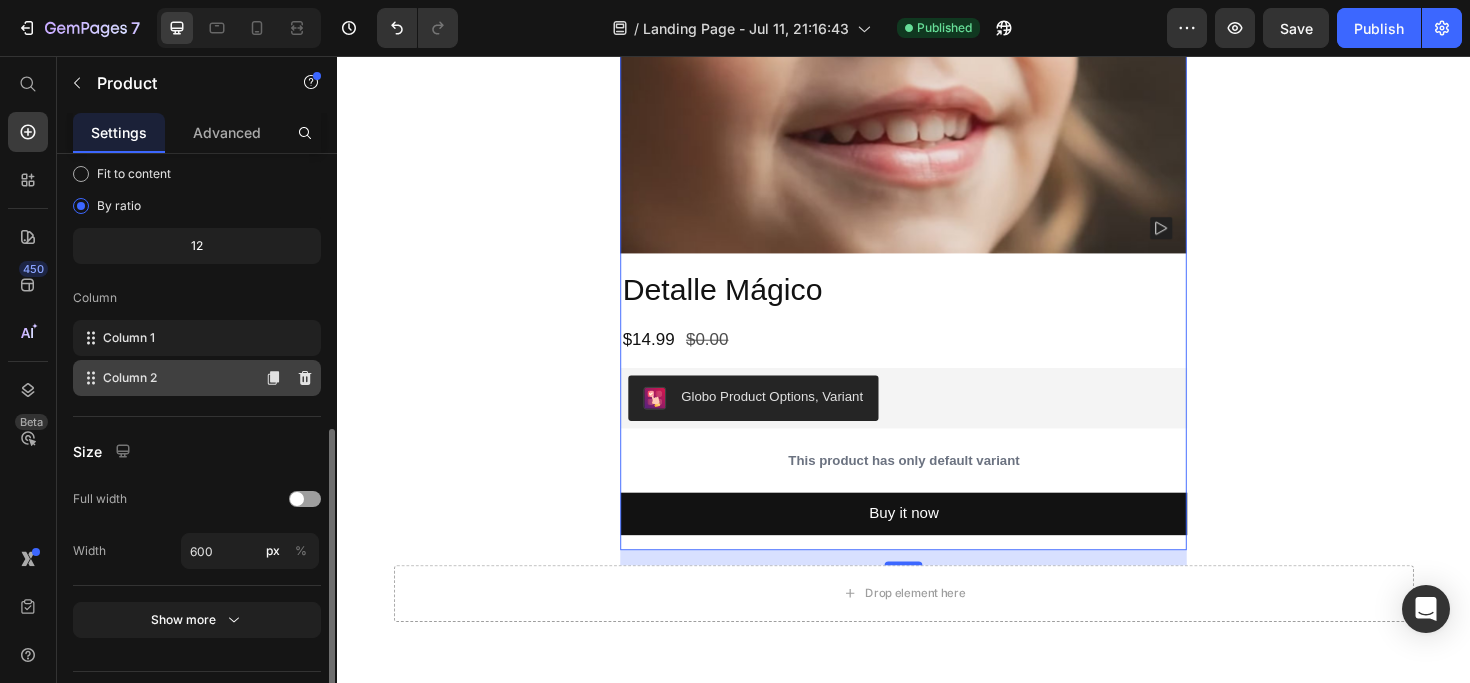 click on "Column 2" 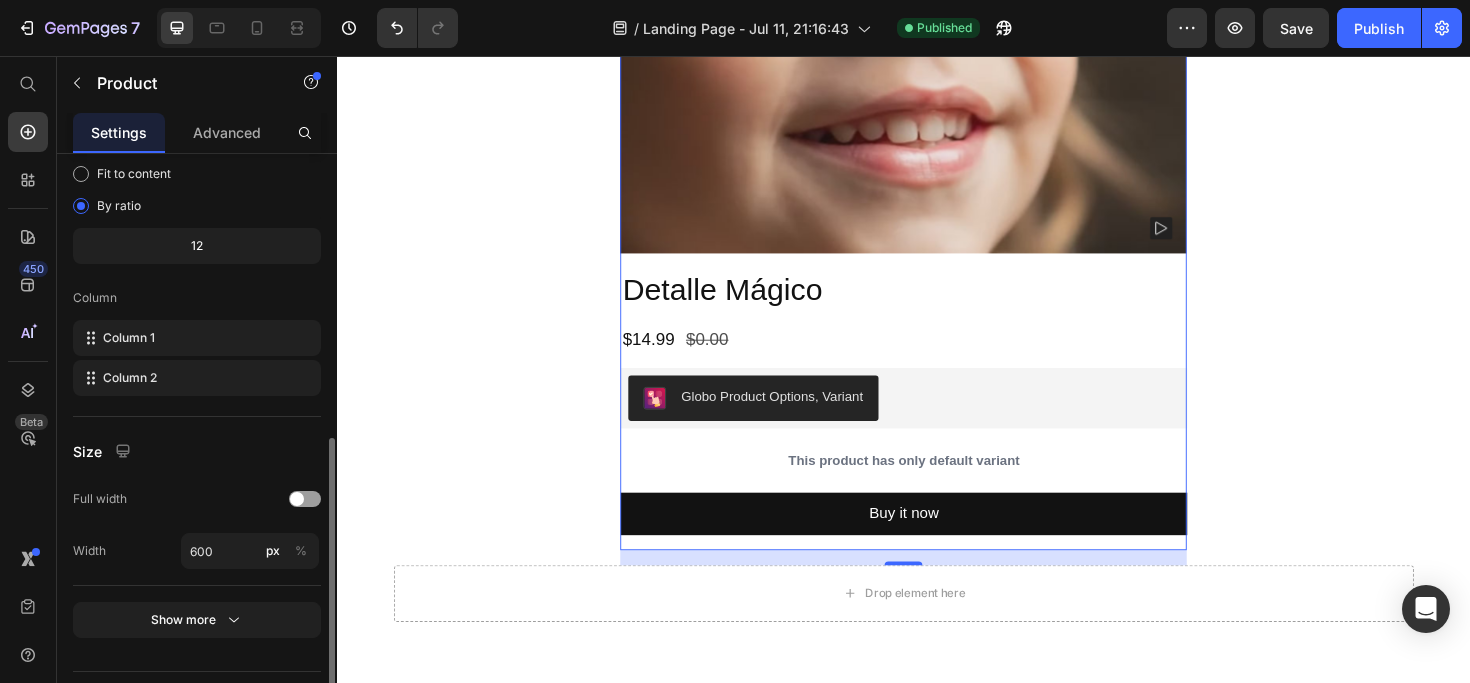 scroll, scrollTop: 604, scrollLeft: 0, axis: vertical 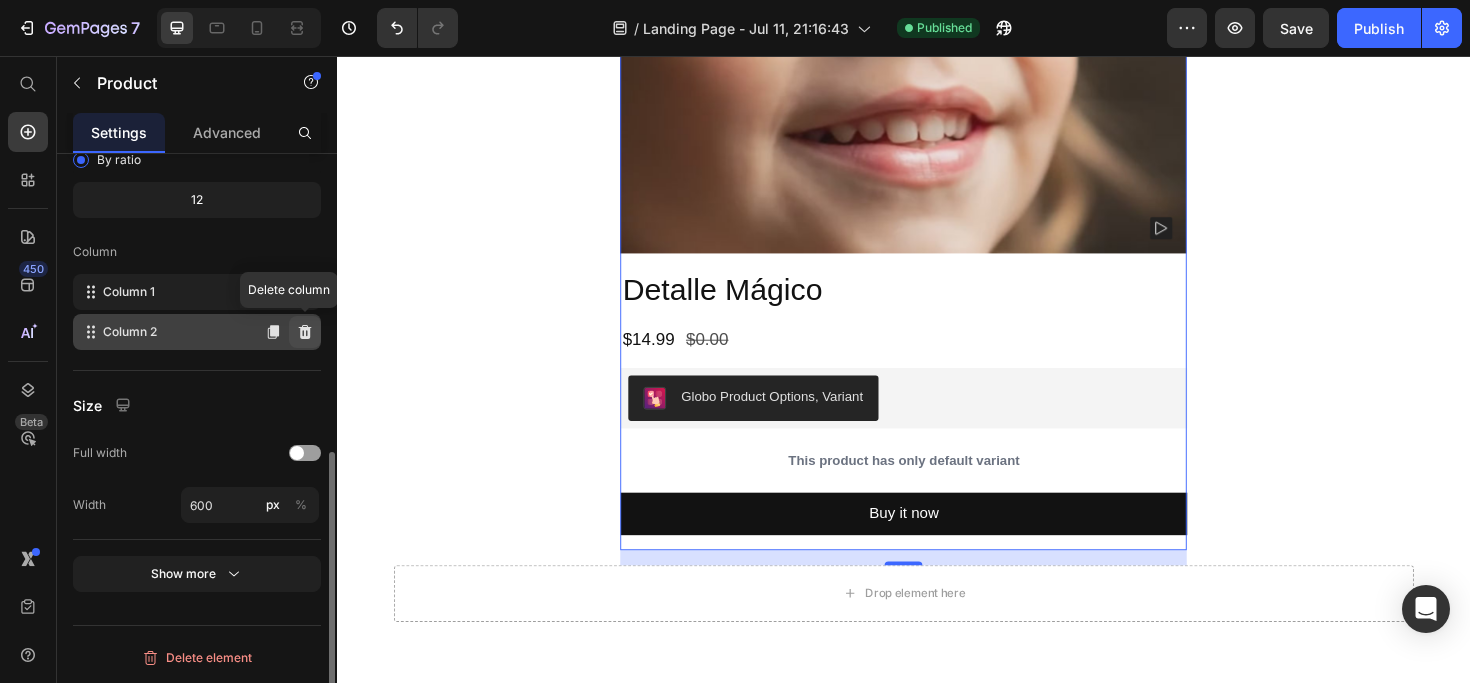 click 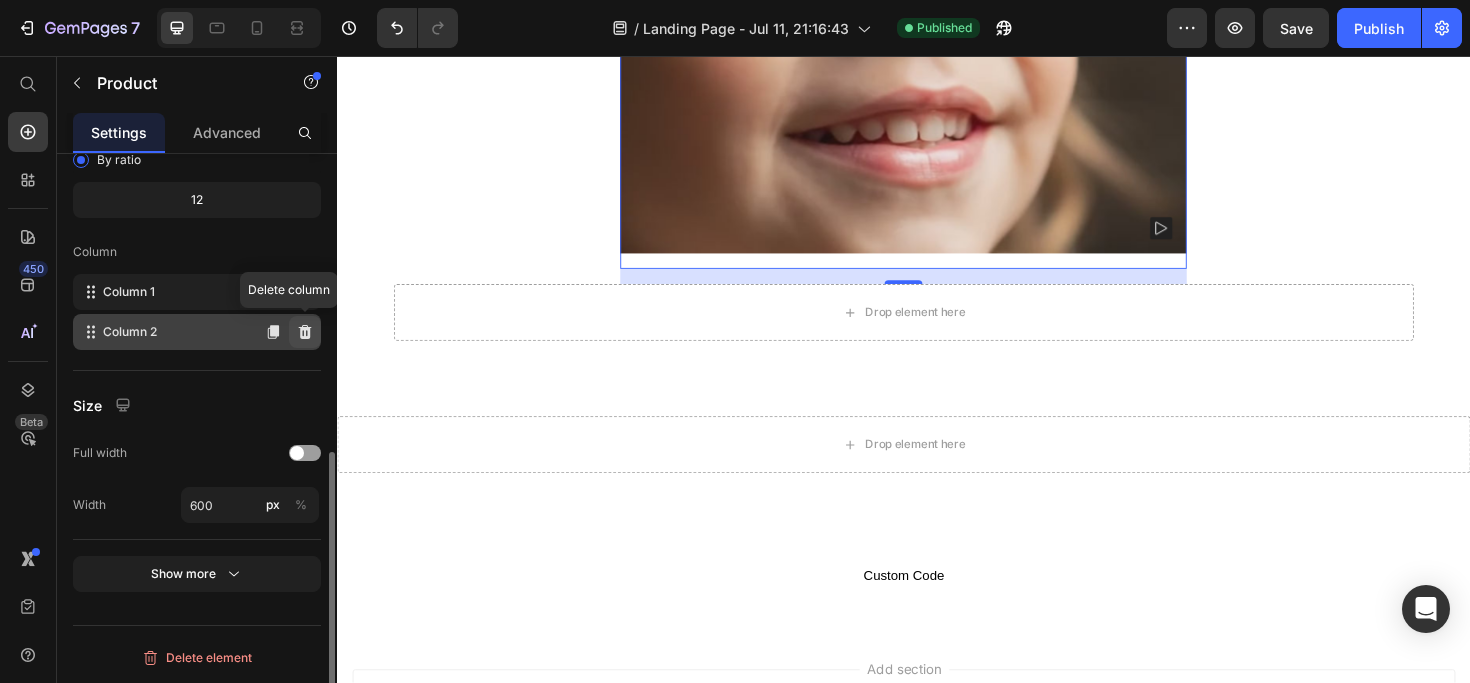 scroll, scrollTop: 564, scrollLeft: 0, axis: vertical 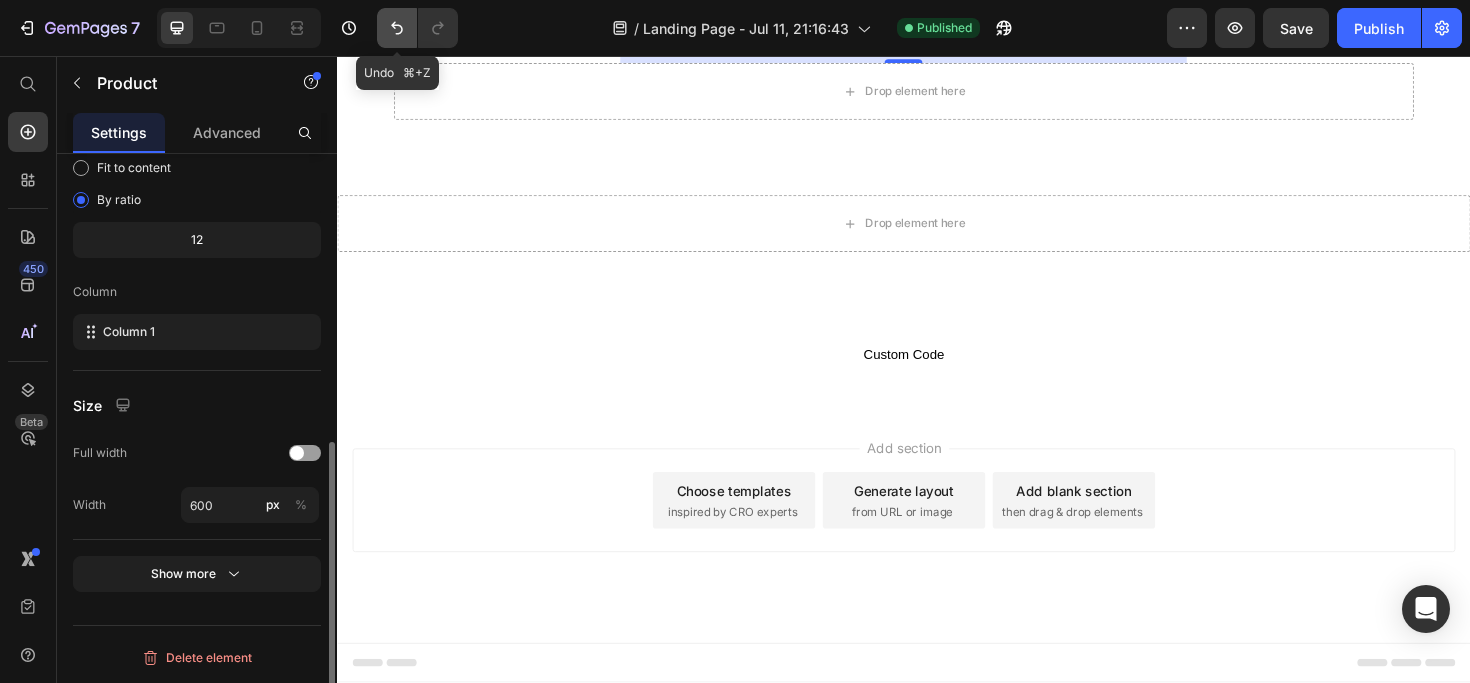 click 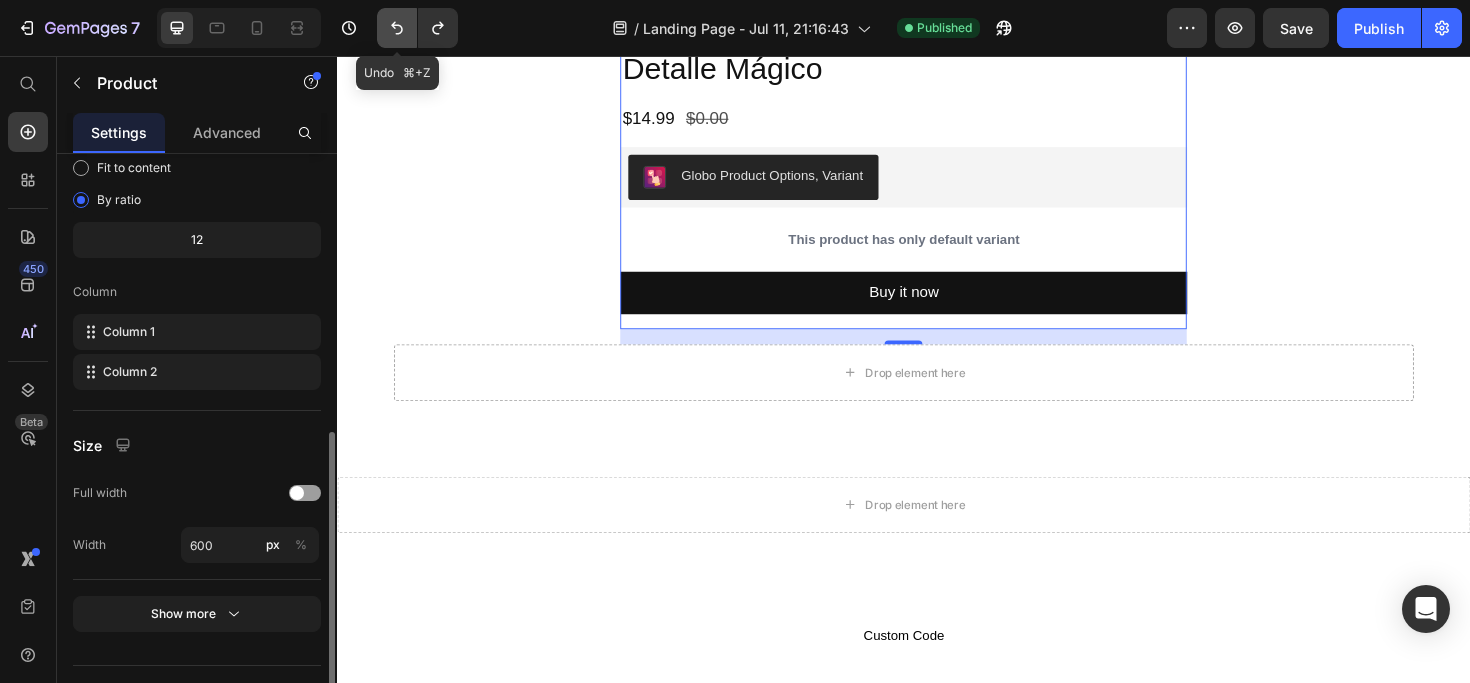 scroll, scrollTop: 1043, scrollLeft: 0, axis: vertical 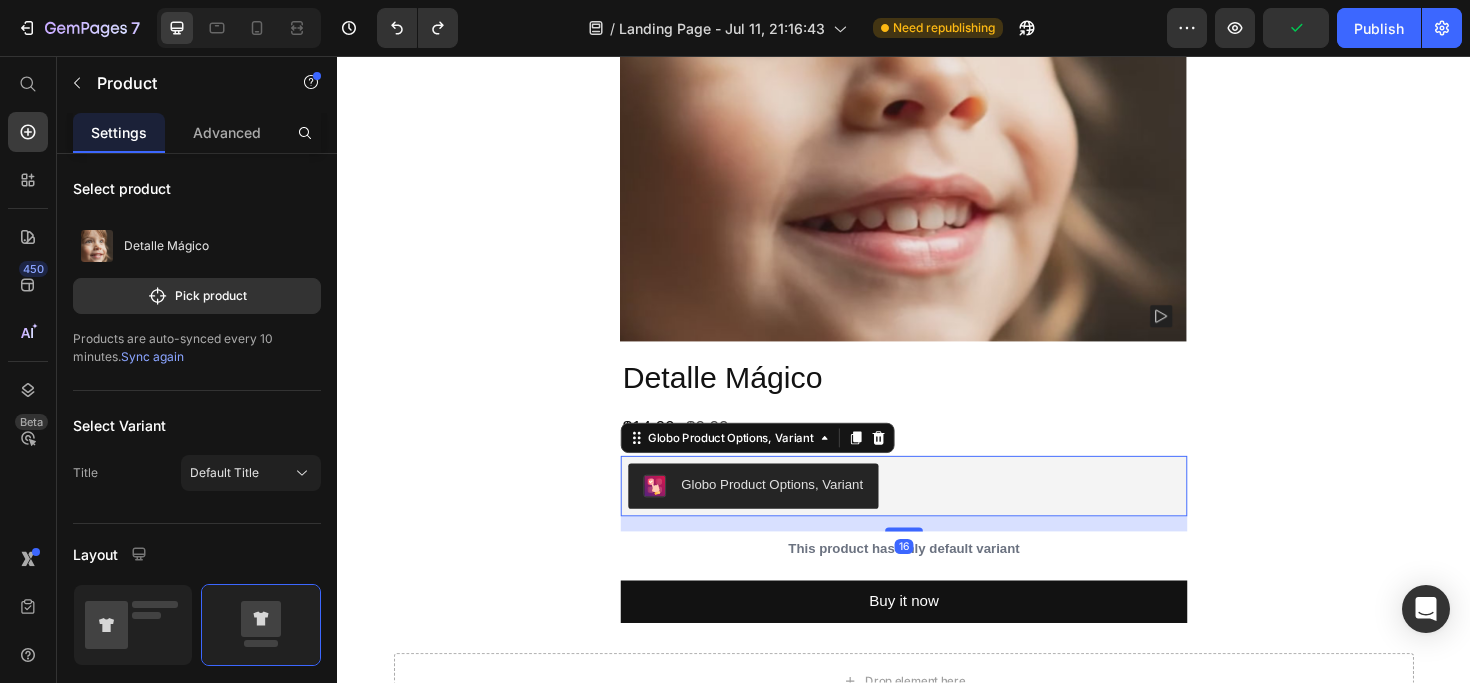 click on "Globo Product Options, Variant" at bounding box center (937, 512) 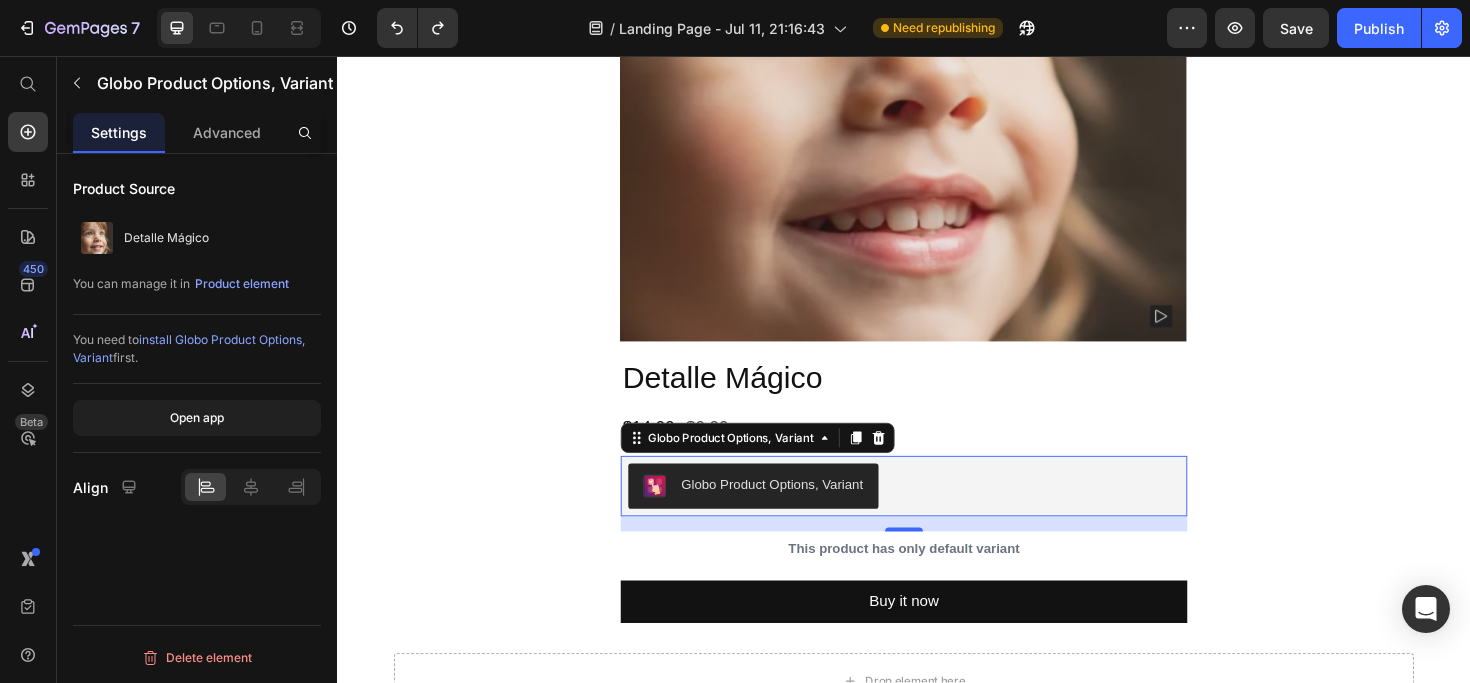 click on "Globo Product Options, Variant" at bounding box center [797, 510] 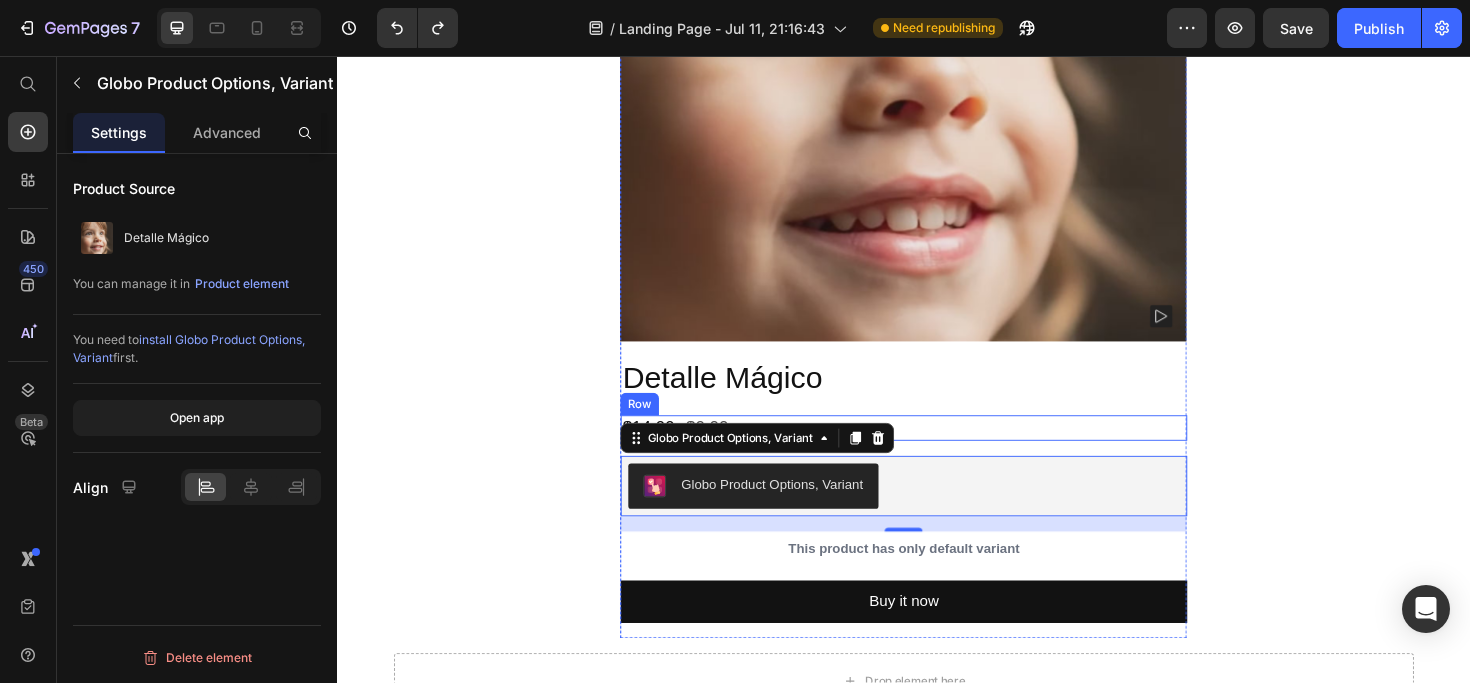 click on "$14.99 Product Price $0.00 Product Price Row" at bounding box center (937, 450) 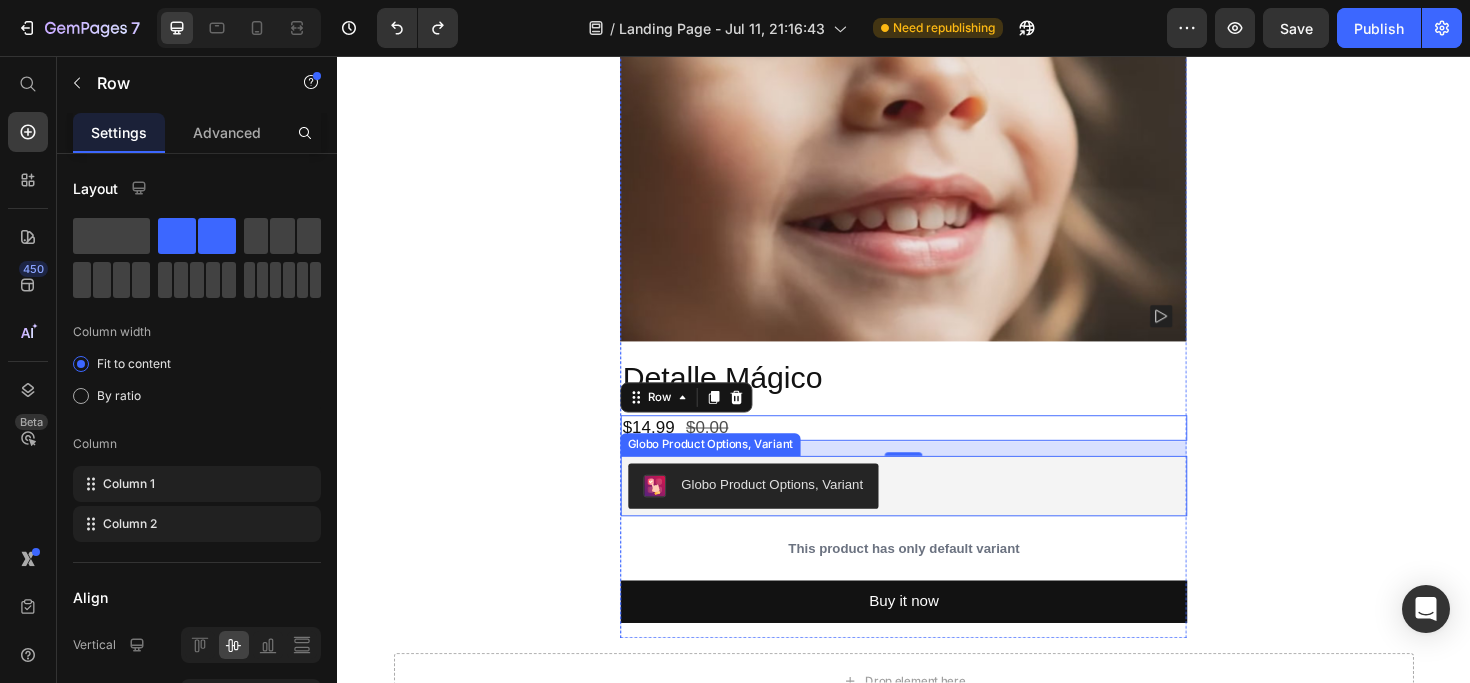click on "Globo Product Options, Variant" at bounding box center (937, 512) 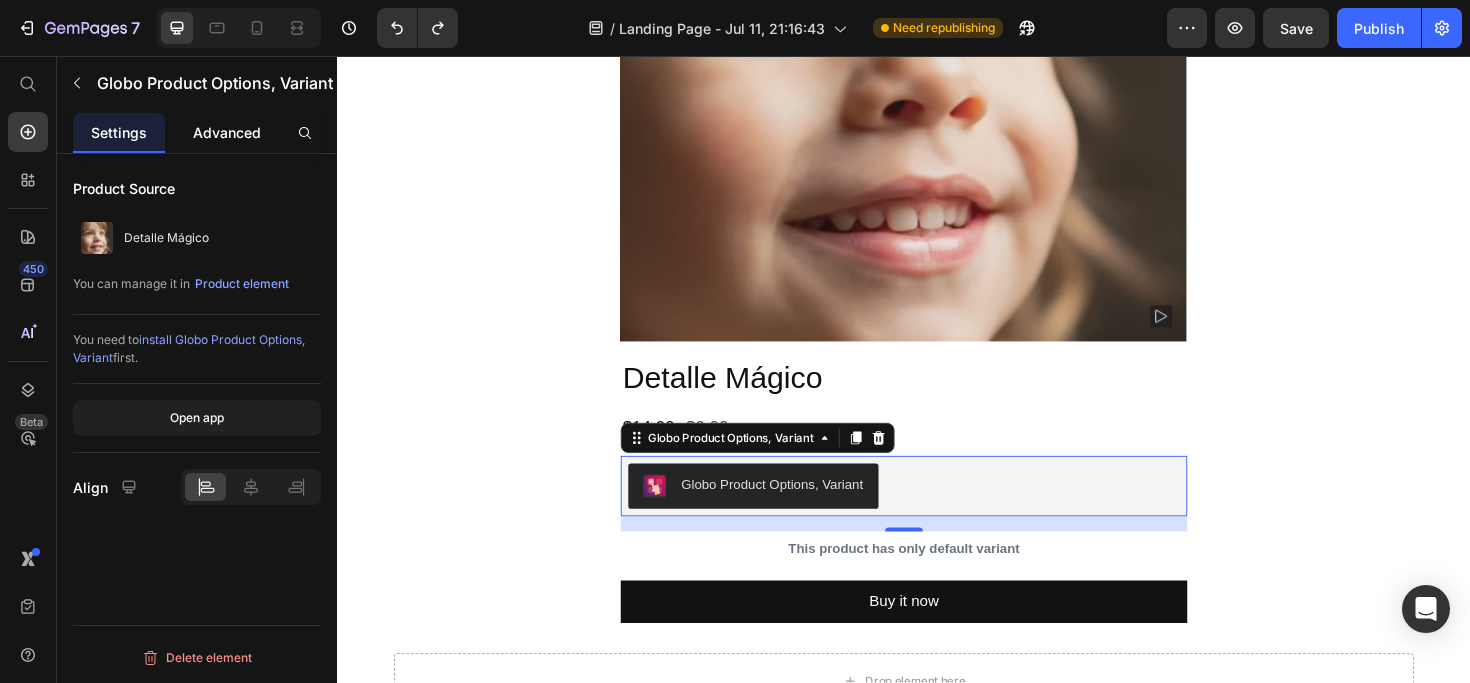 click on "Advanced" at bounding box center (227, 132) 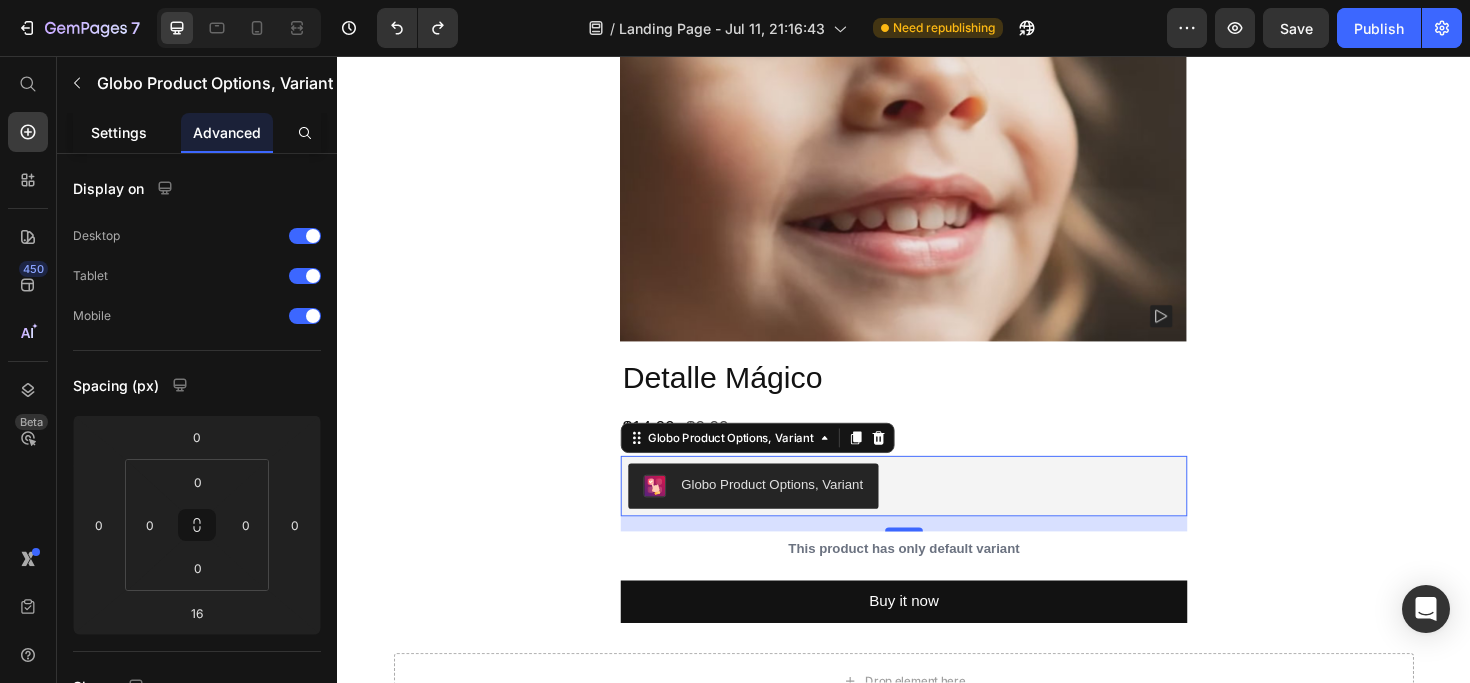 click on "Settings" at bounding box center [119, 132] 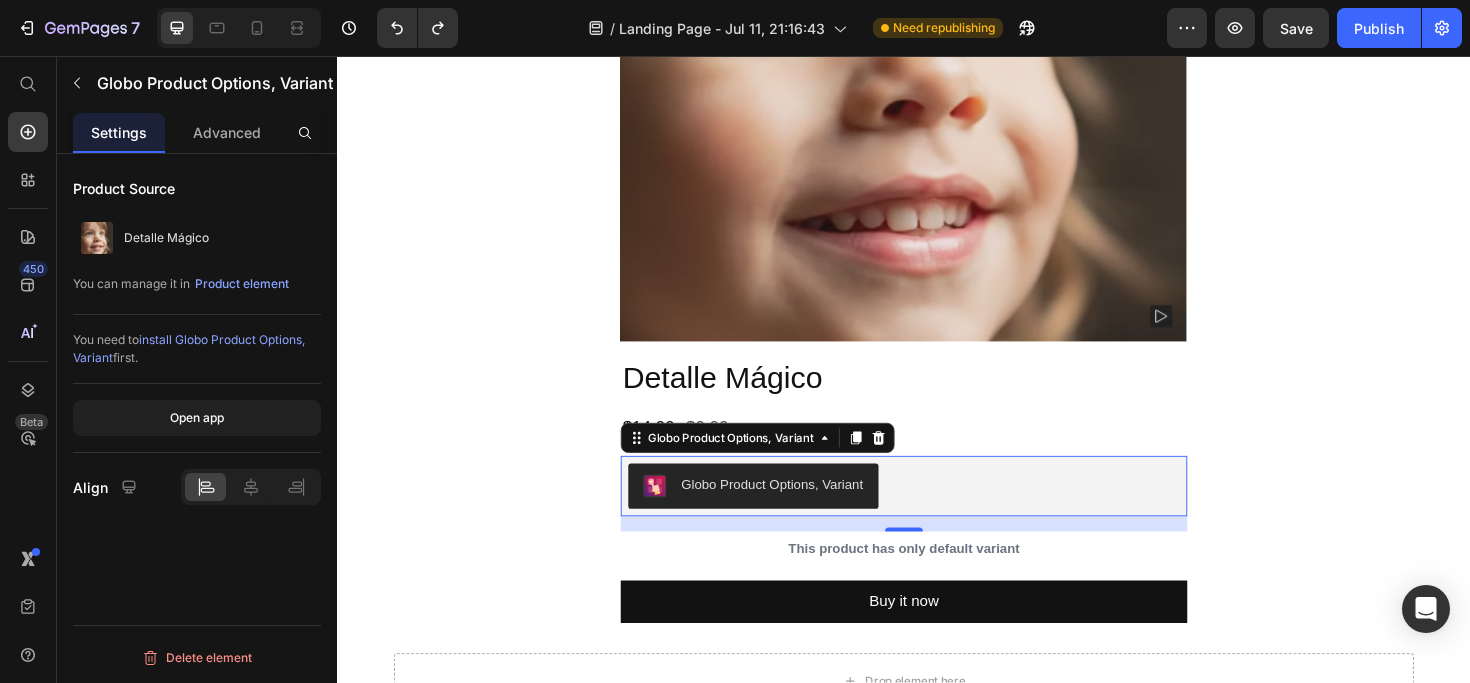 click on "Globo Product Options, Variant" at bounding box center [797, 510] 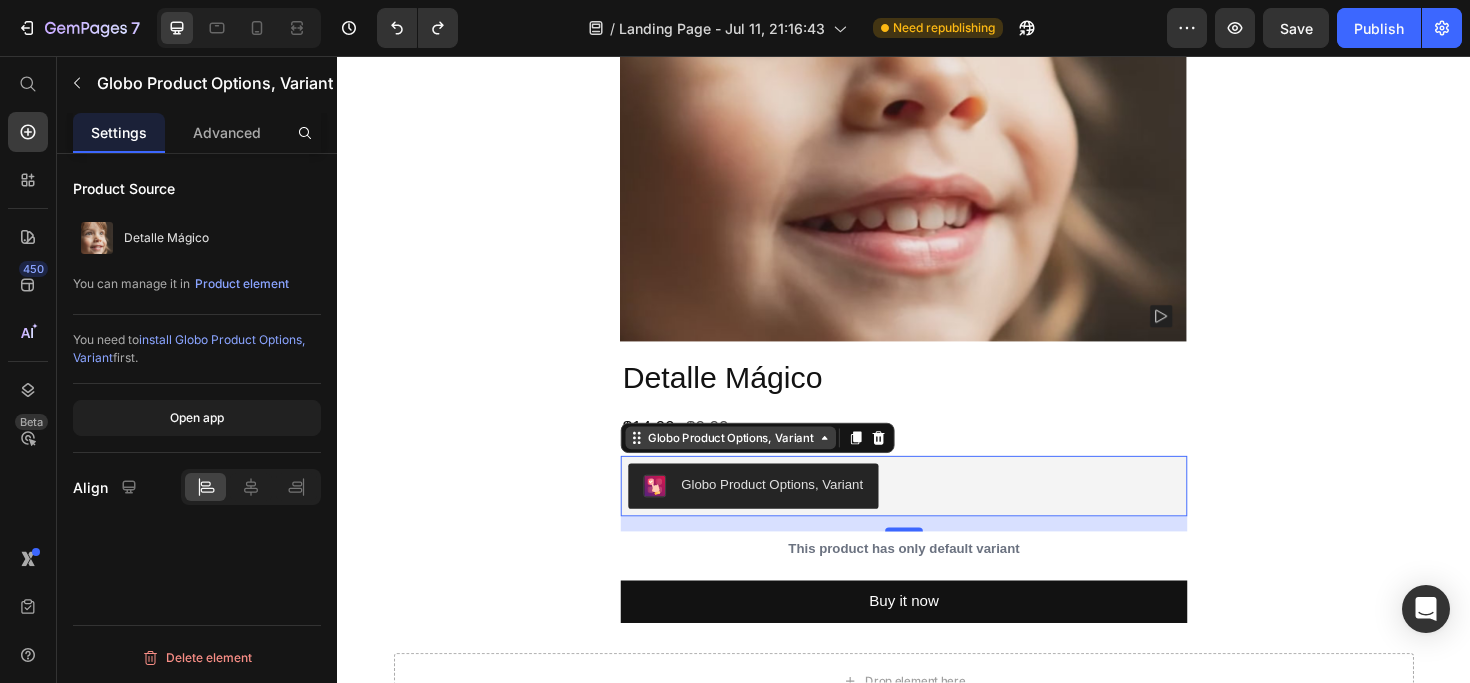 click on "Globo Product Options, Variant" at bounding box center [753, 461] 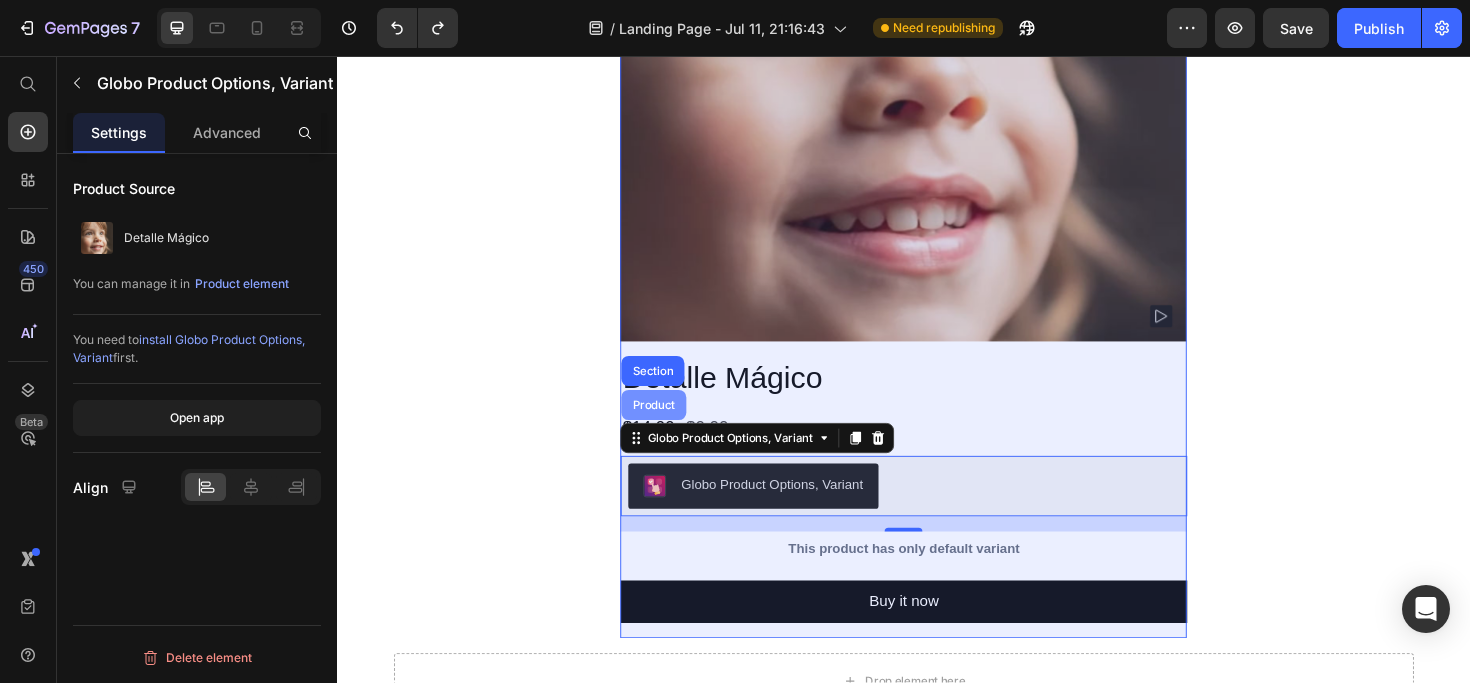 click on "Product" at bounding box center [672, 426] 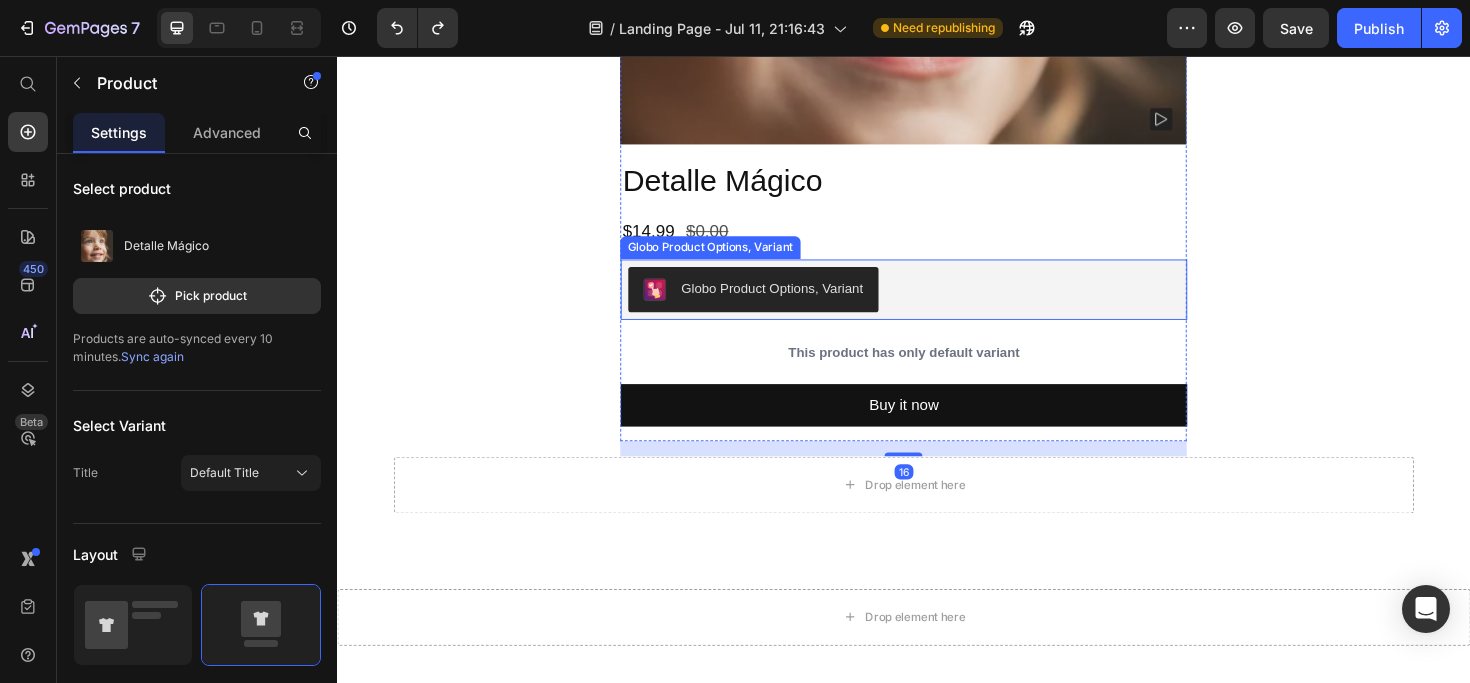 scroll, scrollTop: 635, scrollLeft: 0, axis: vertical 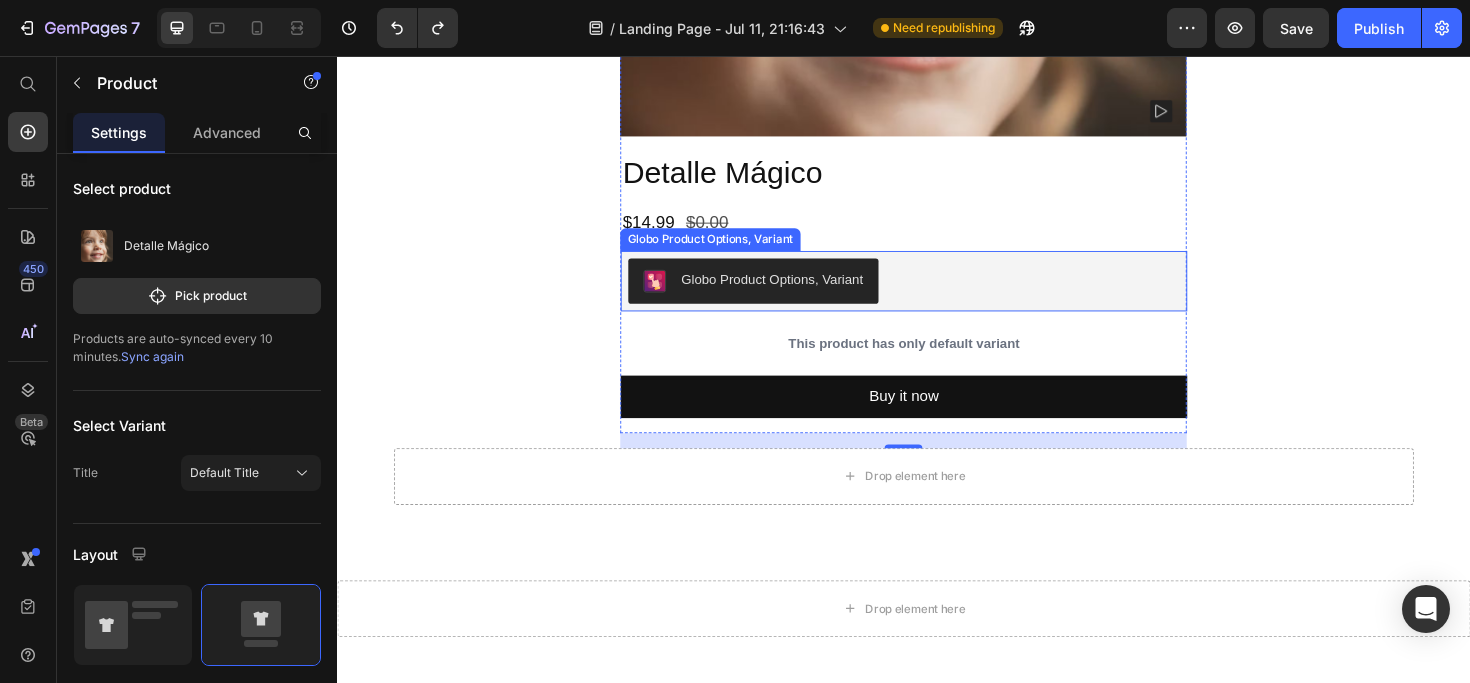 click on "Globo Product Options, Variant" at bounding box center [797, 293] 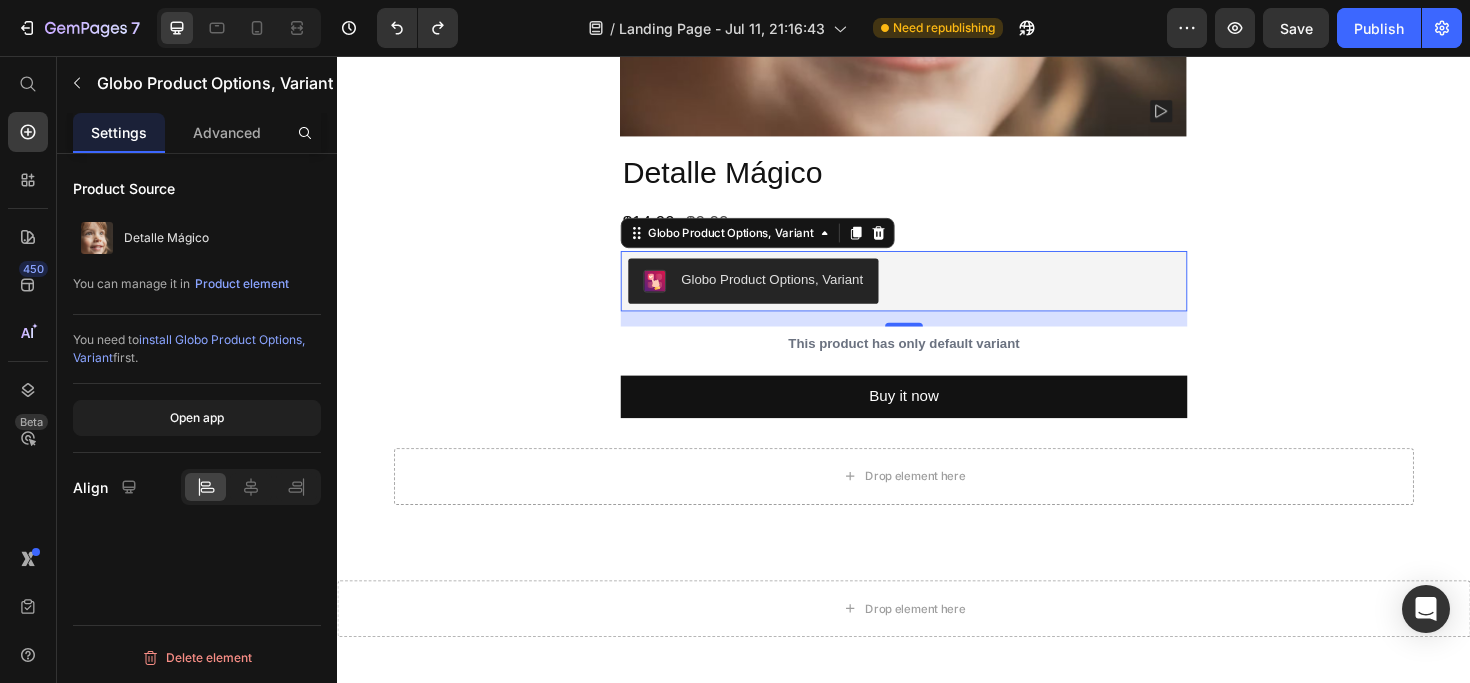 scroll, scrollTop: 631, scrollLeft: 0, axis: vertical 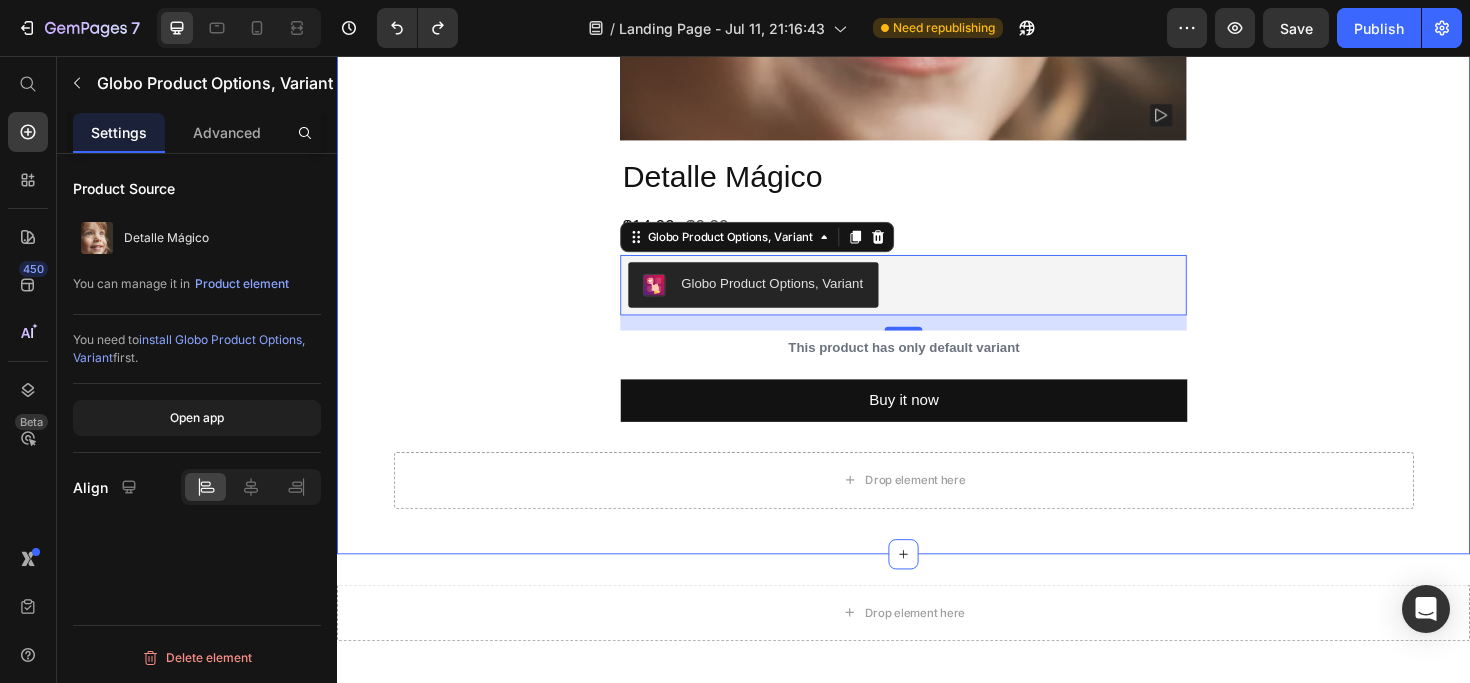 click on "Product Images Detalle Mágico Product Title $14.99 Product Price $0.00 Product Price Row Globo Product Options, Variant Globo Product Options, Variant   16 This product has only default variant Product Variants & Swatches Buy it now Dynamic Checkout Product
Drop element here Row" at bounding box center (937, 41) 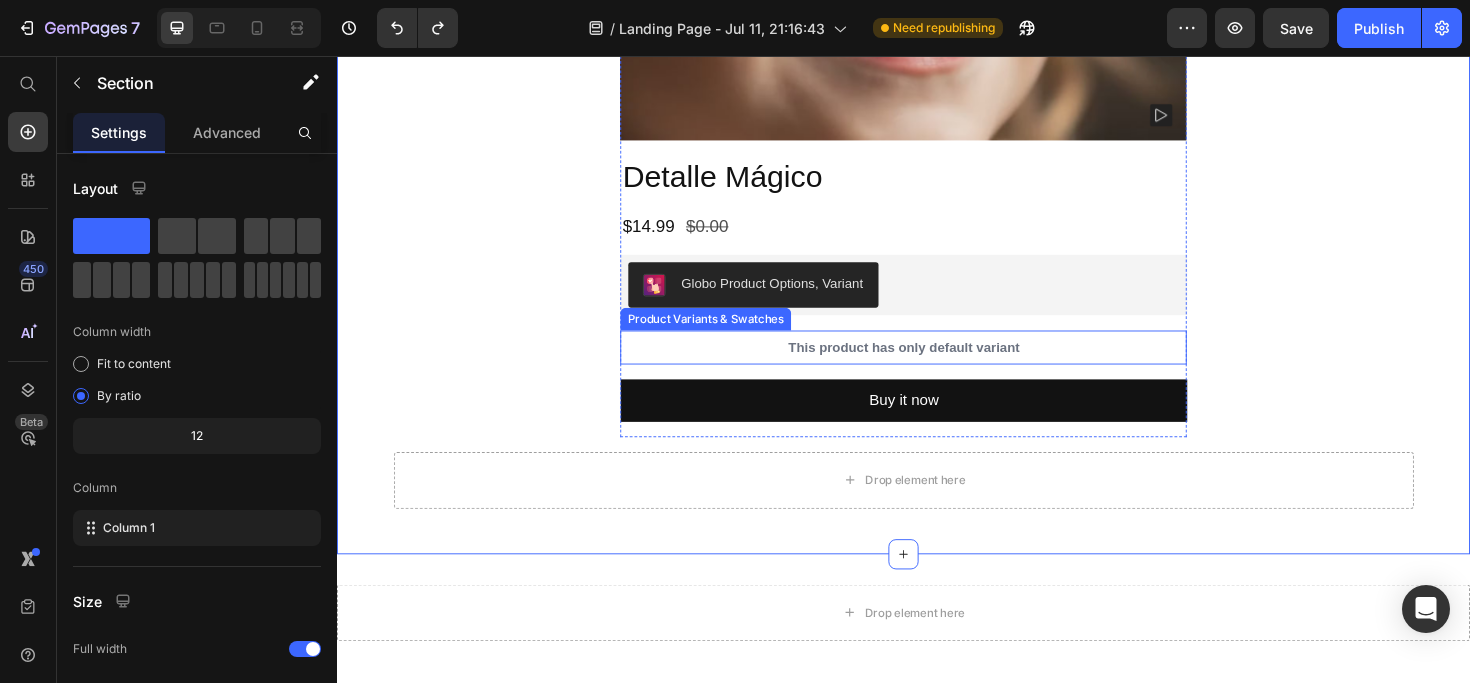 click on "This product has only default variant" at bounding box center (937, 365) 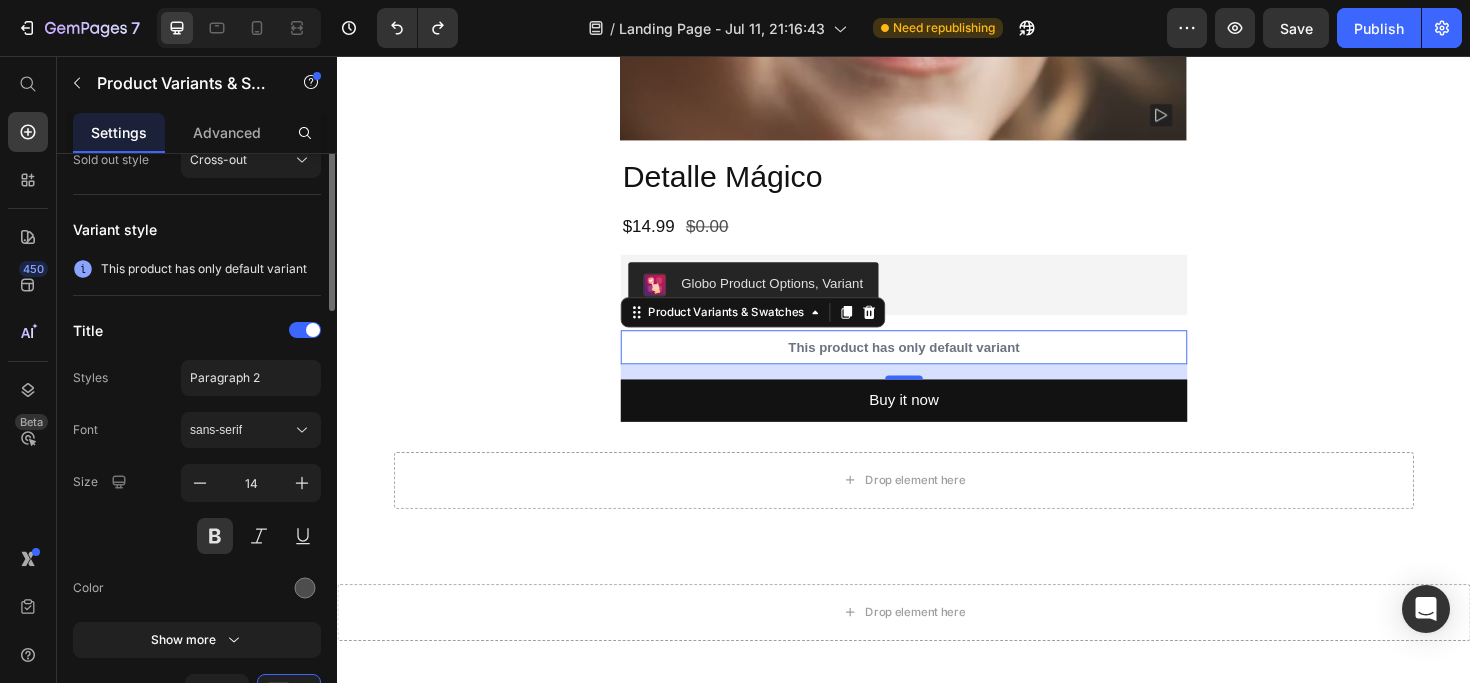 scroll, scrollTop: 0, scrollLeft: 0, axis: both 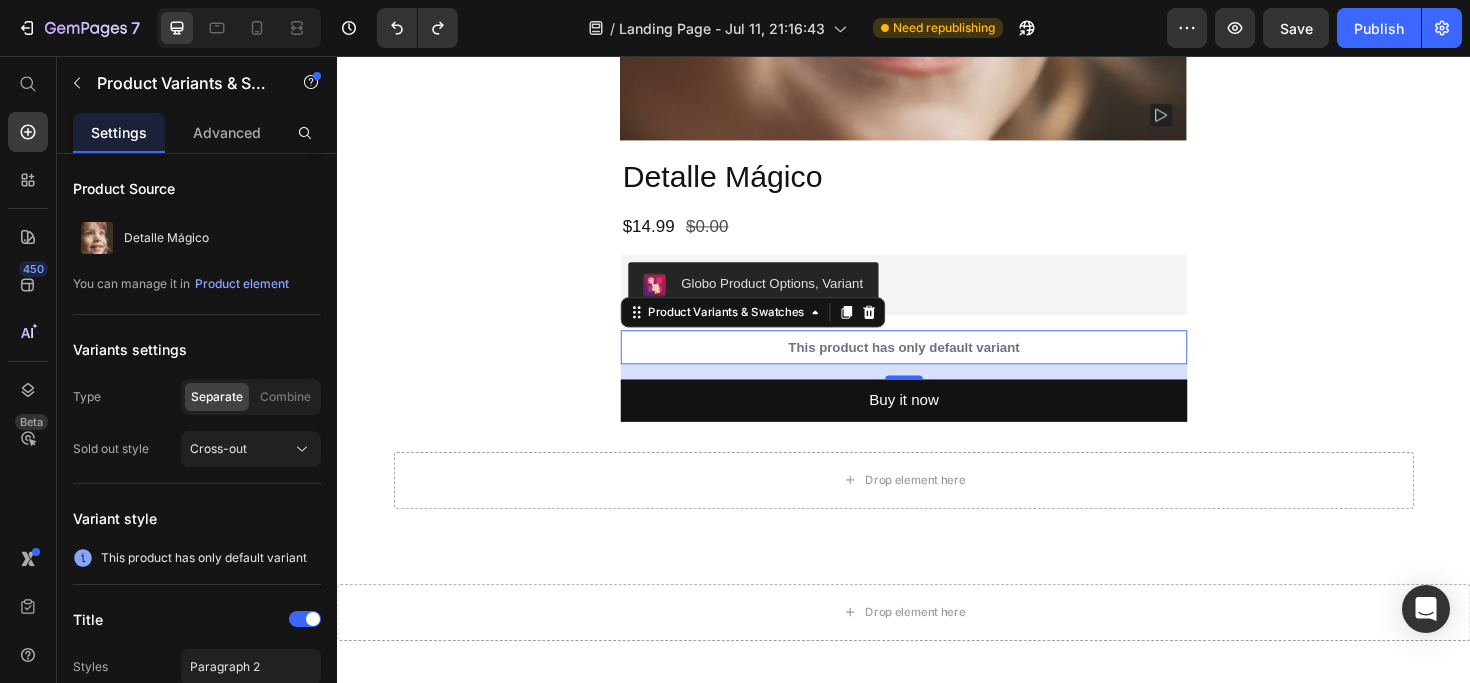 click on "Globo Product Options, Variant" at bounding box center (797, 297) 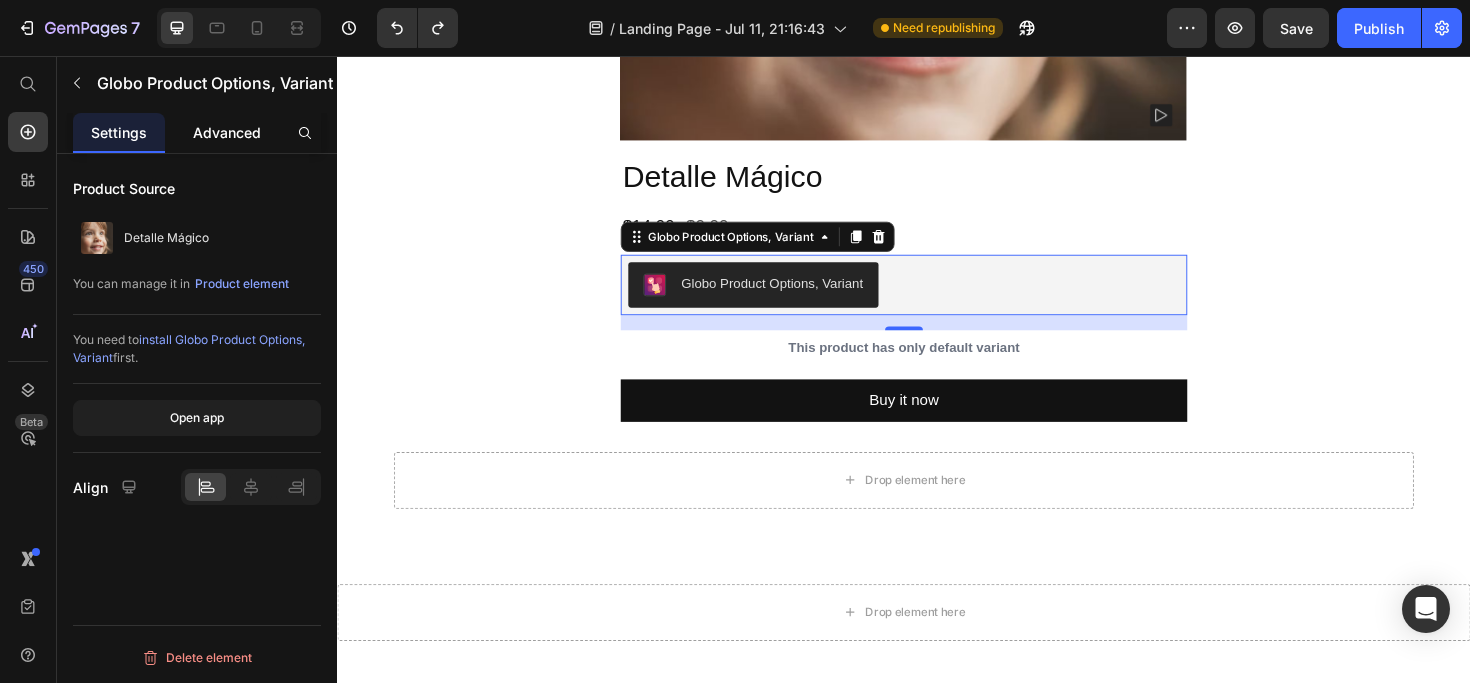 click on "Advanced" at bounding box center (227, 132) 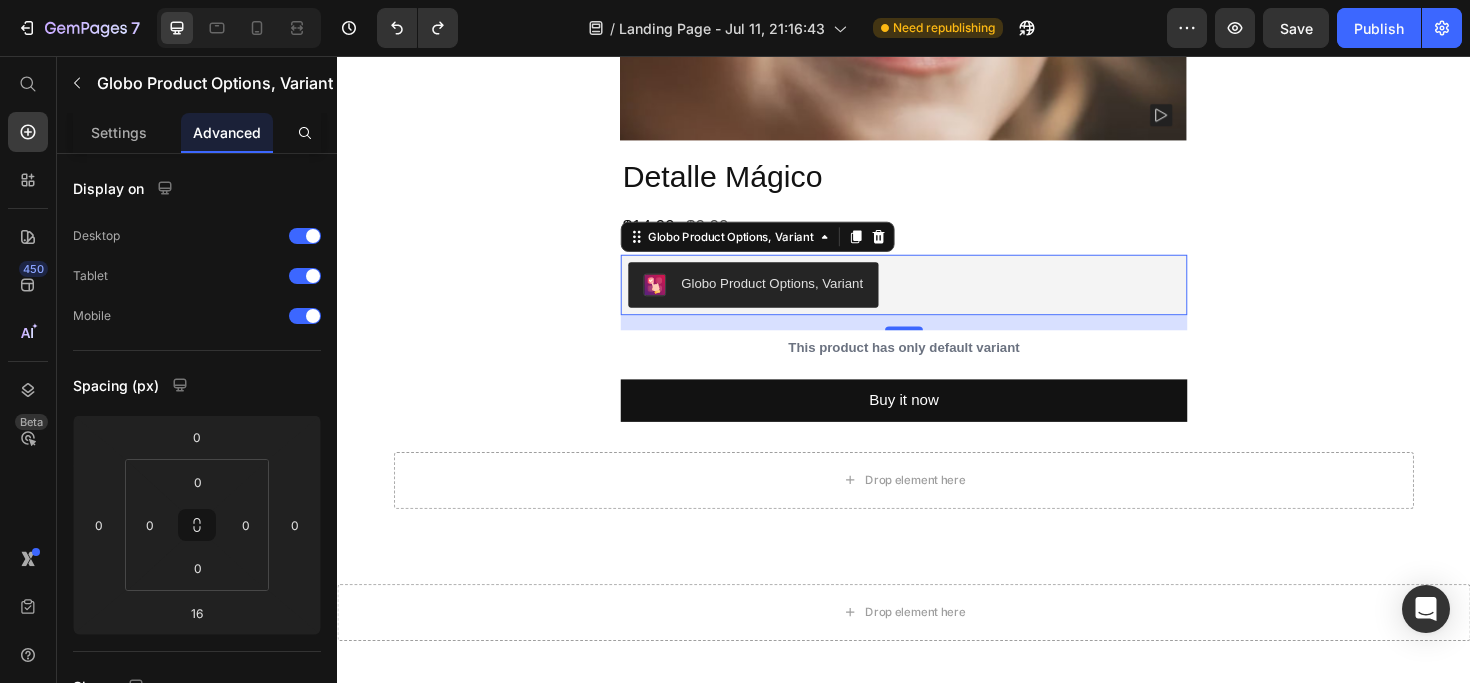 click on "Globo Product Options, Variant" at bounding box center (797, 297) 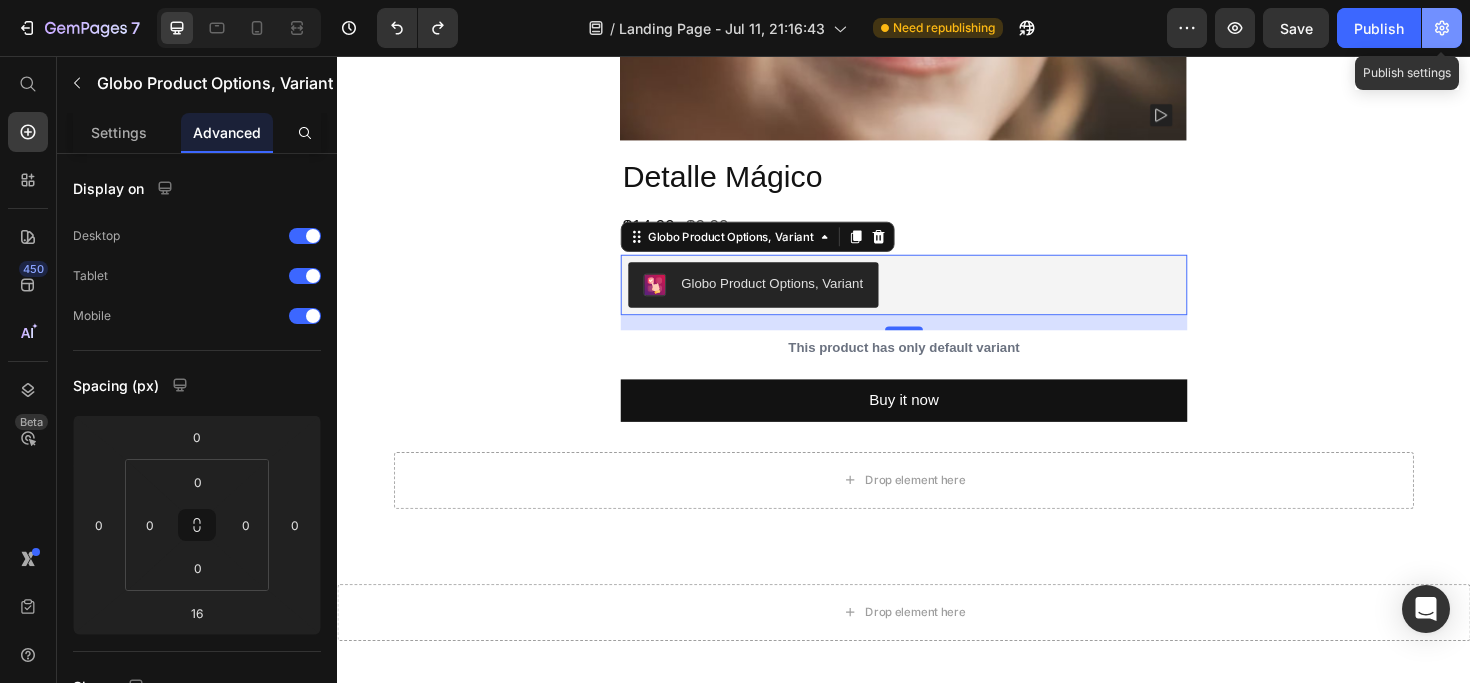 click 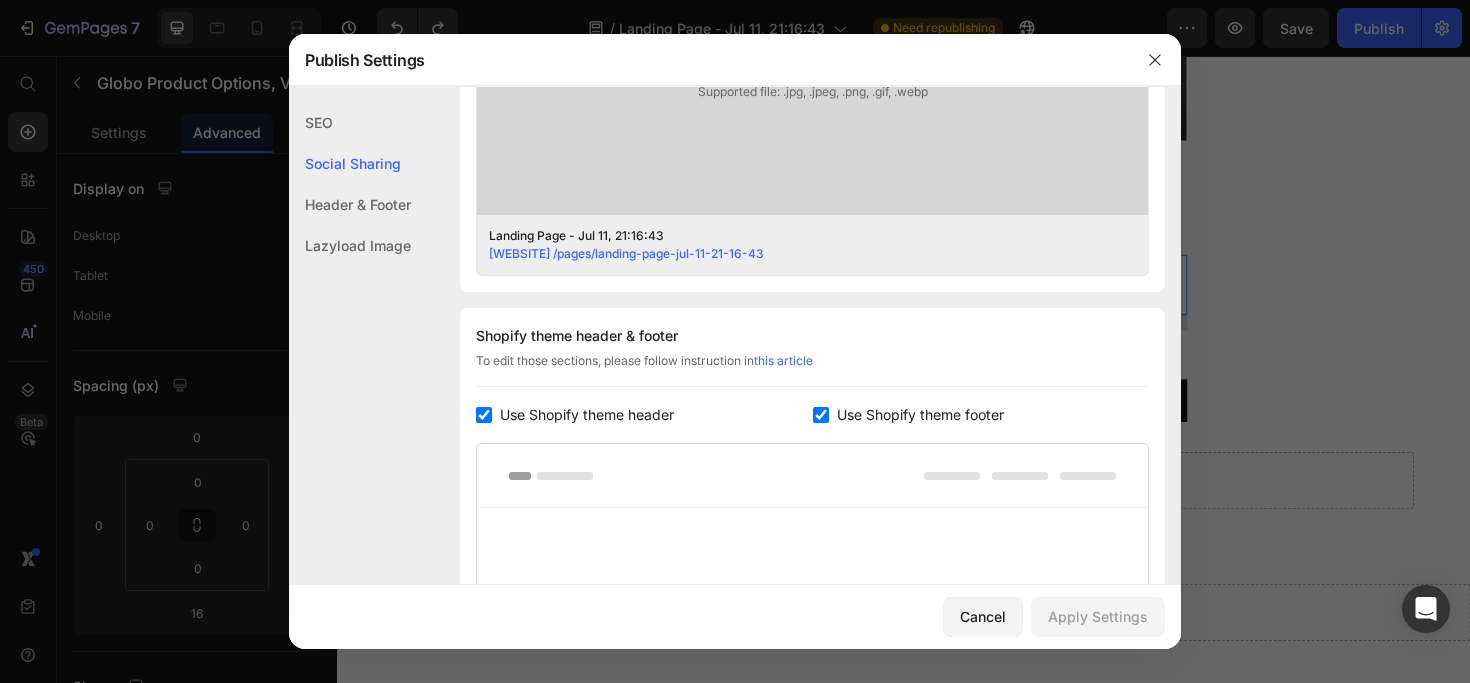 scroll, scrollTop: 741, scrollLeft: 0, axis: vertical 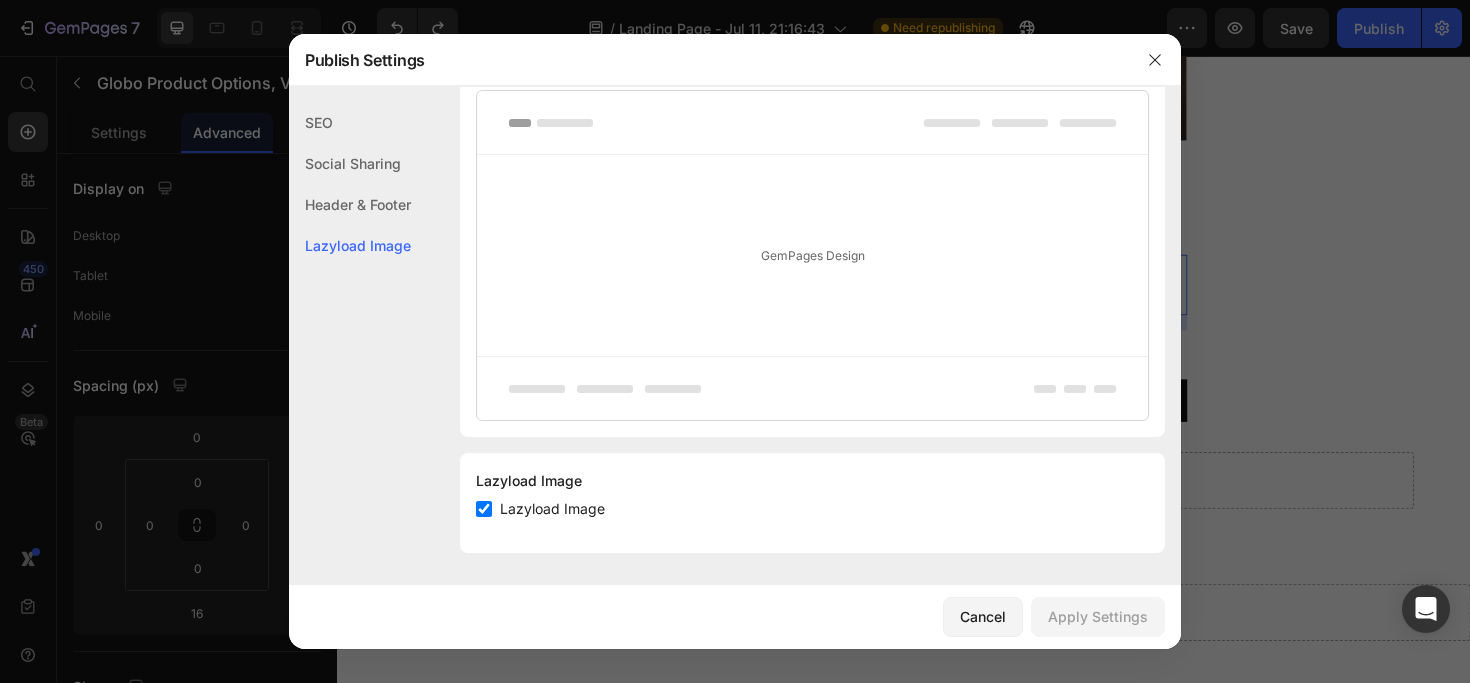 click on "Social Sharing" 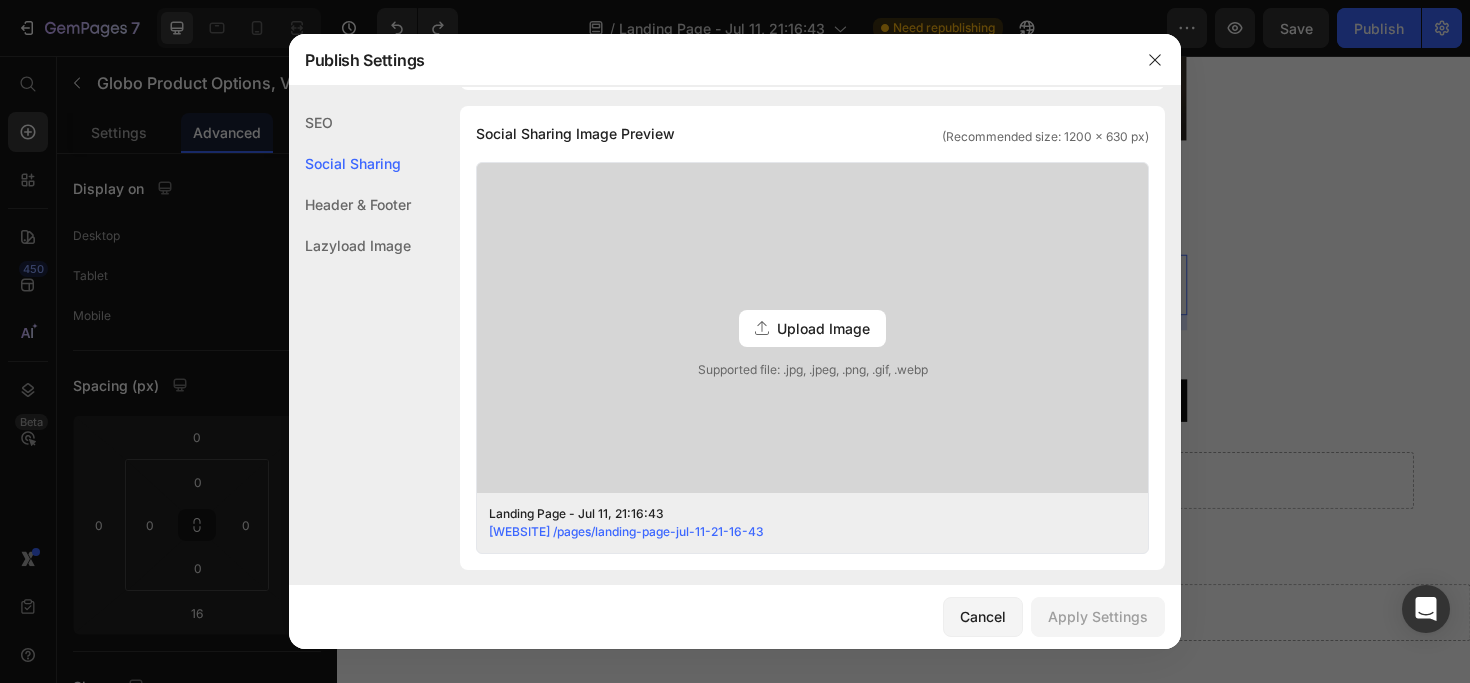 click on "SEO" 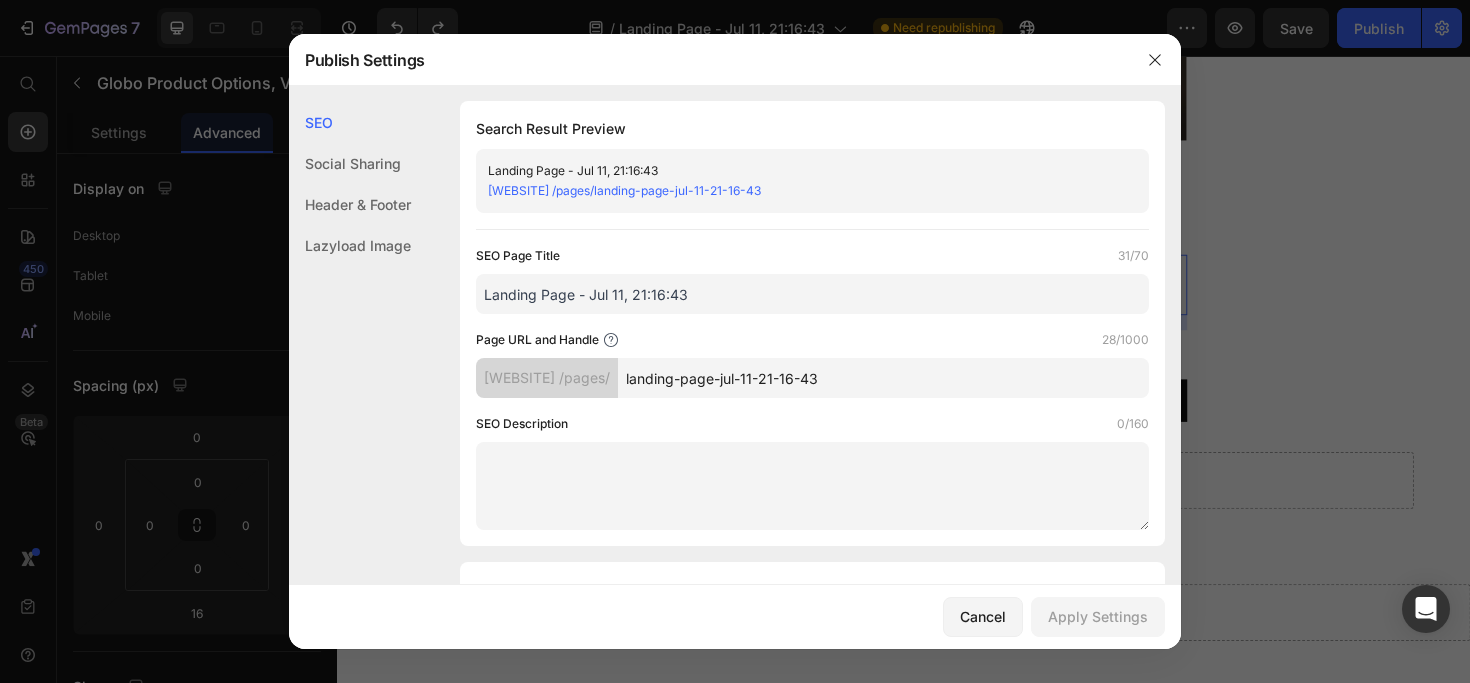 scroll, scrollTop: 0, scrollLeft: 0, axis: both 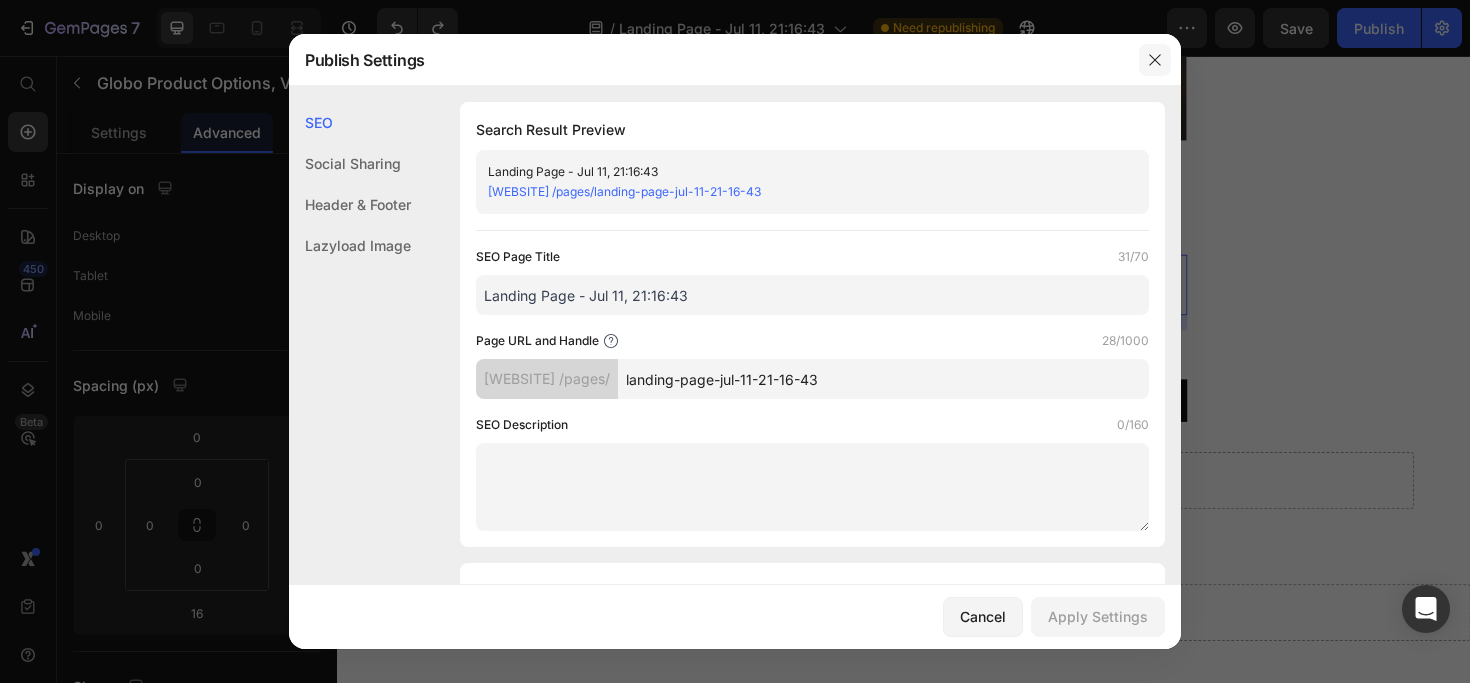 click 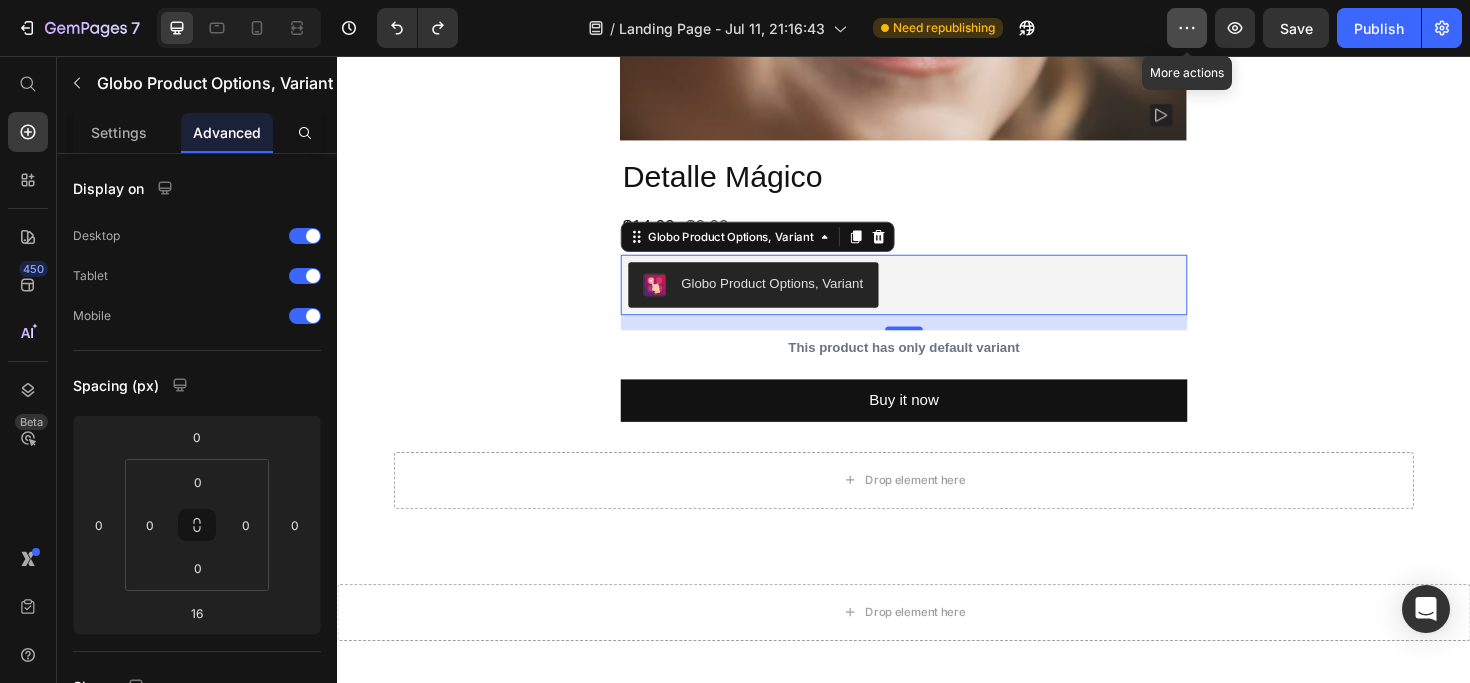 click 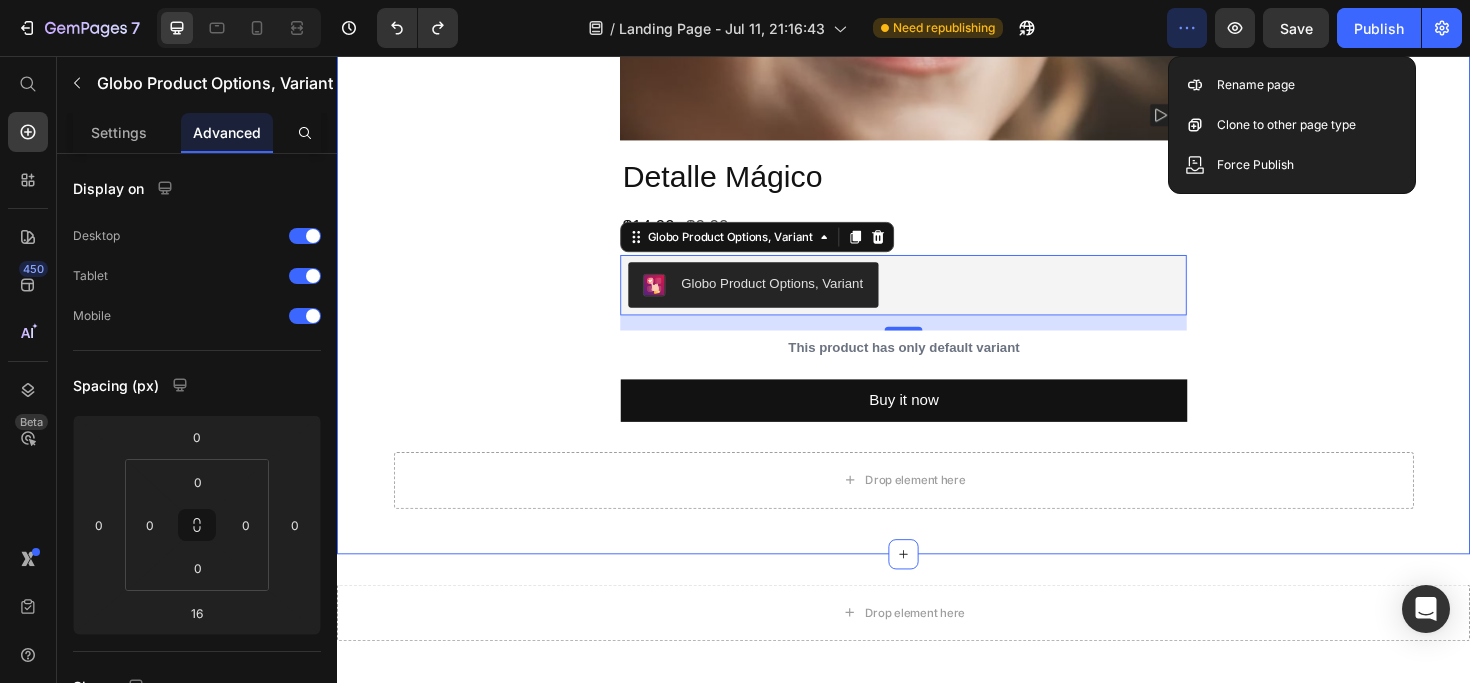 click on "Product Images Detalle Mágico Product Title $14.99 Product Price $0.00 Product Price Row Globo Product Options, Variant Globo Product Options, Variant   16 This product has only default variant Product Variants & Swatches Buy it now Dynamic Checkout Product
Drop element here Row" at bounding box center (937, 41) 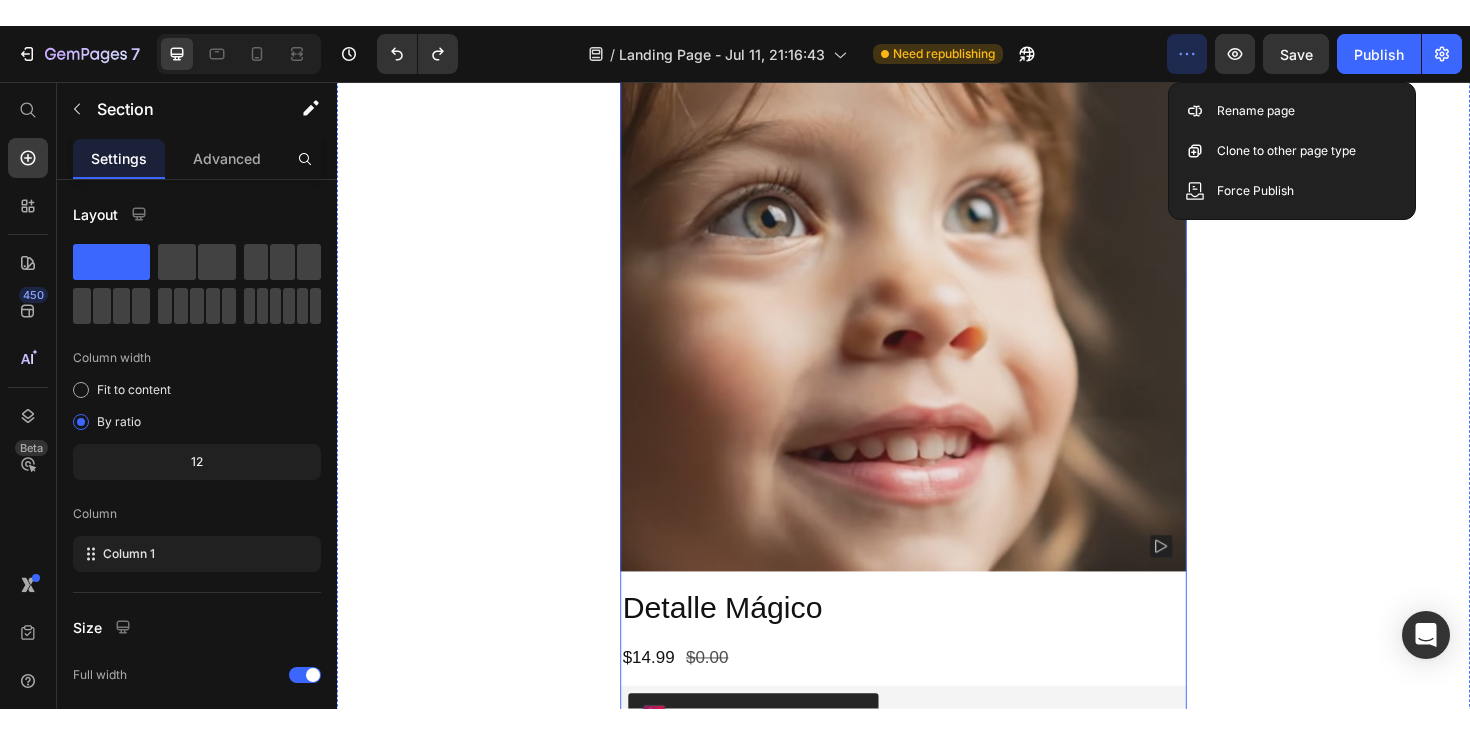 scroll, scrollTop: 187, scrollLeft: 0, axis: vertical 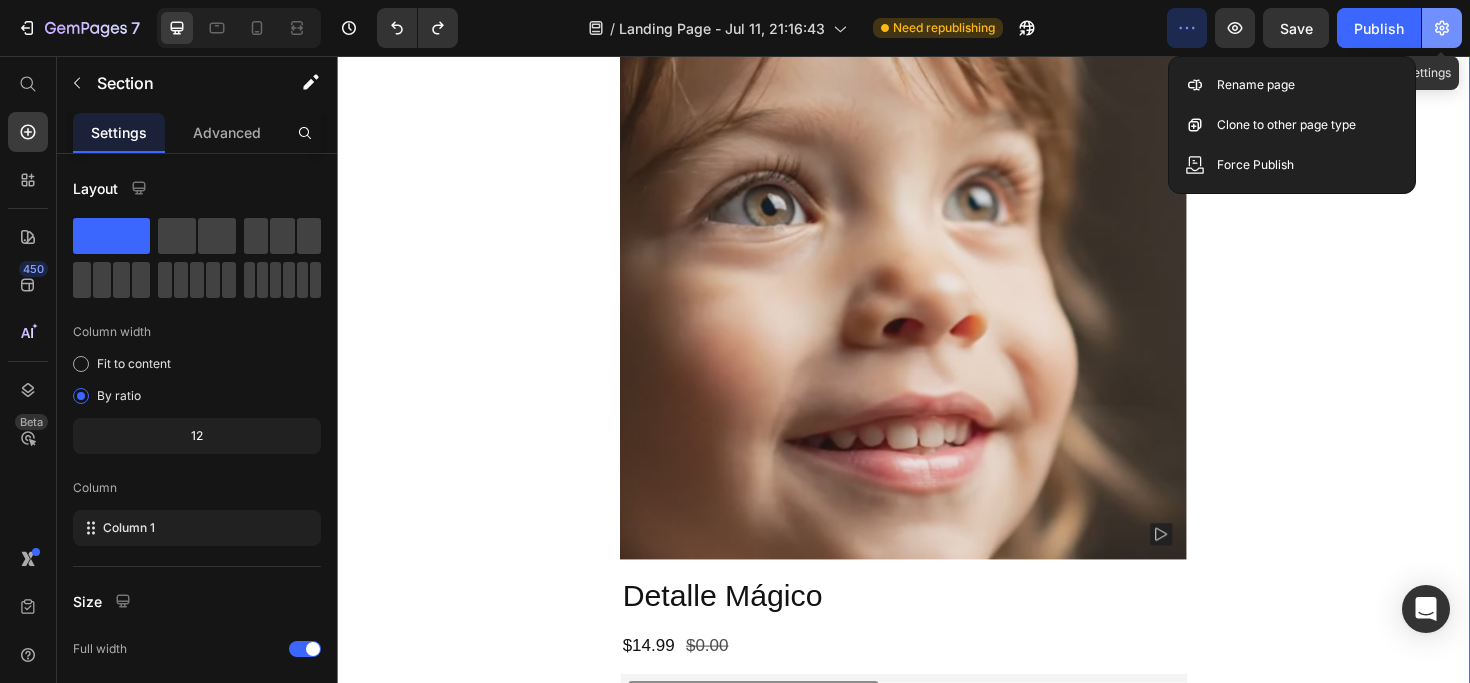 click 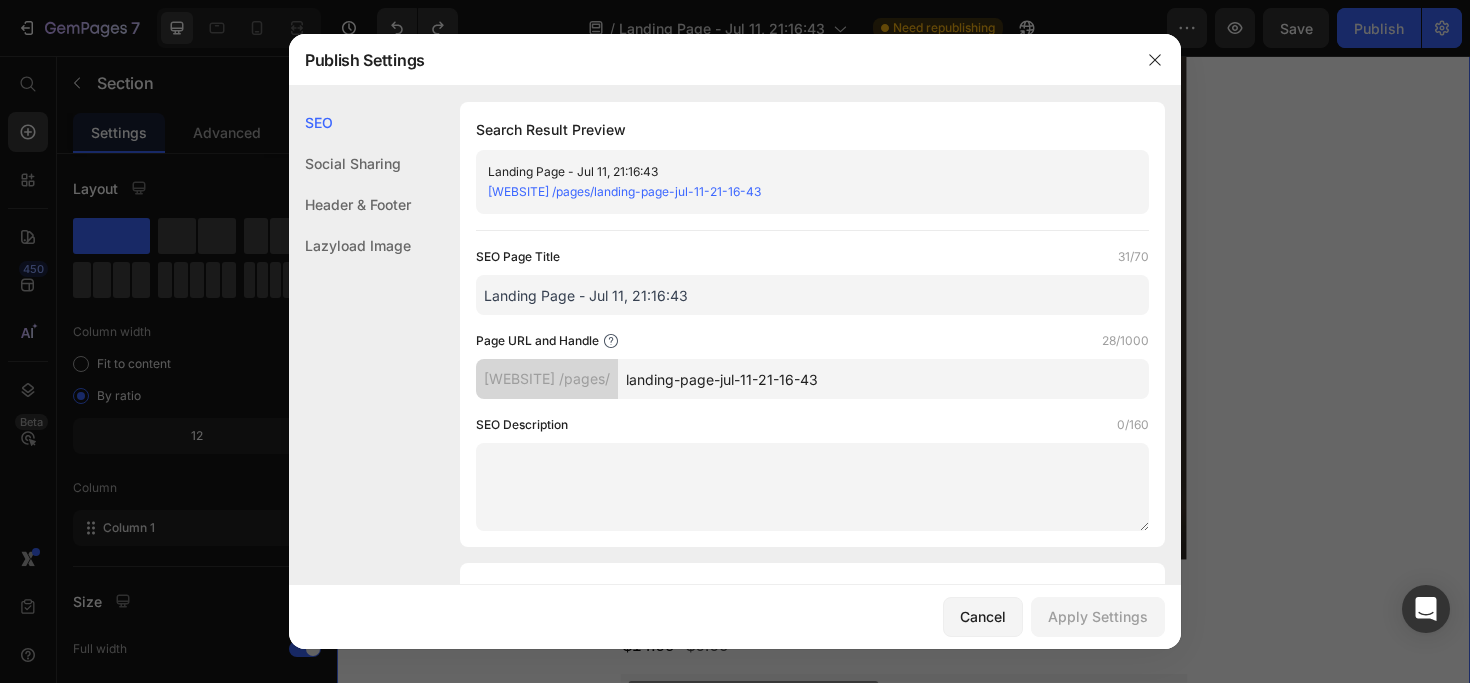 click on "[WEBSITE] /pages/landing-page-jul-11-21-16-43" at bounding box center (624, 191) 